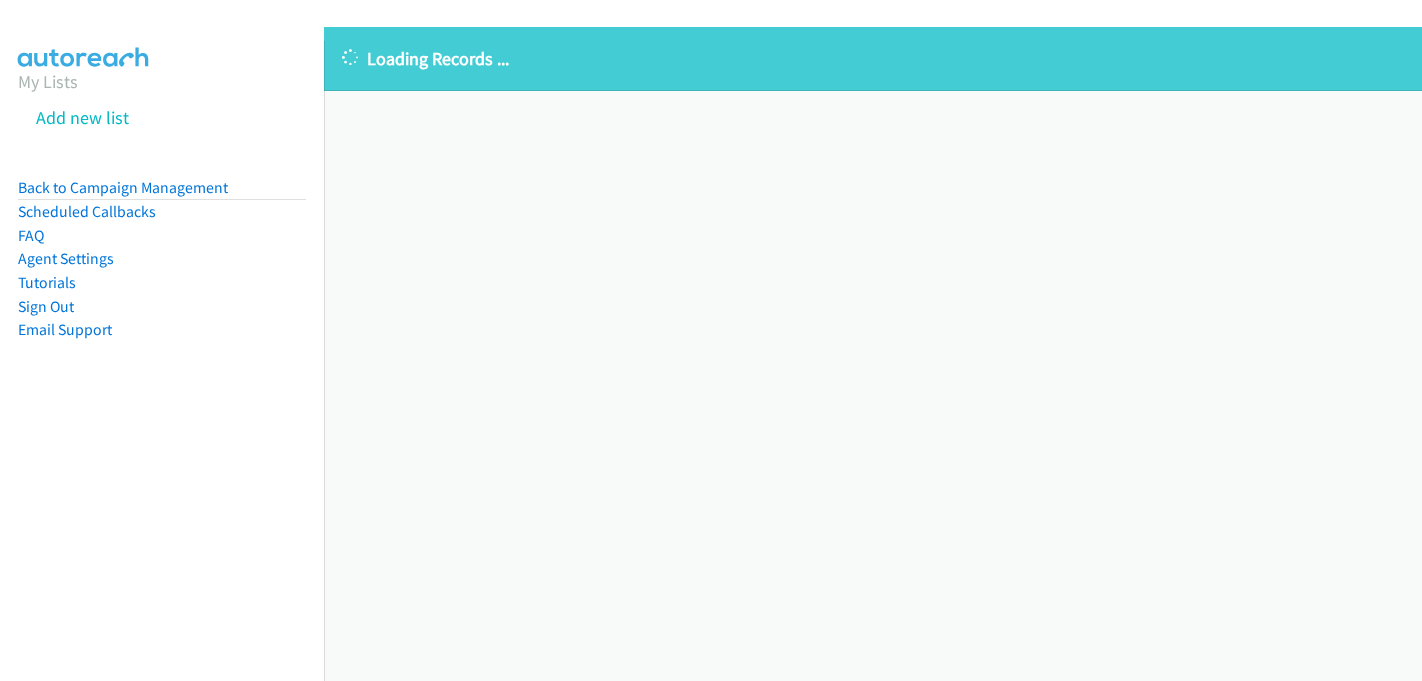 scroll, scrollTop: 0, scrollLeft: 0, axis: both 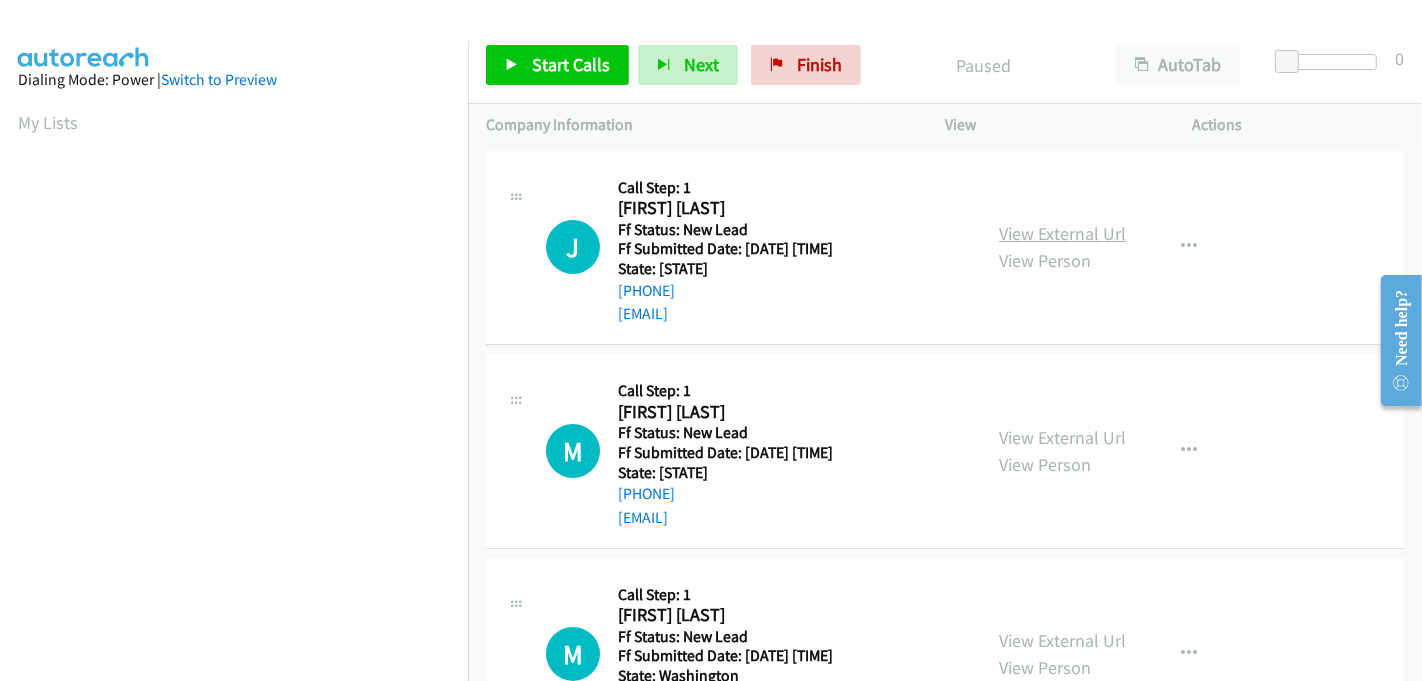 click on "View External Url" at bounding box center [1062, 233] 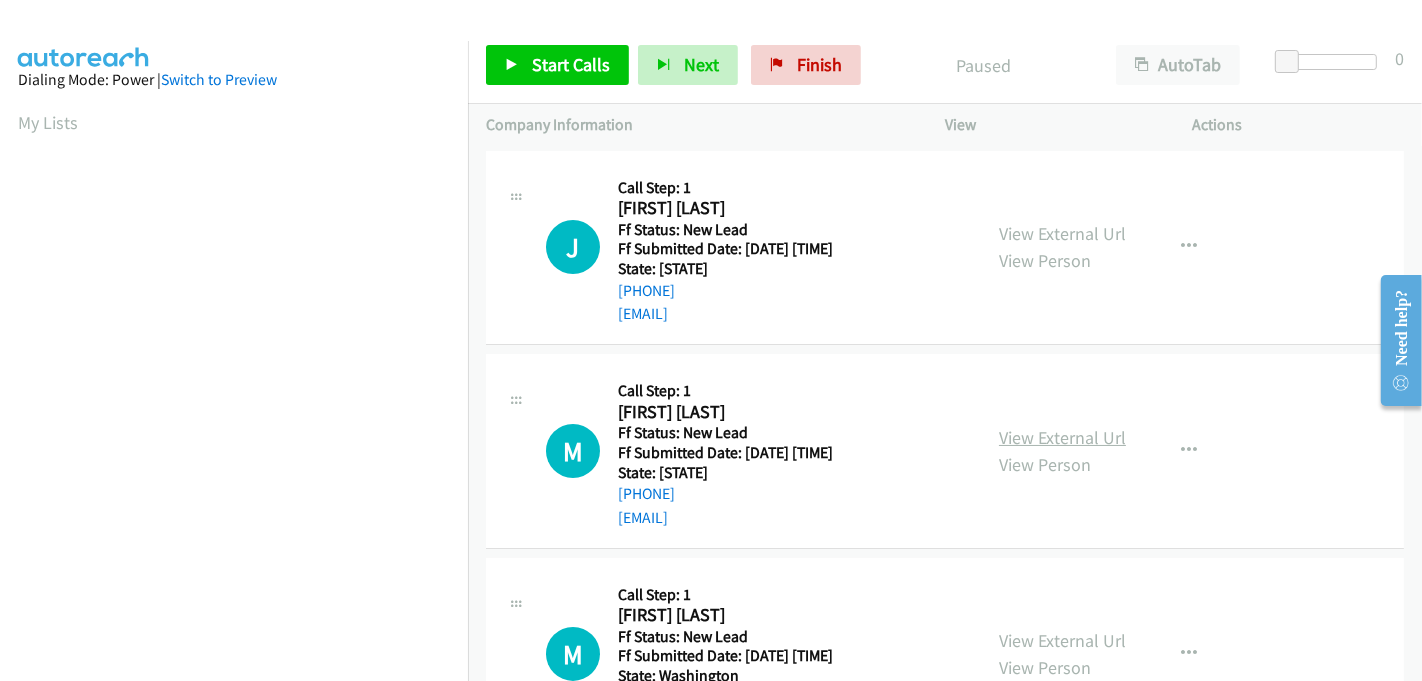 click on "View External Url" at bounding box center (1062, 437) 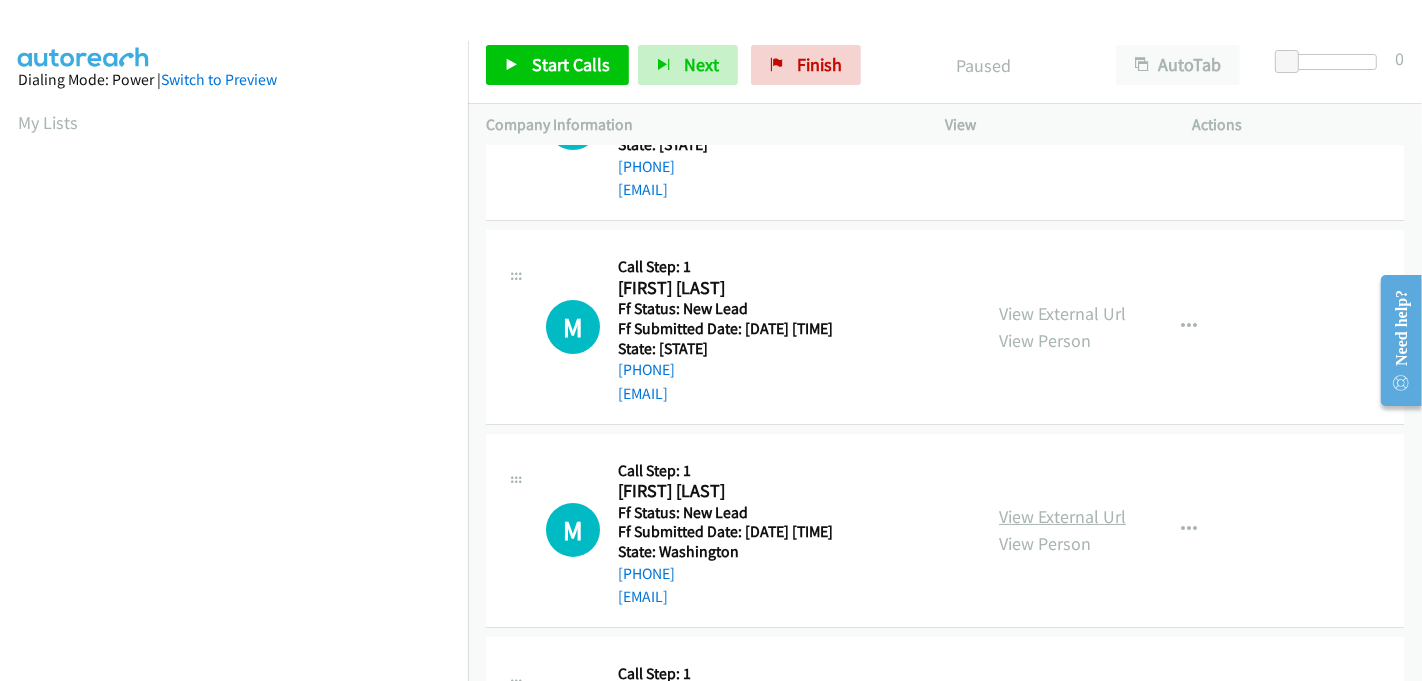 scroll, scrollTop: 333, scrollLeft: 0, axis: vertical 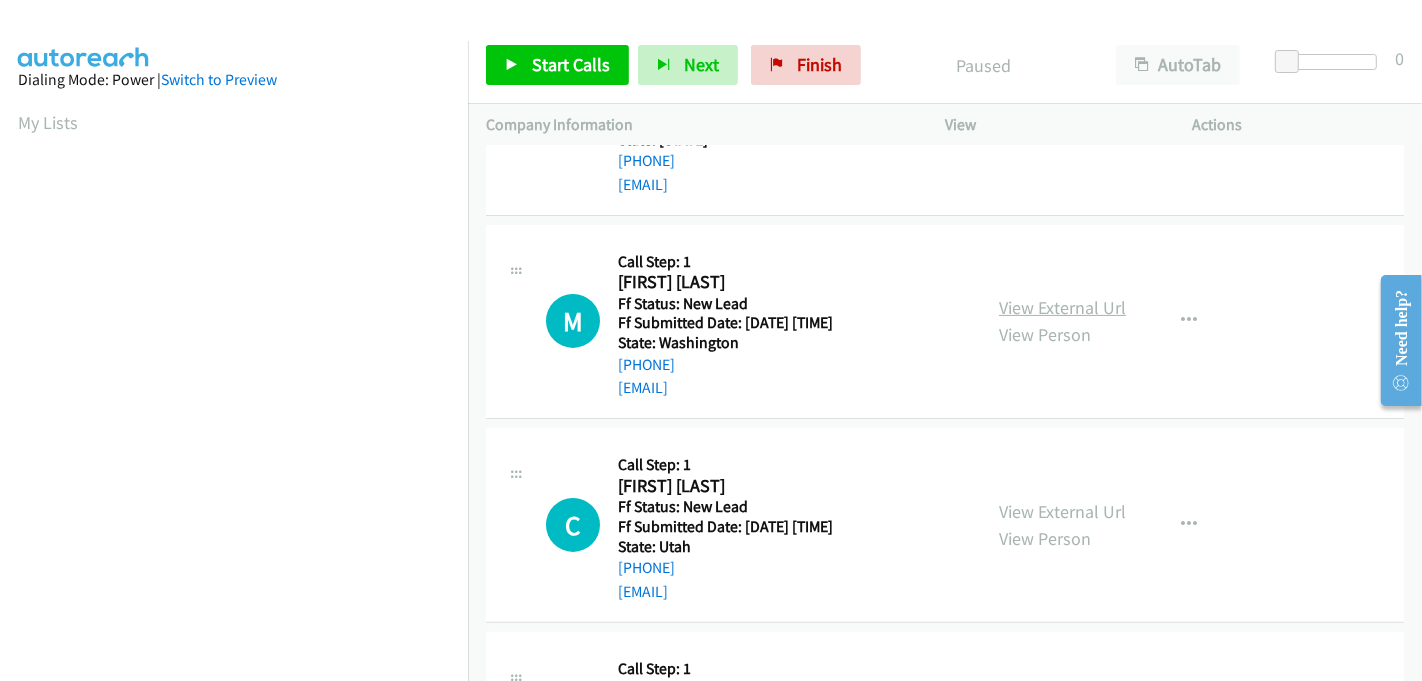 click on "View External Url" at bounding box center (1062, 307) 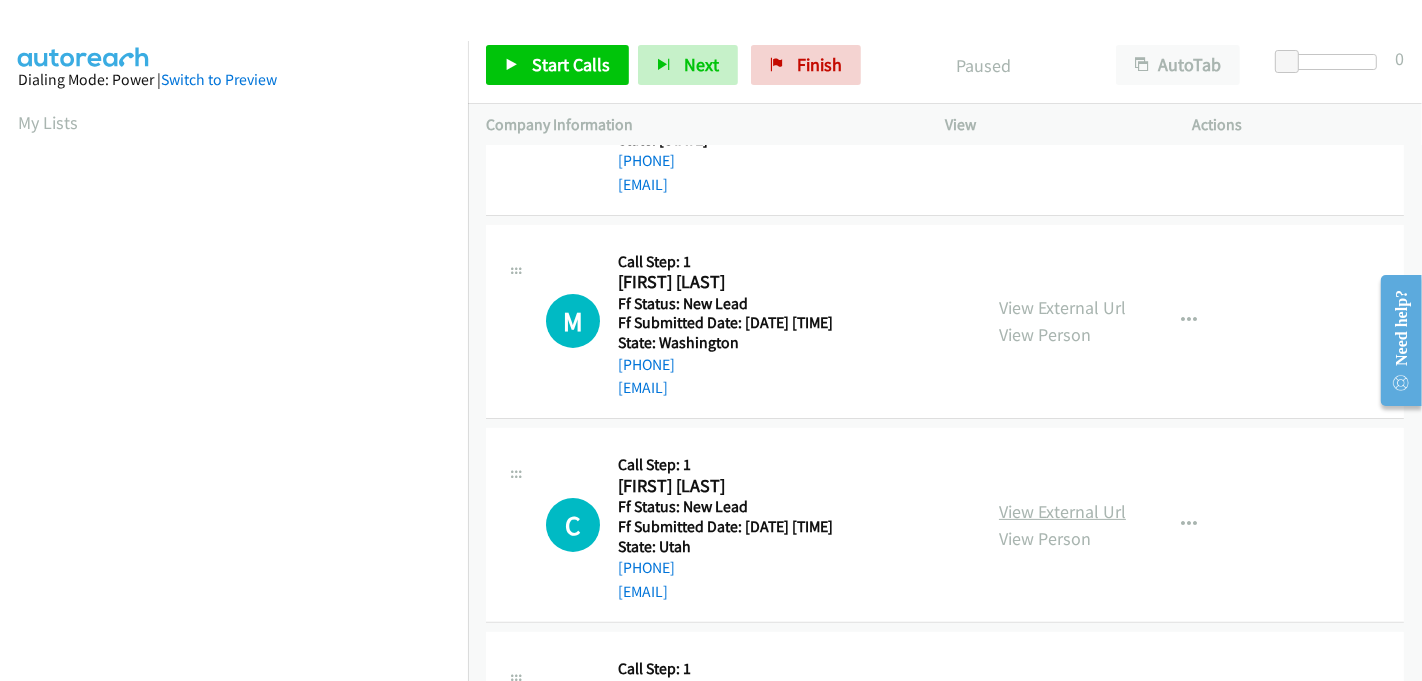 click on "View External Url" at bounding box center (1062, 511) 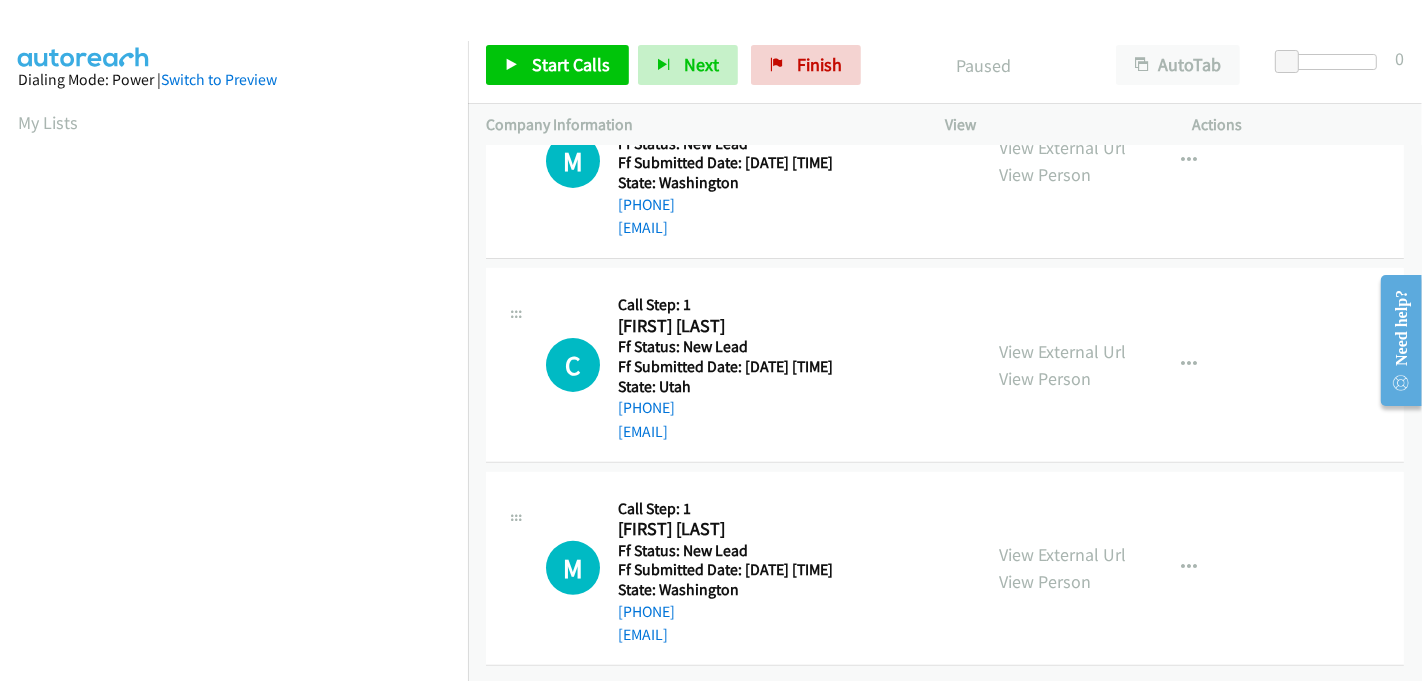scroll, scrollTop: 507, scrollLeft: 0, axis: vertical 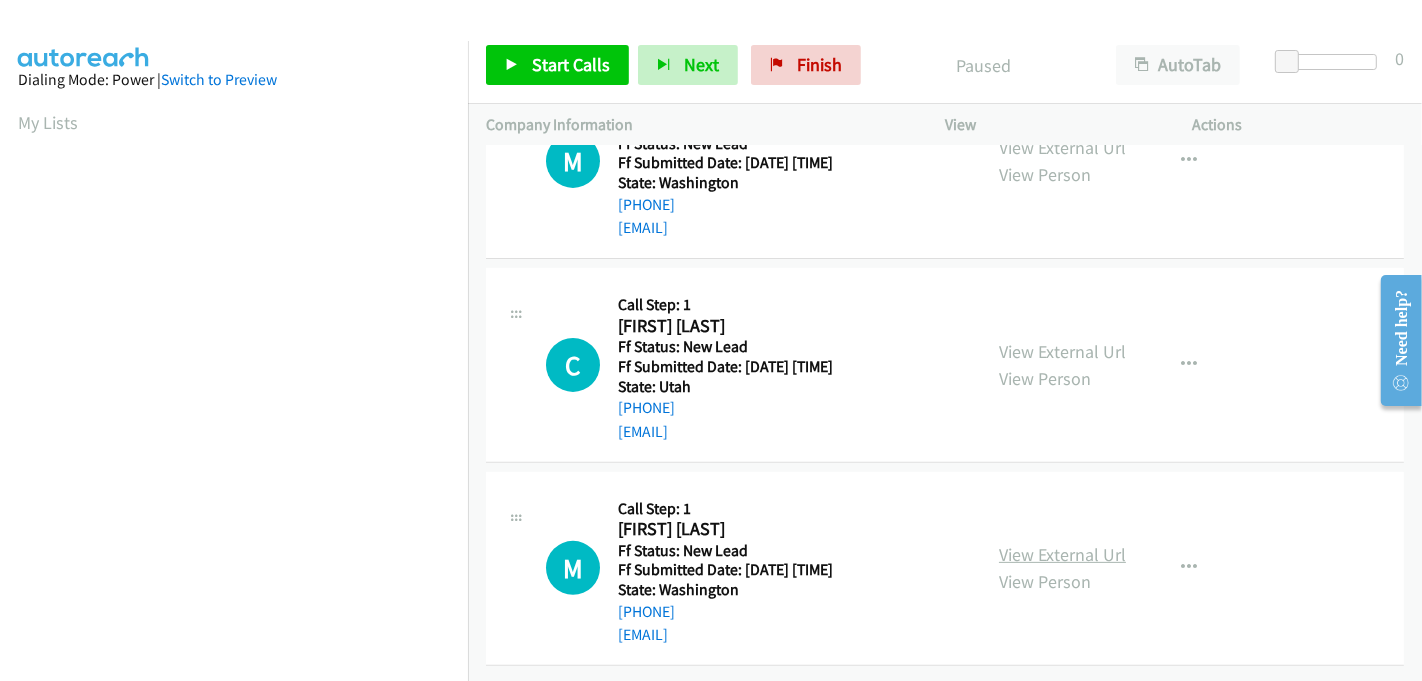click on "View External Url" at bounding box center (1062, 554) 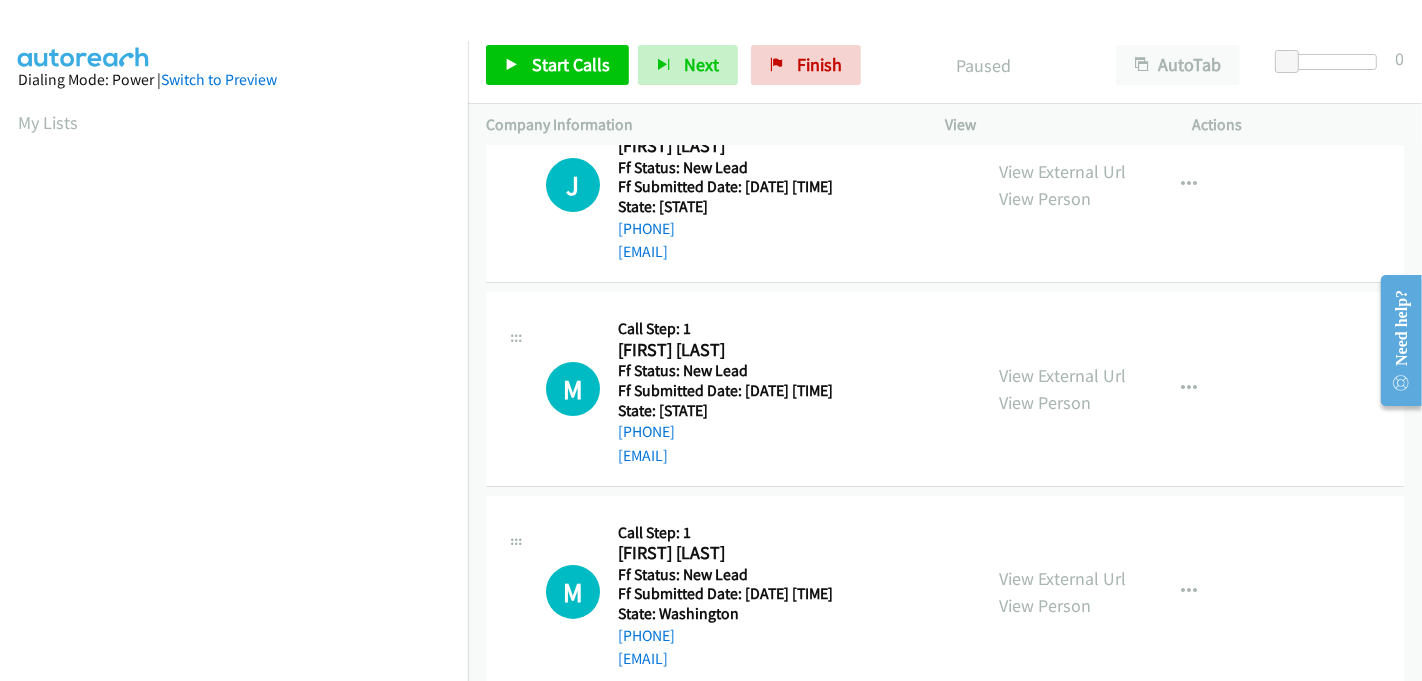 scroll, scrollTop: 0, scrollLeft: 0, axis: both 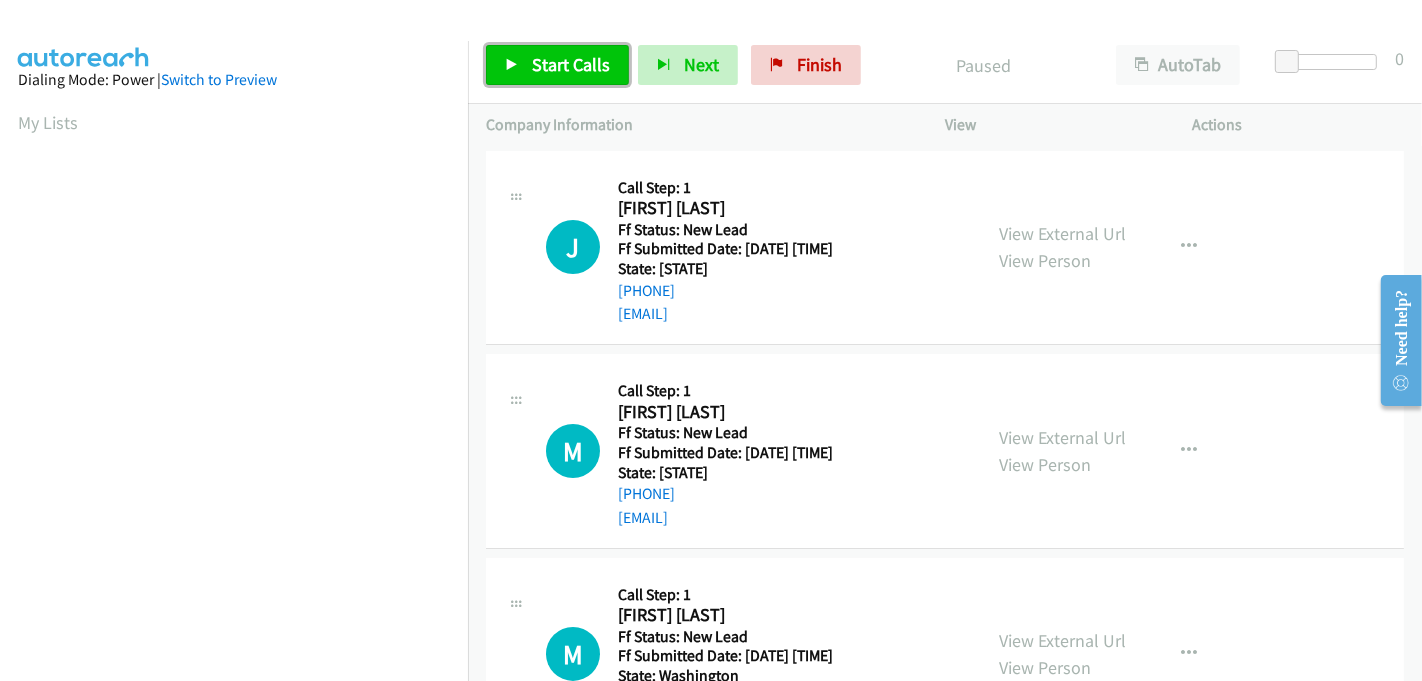click on "Start Calls" at bounding box center [571, 64] 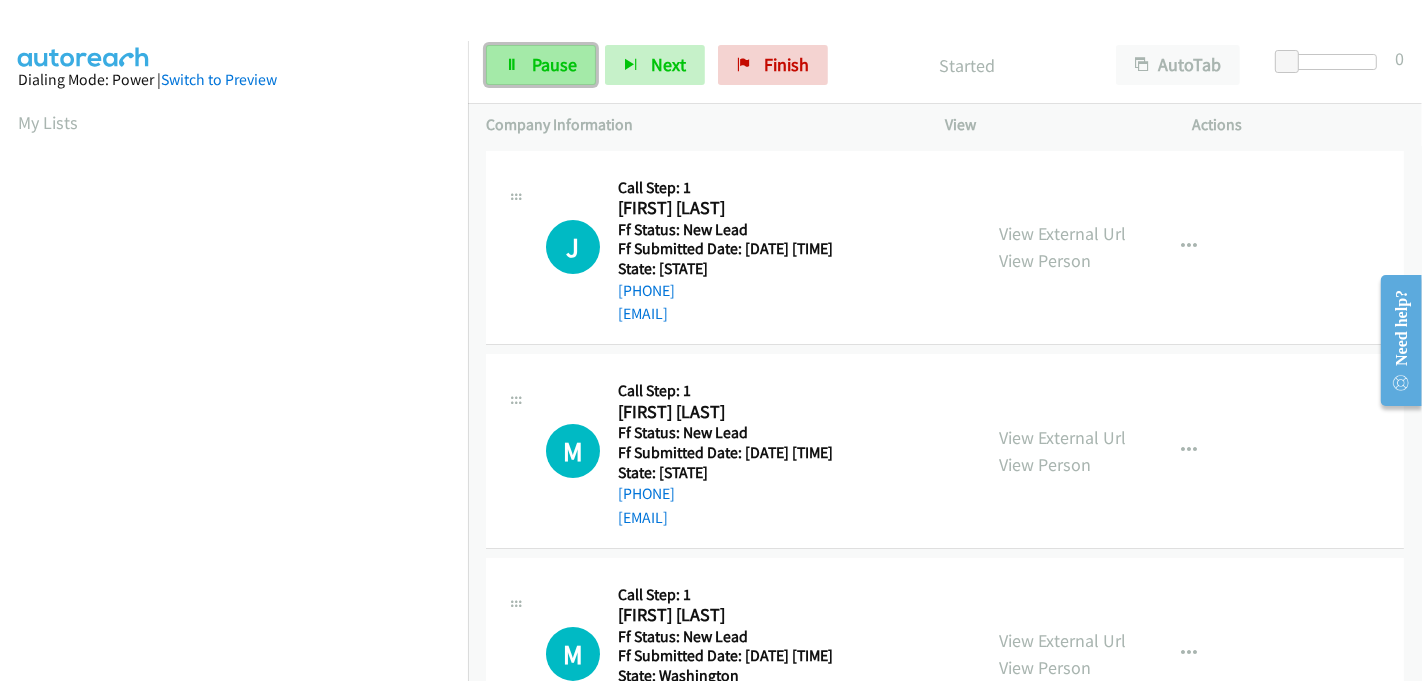 click on "Pause" at bounding box center [554, 64] 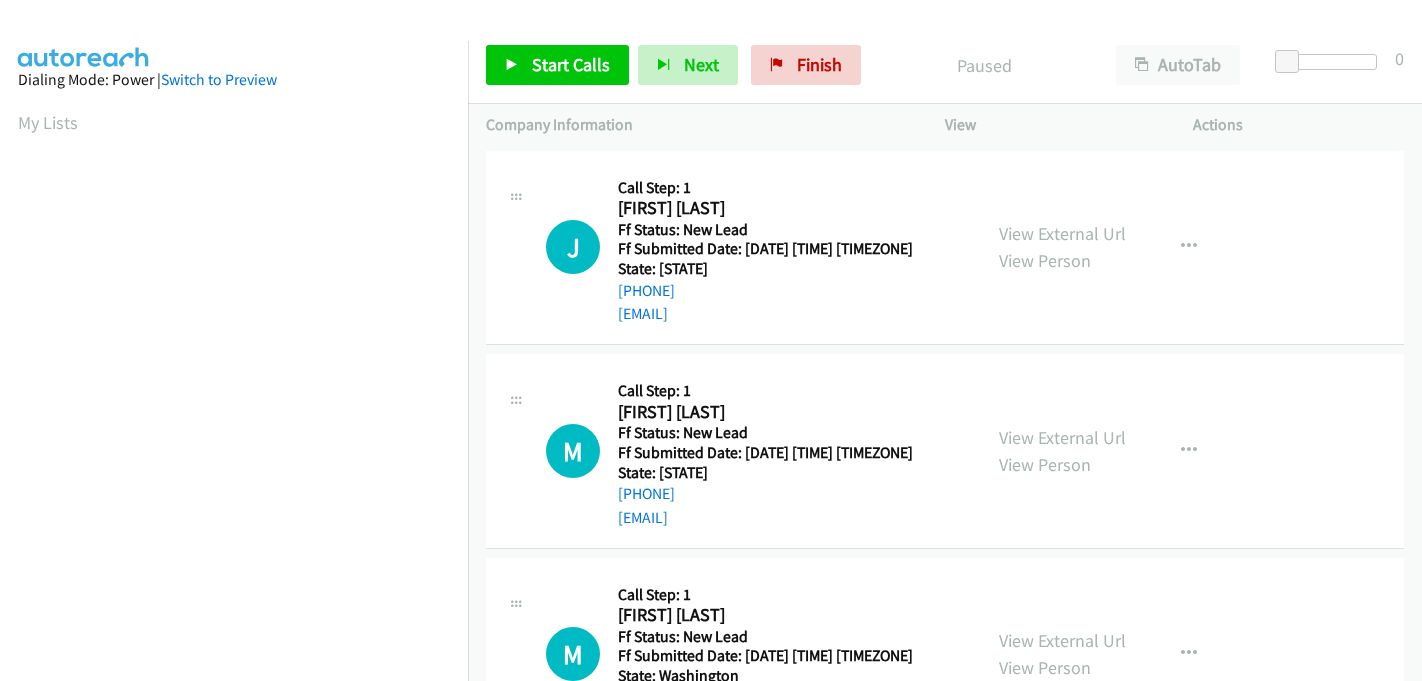 scroll, scrollTop: 0, scrollLeft: 0, axis: both 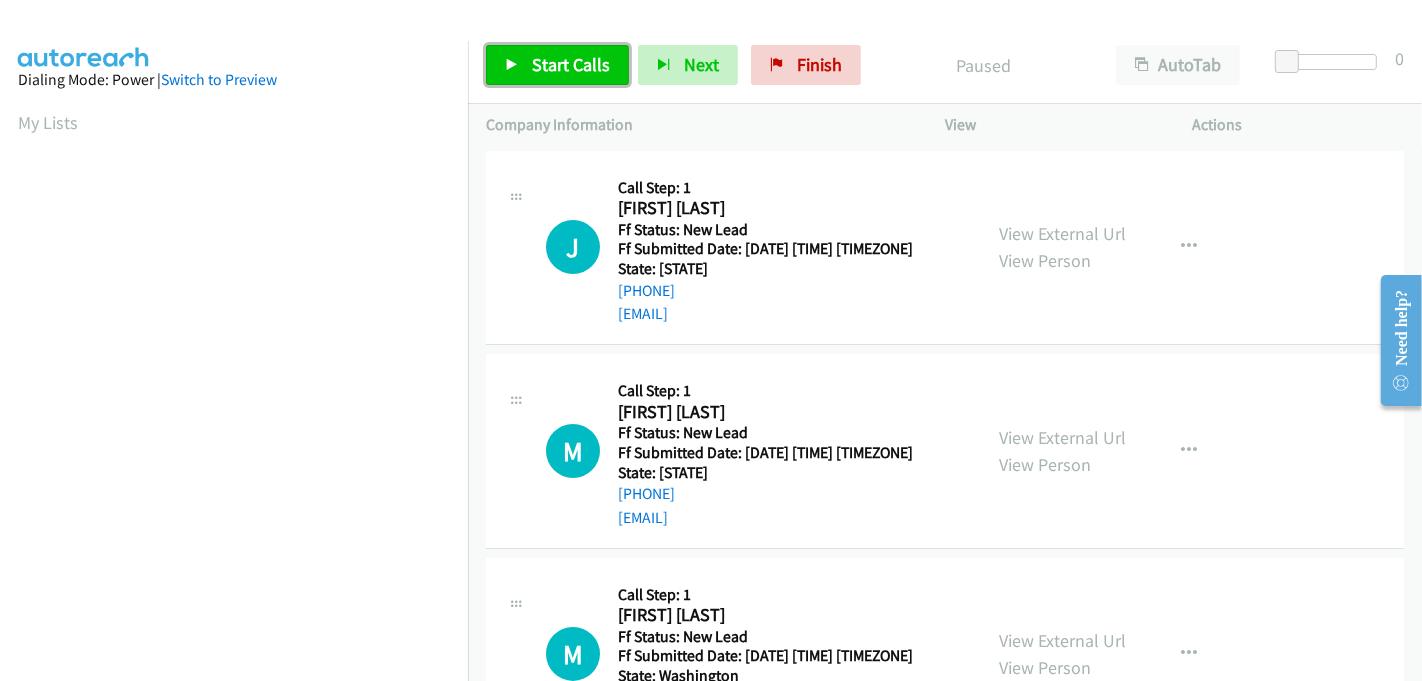 click on "Start Calls" at bounding box center (571, 64) 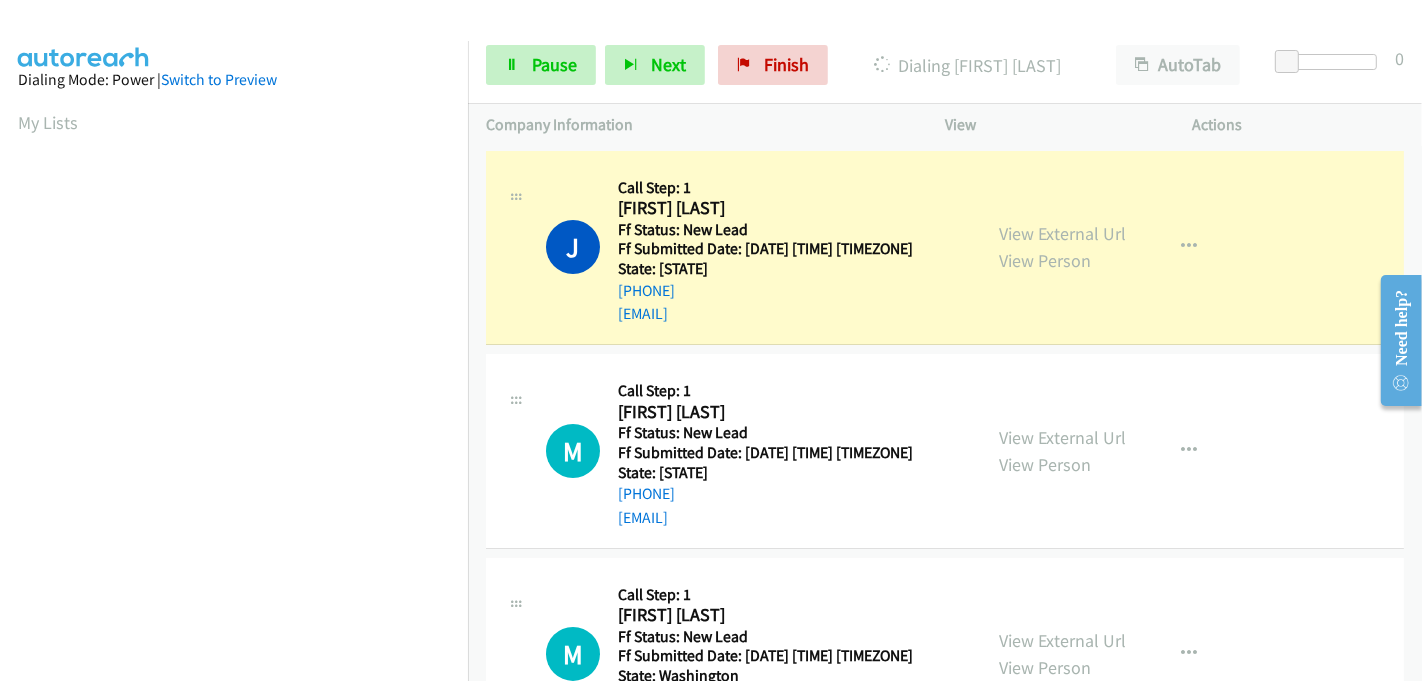 scroll, scrollTop: 442, scrollLeft: 0, axis: vertical 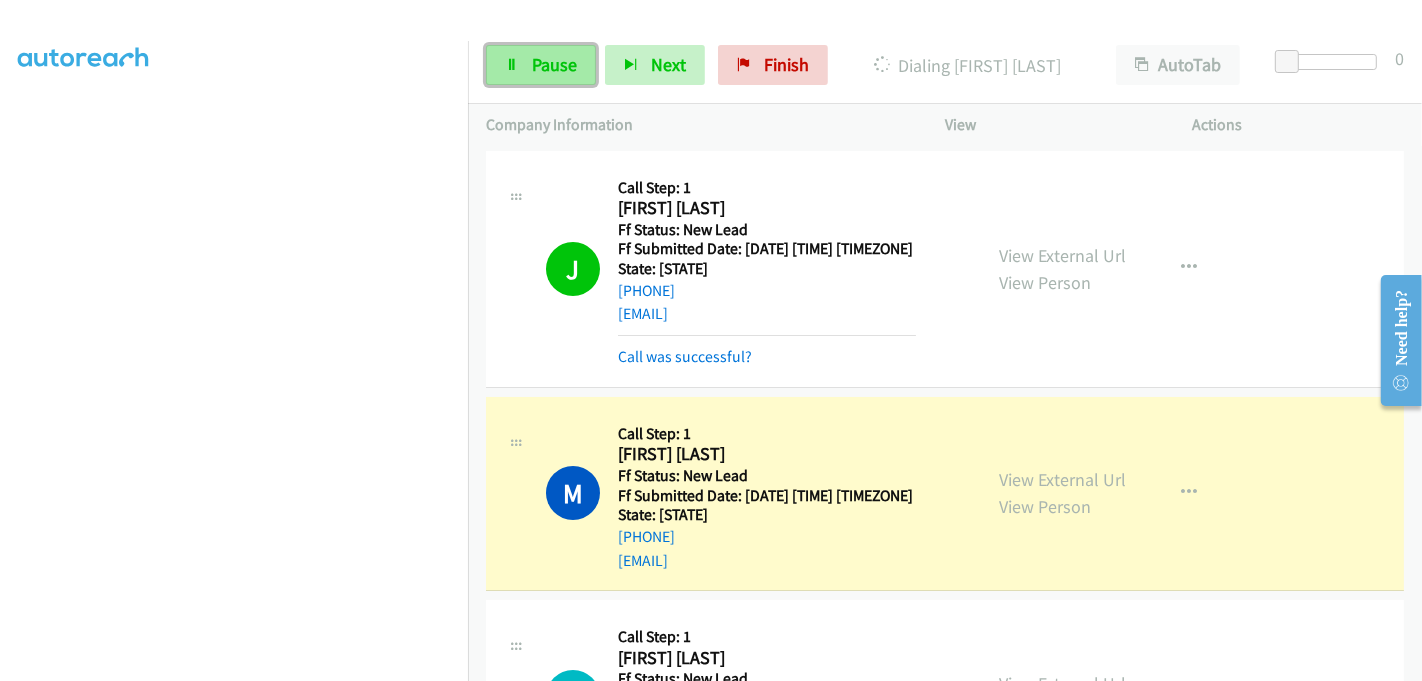 click on "Pause" at bounding box center (554, 64) 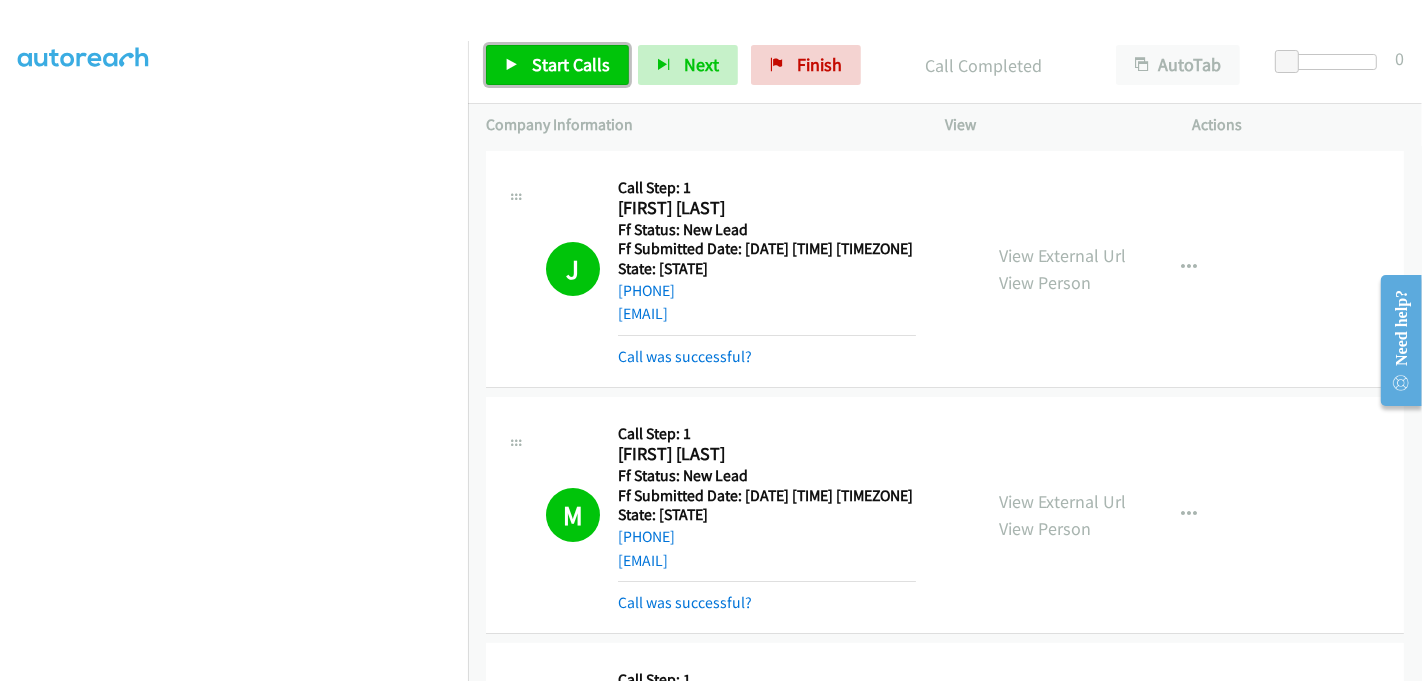 click on "Start Calls" at bounding box center (557, 65) 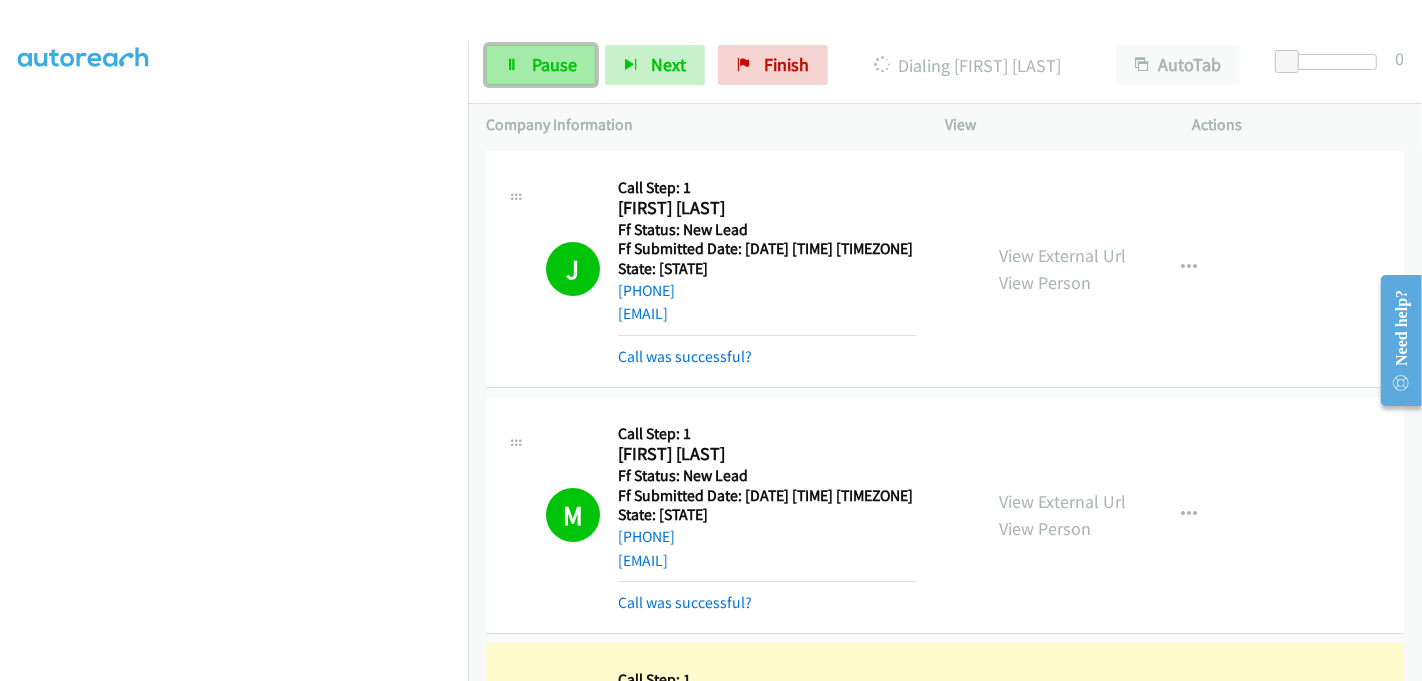 click on "Pause" at bounding box center [554, 64] 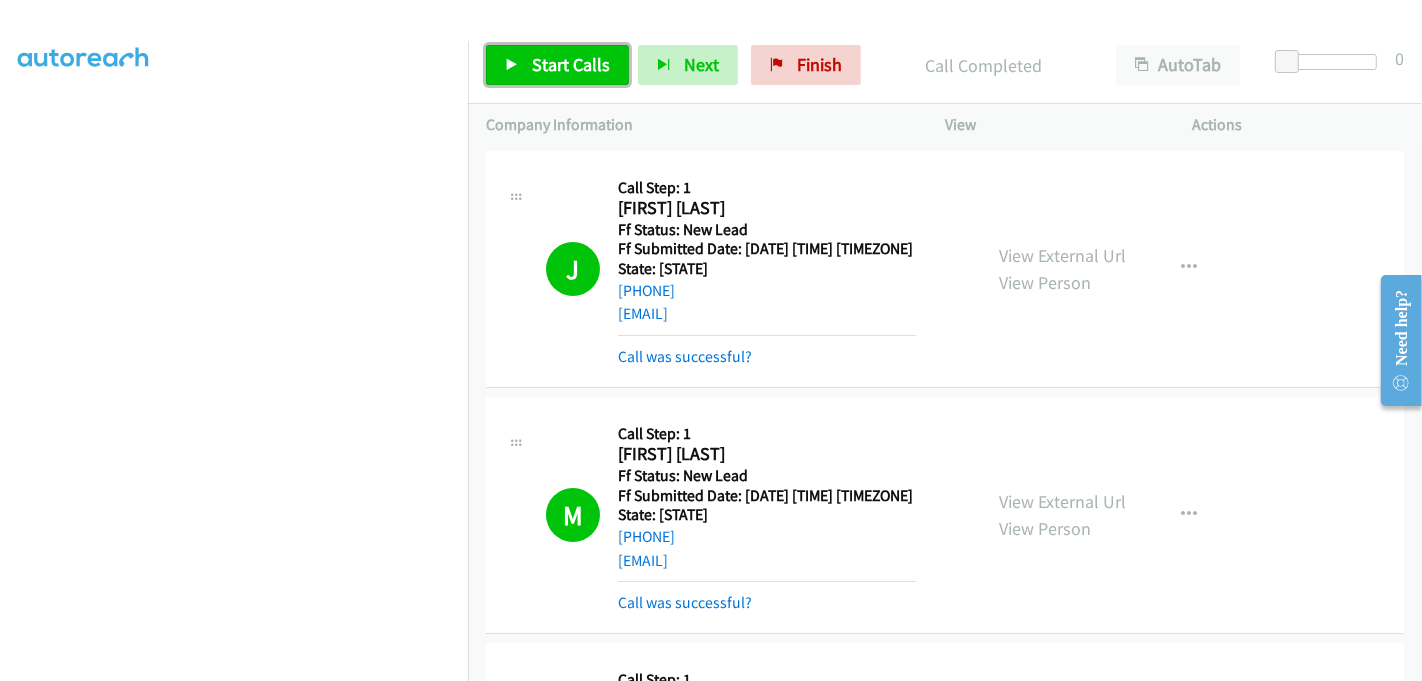 click on "Start Calls" at bounding box center (571, 64) 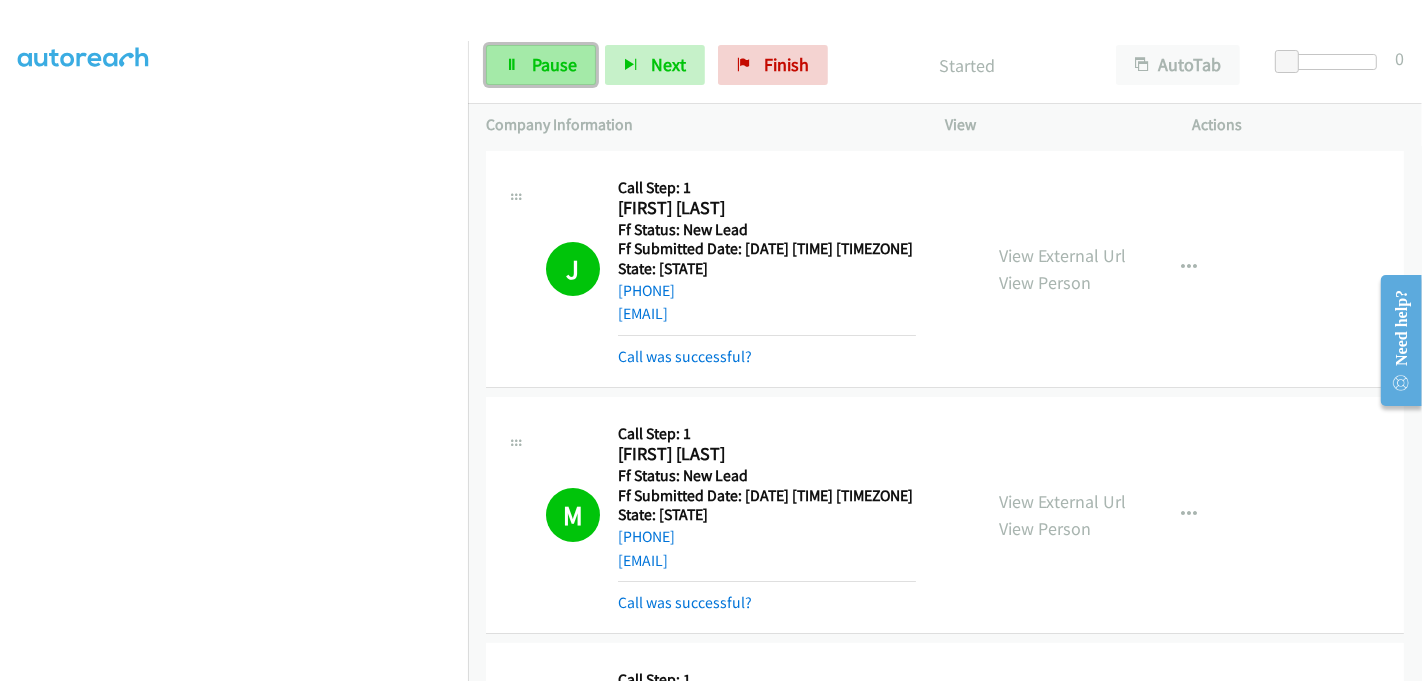 click on "Pause" at bounding box center (554, 64) 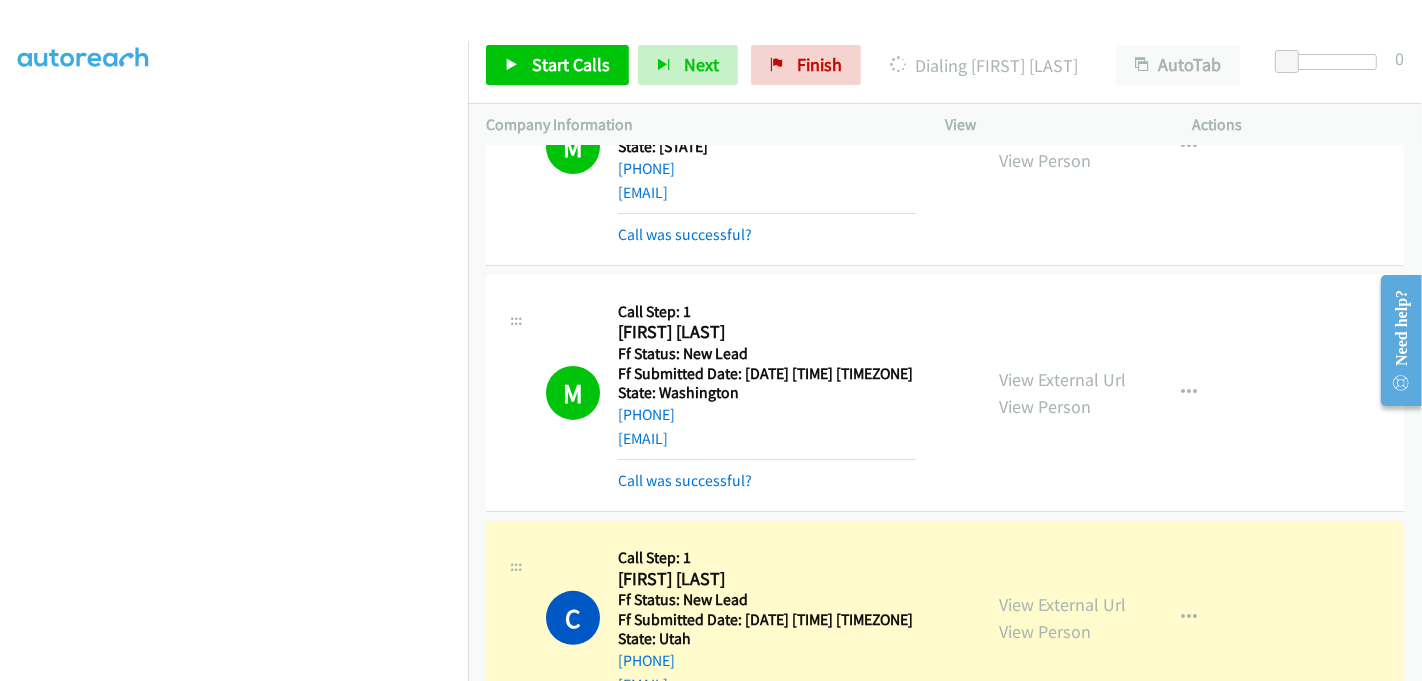 scroll, scrollTop: 333, scrollLeft: 0, axis: vertical 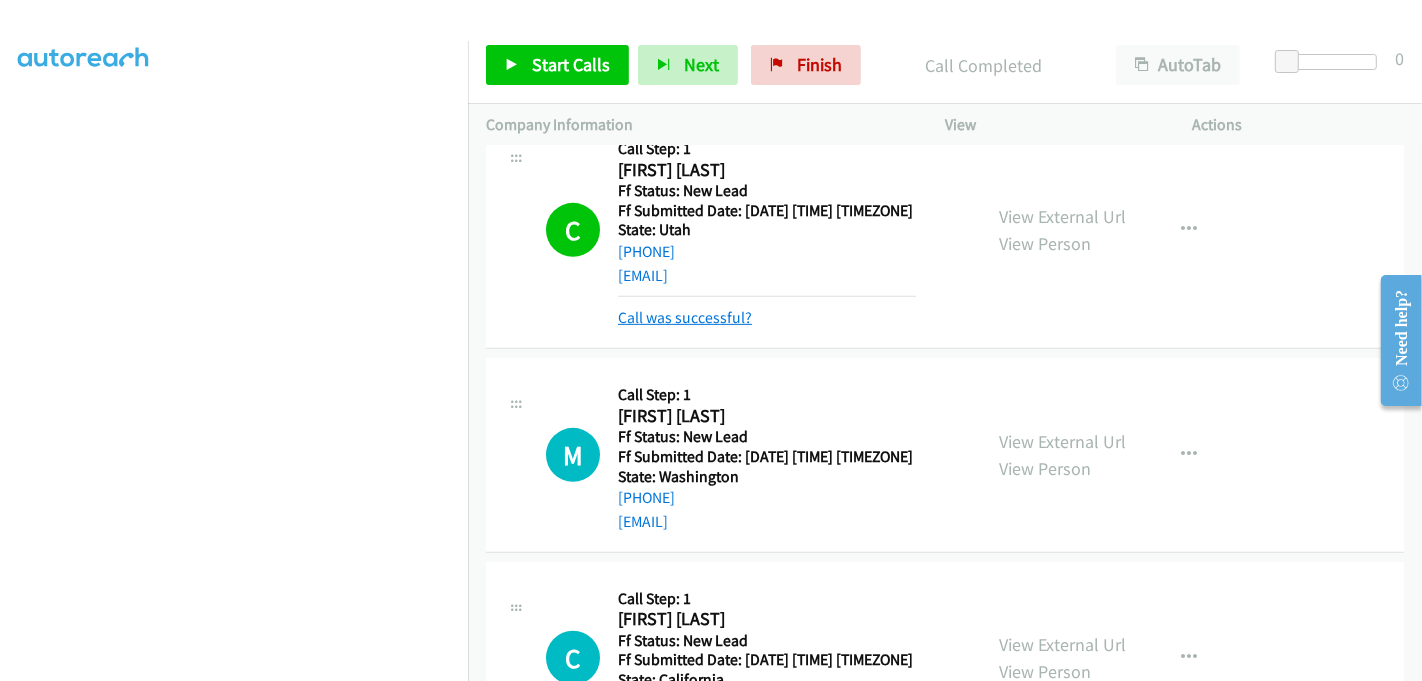 click on "Call was successful?" at bounding box center [685, 317] 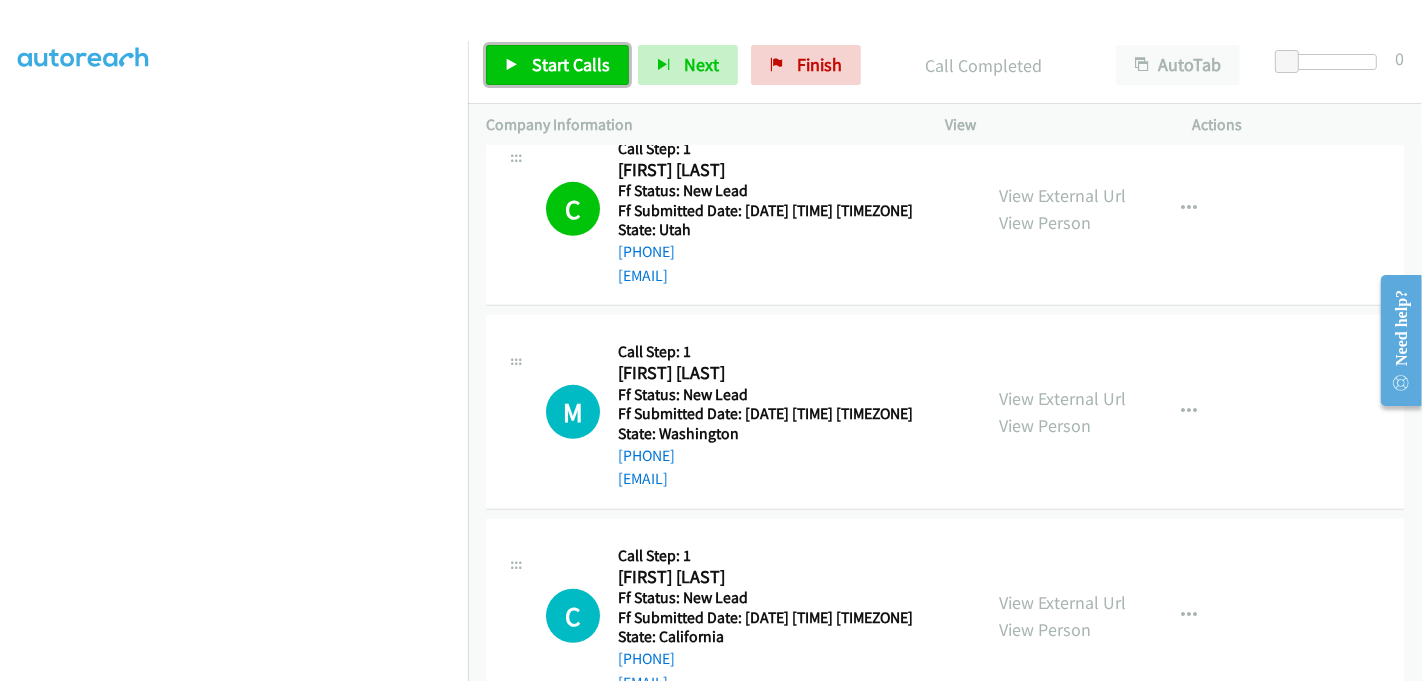 click on "Start Calls" at bounding box center (571, 64) 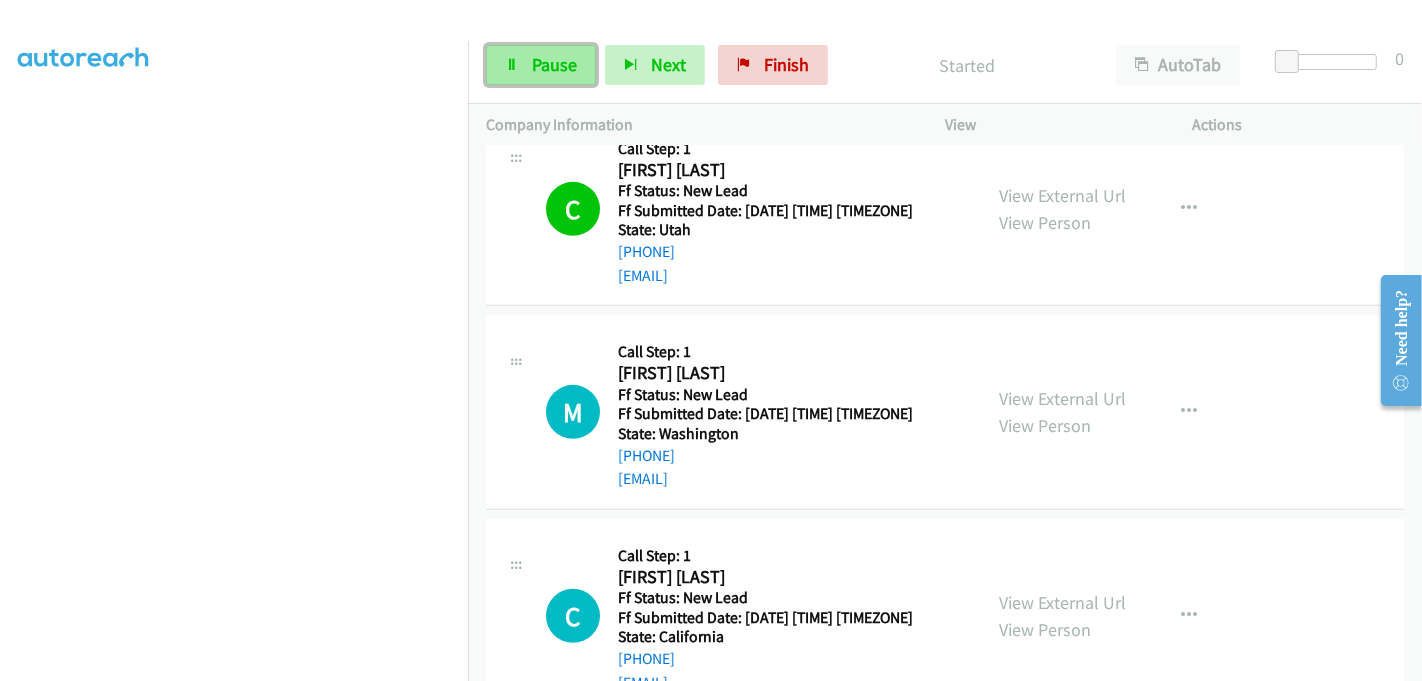 click on "Pause" at bounding box center (554, 64) 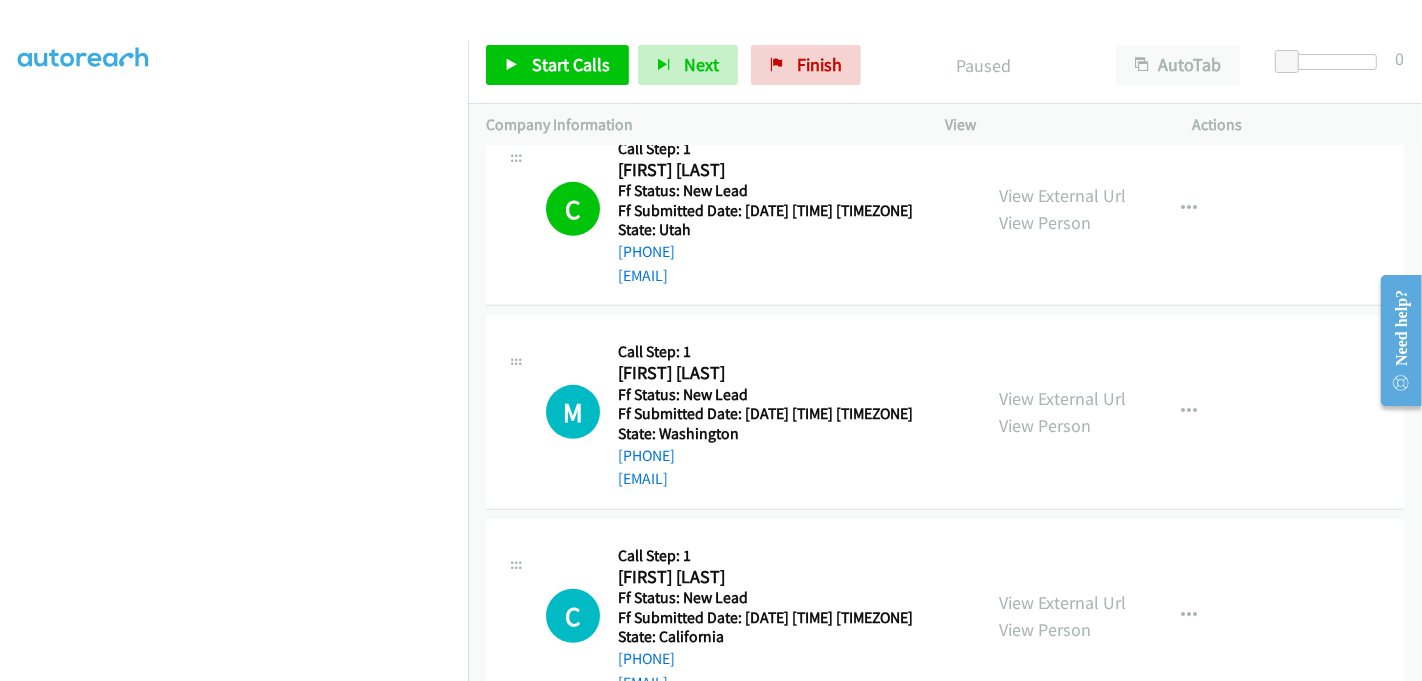 scroll, scrollTop: 109, scrollLeft: 0, axis: vertical 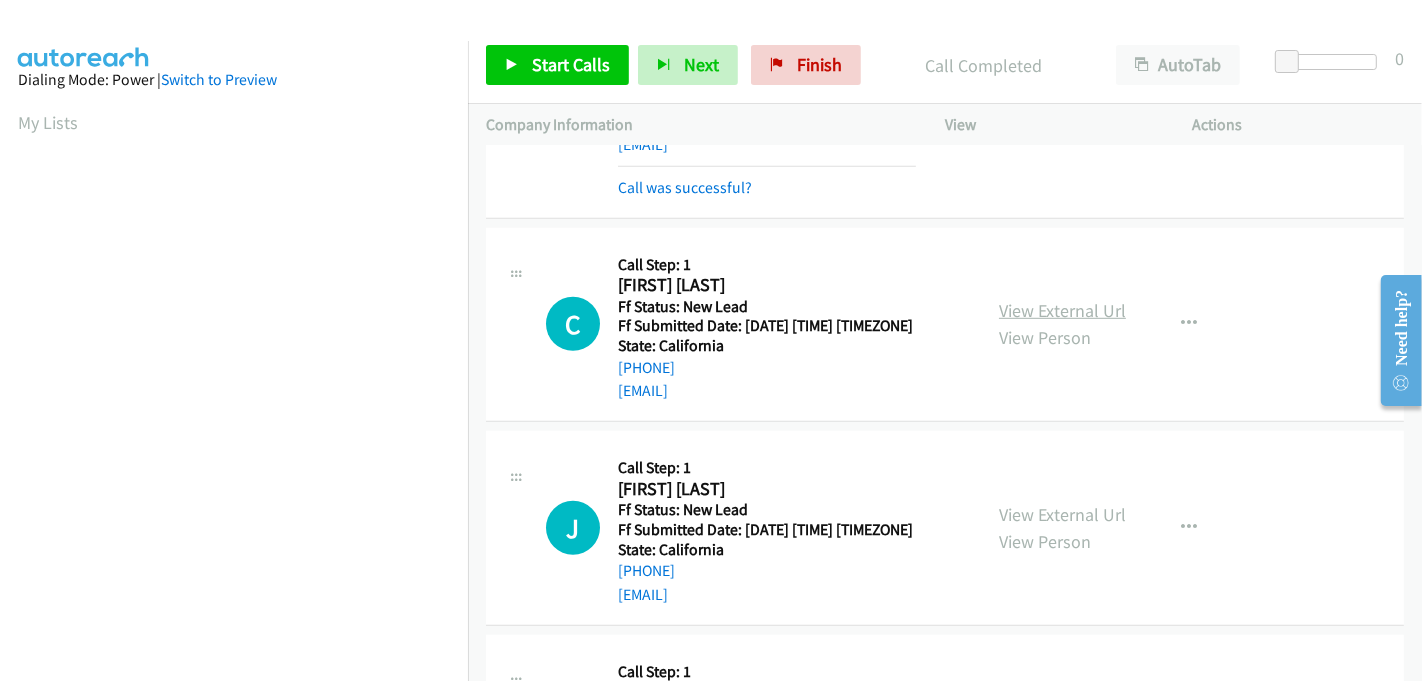 click on "View External Url" at bounding box center [1062, 310] 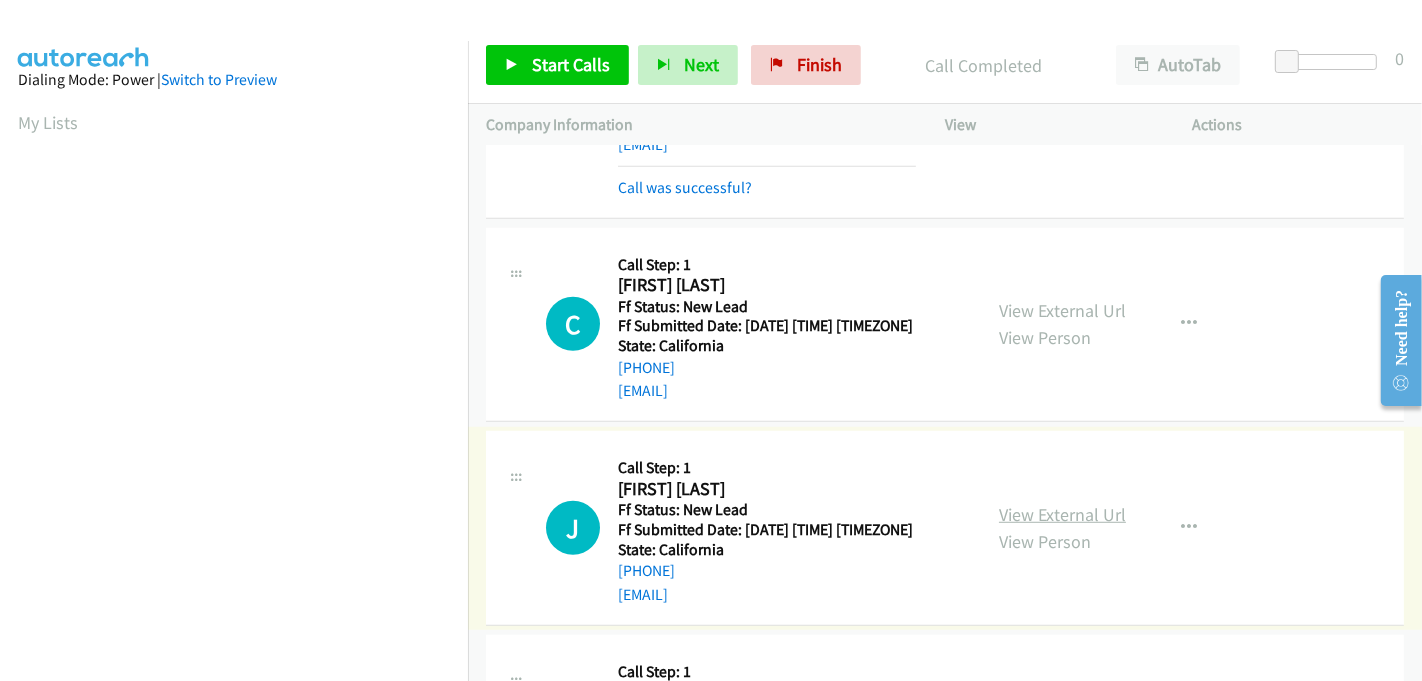 click on "View External Url" at bounding box center (1062, 514) 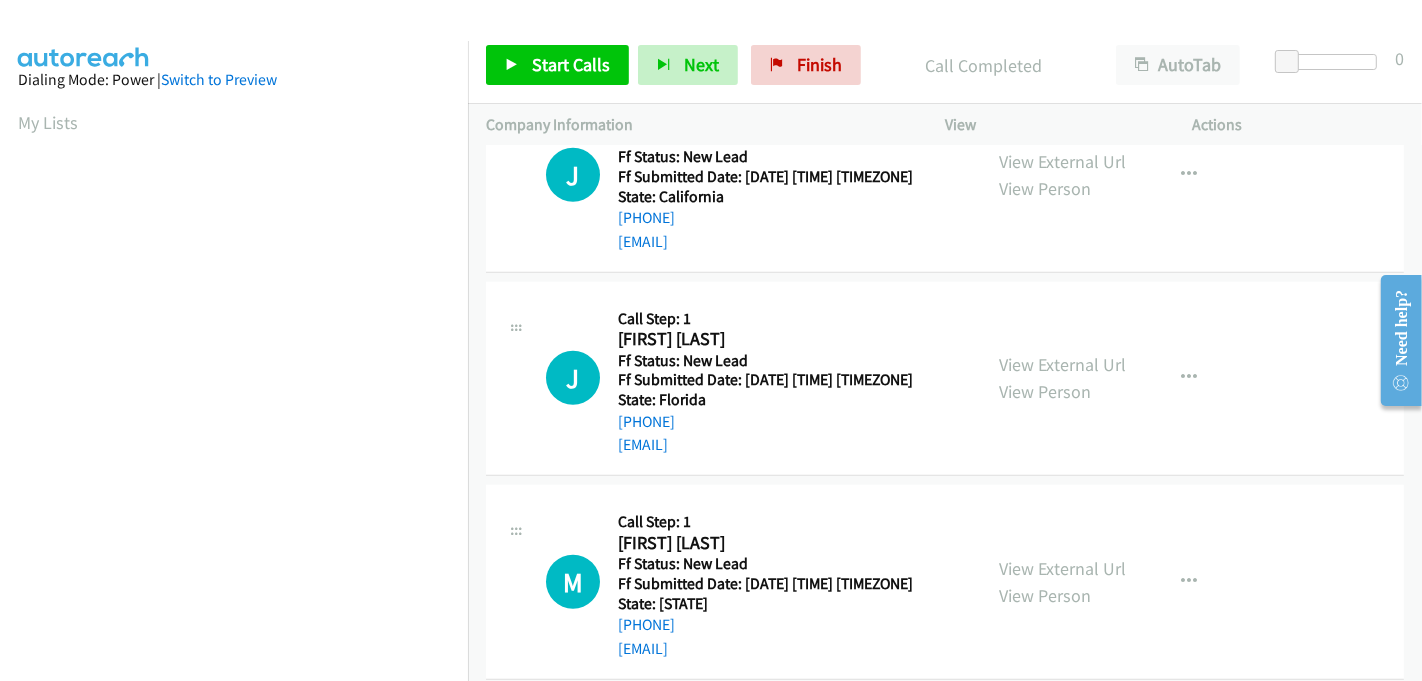 scroll, scrollTop: 1555, scrollLeft: 0, axis: vertical 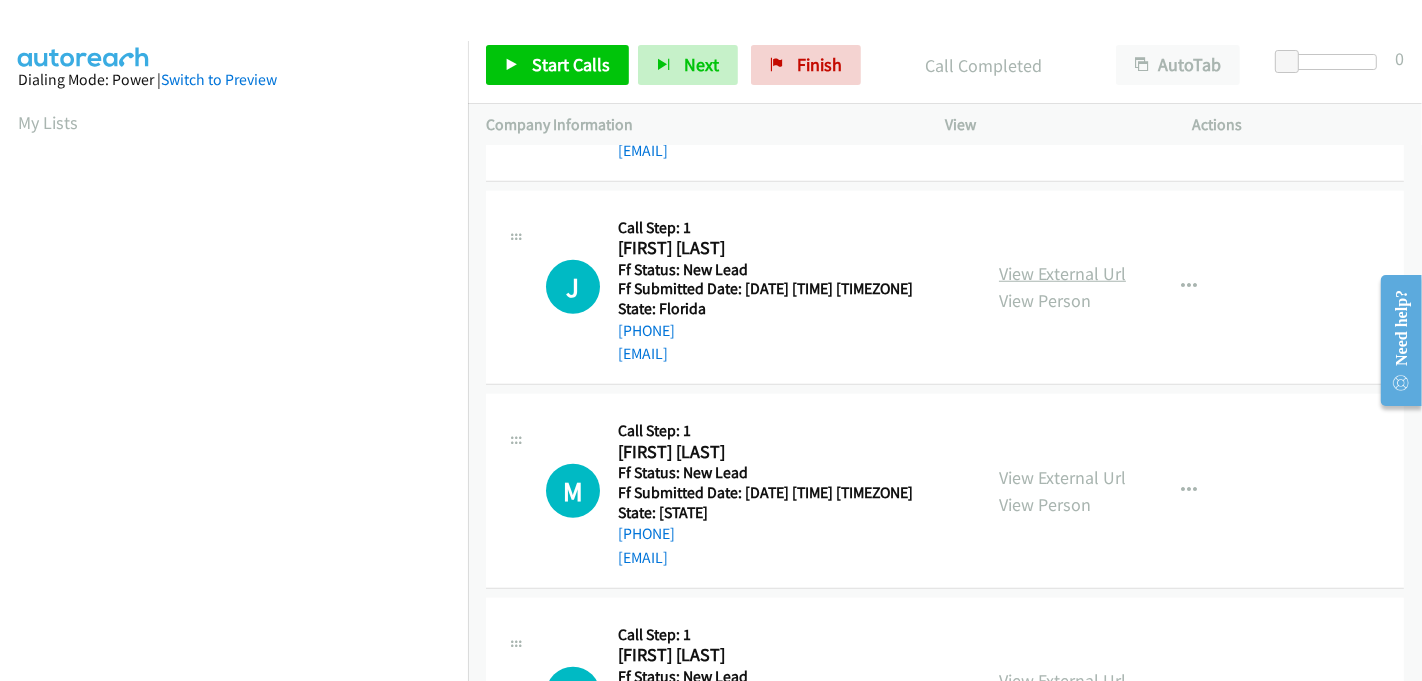 click on "View External Url" at bounding box center (1062, 273) 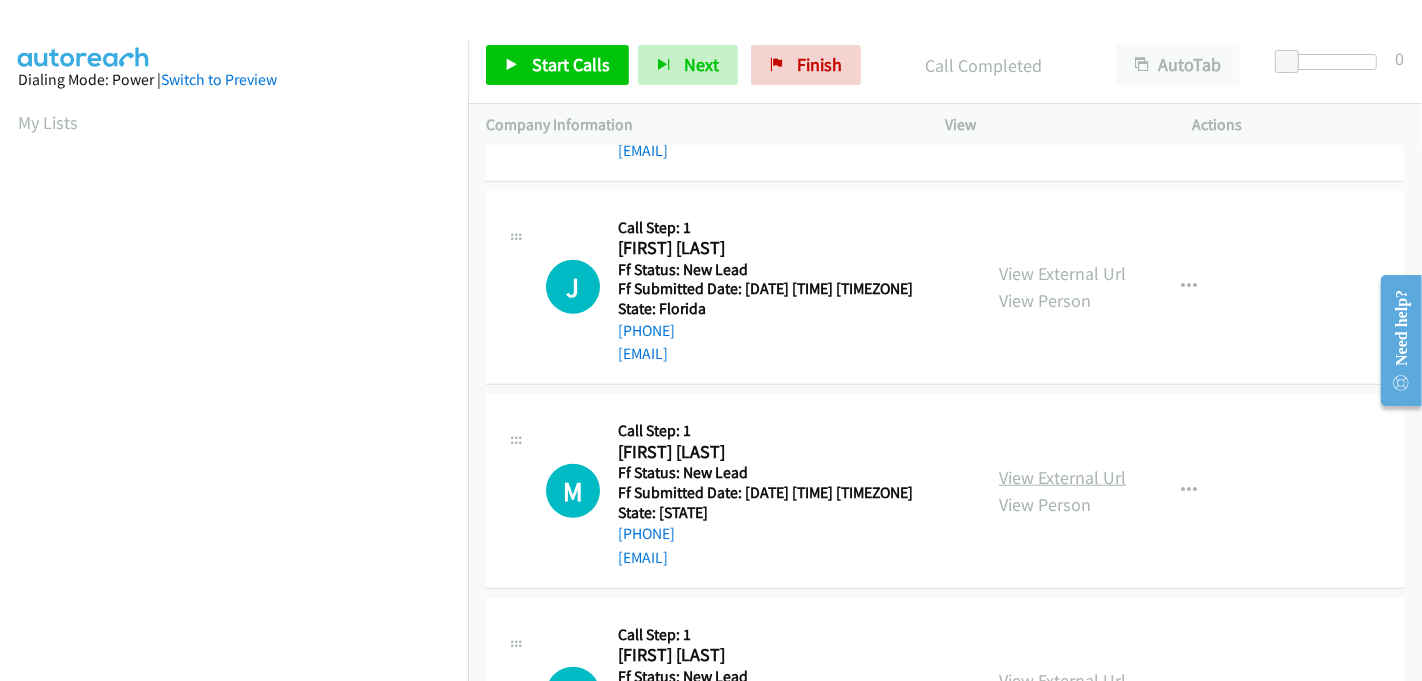 click on "View External Url" at bounding box center [1062, 477] 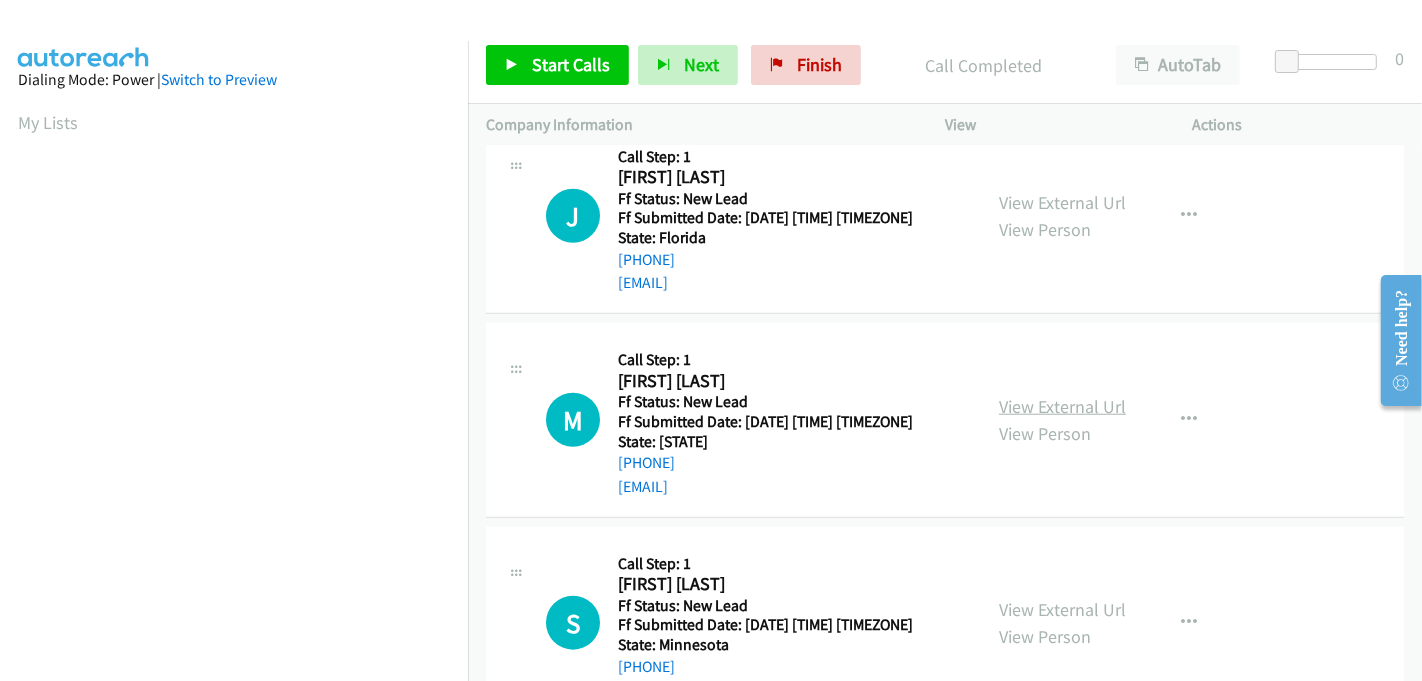 scroll, scrollTop: 1692, scrollLeft: 0, axis: vertical 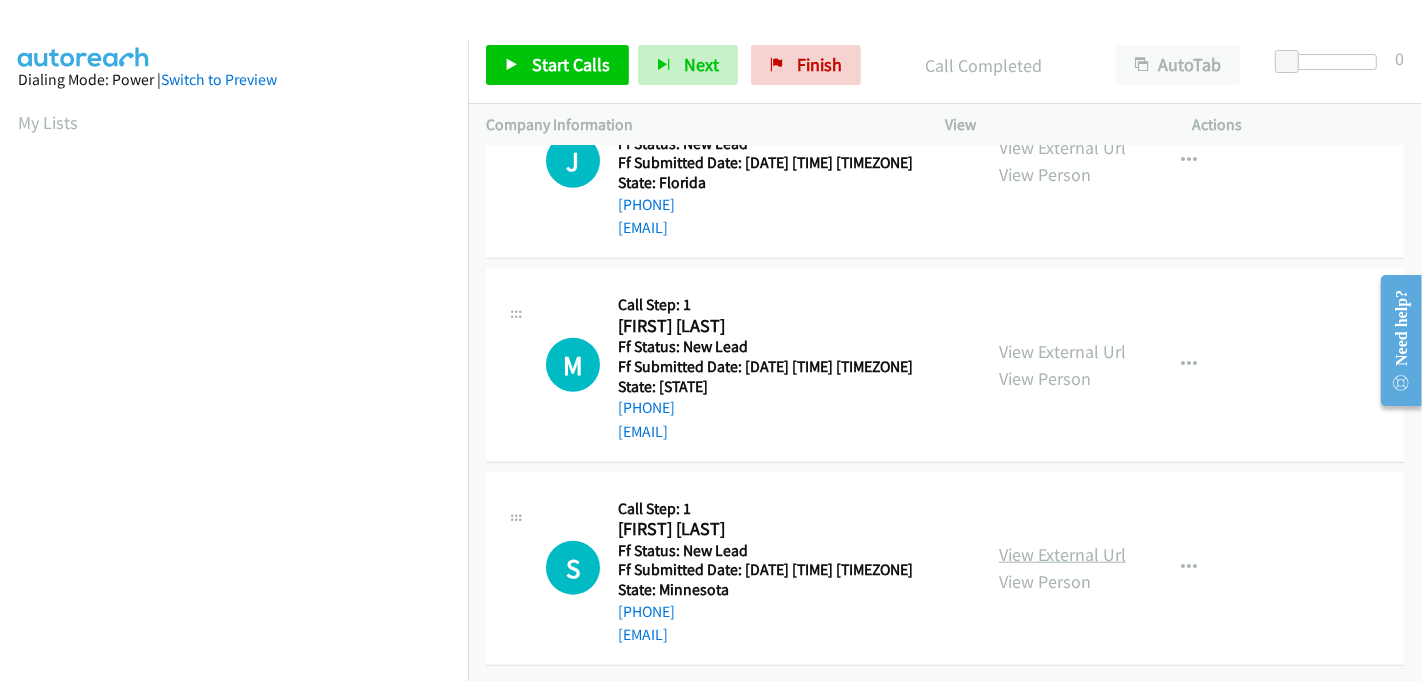 click on "View External Url" at bounding box center (1062, 554) 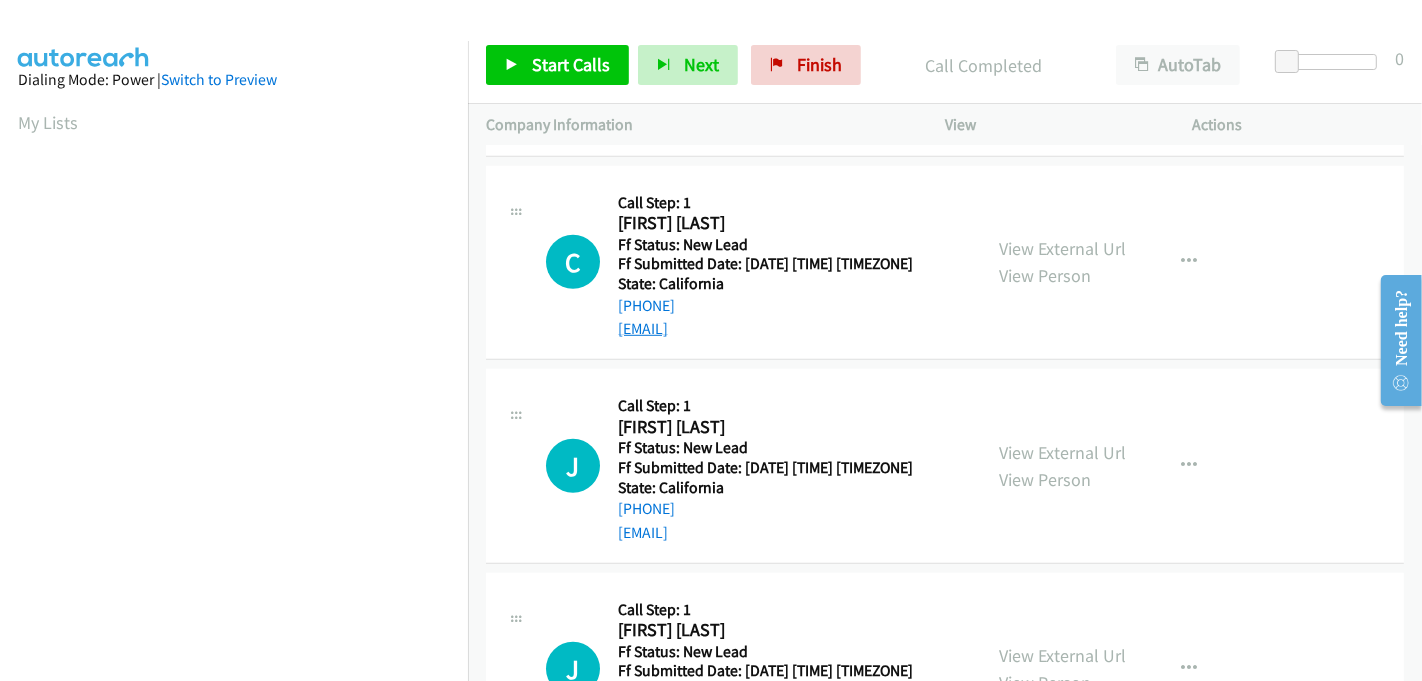scroll, scrollTop: 1248, scrollLeft: 0, axis: vertical 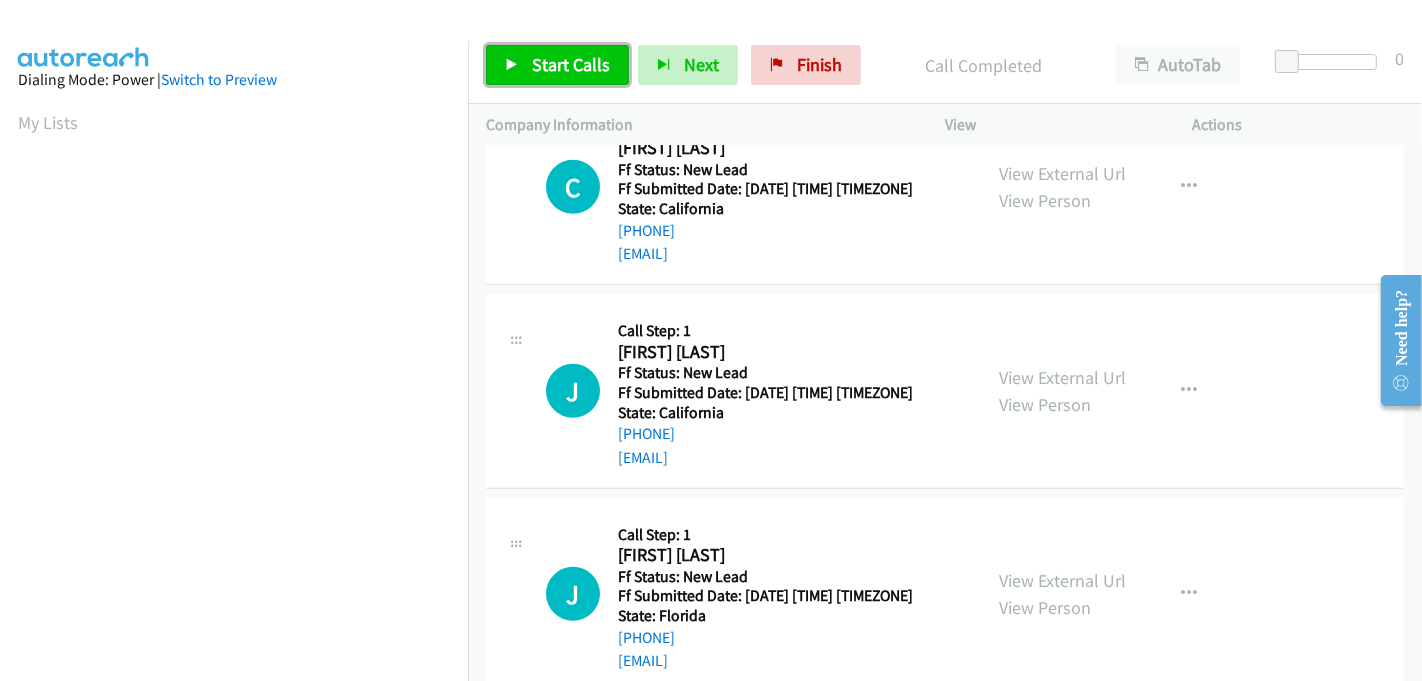 click on "Start Calls" at bounding box center [571, 64] 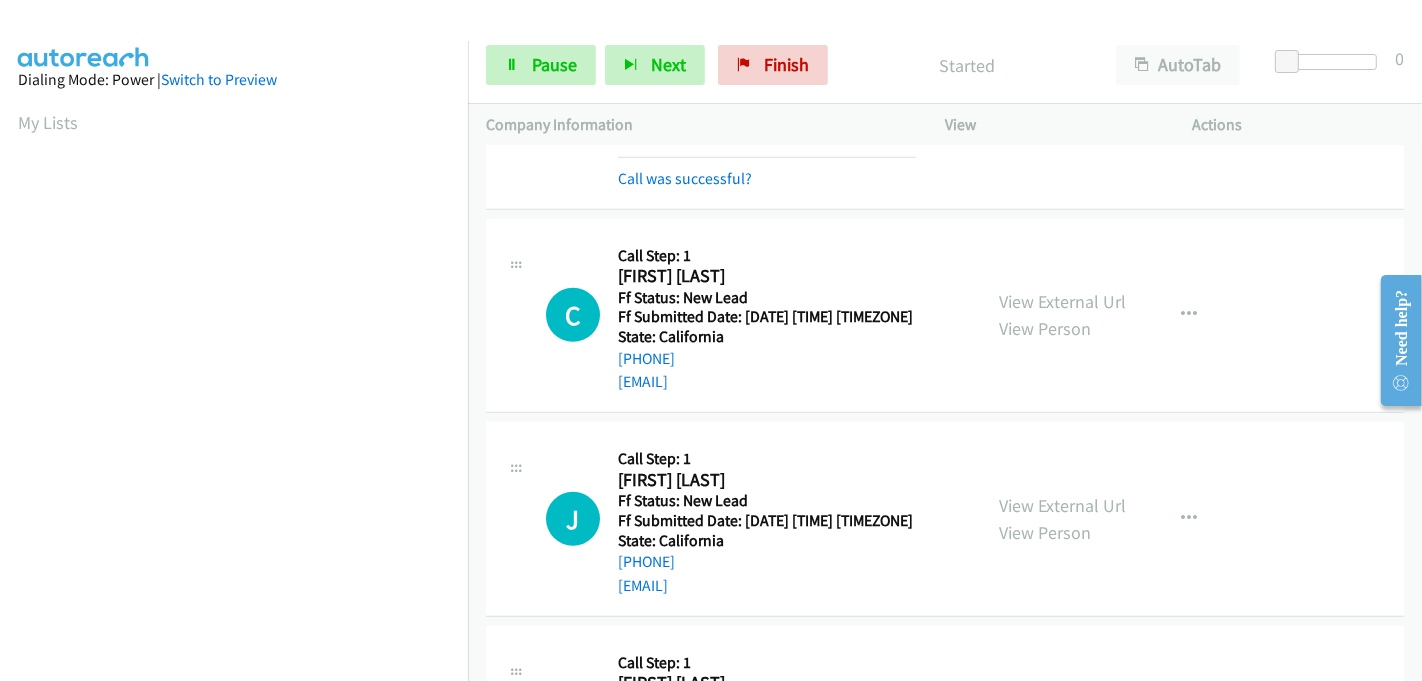 scroll, scrollTop: 1137, scrollLeft: 0, axis: vertical 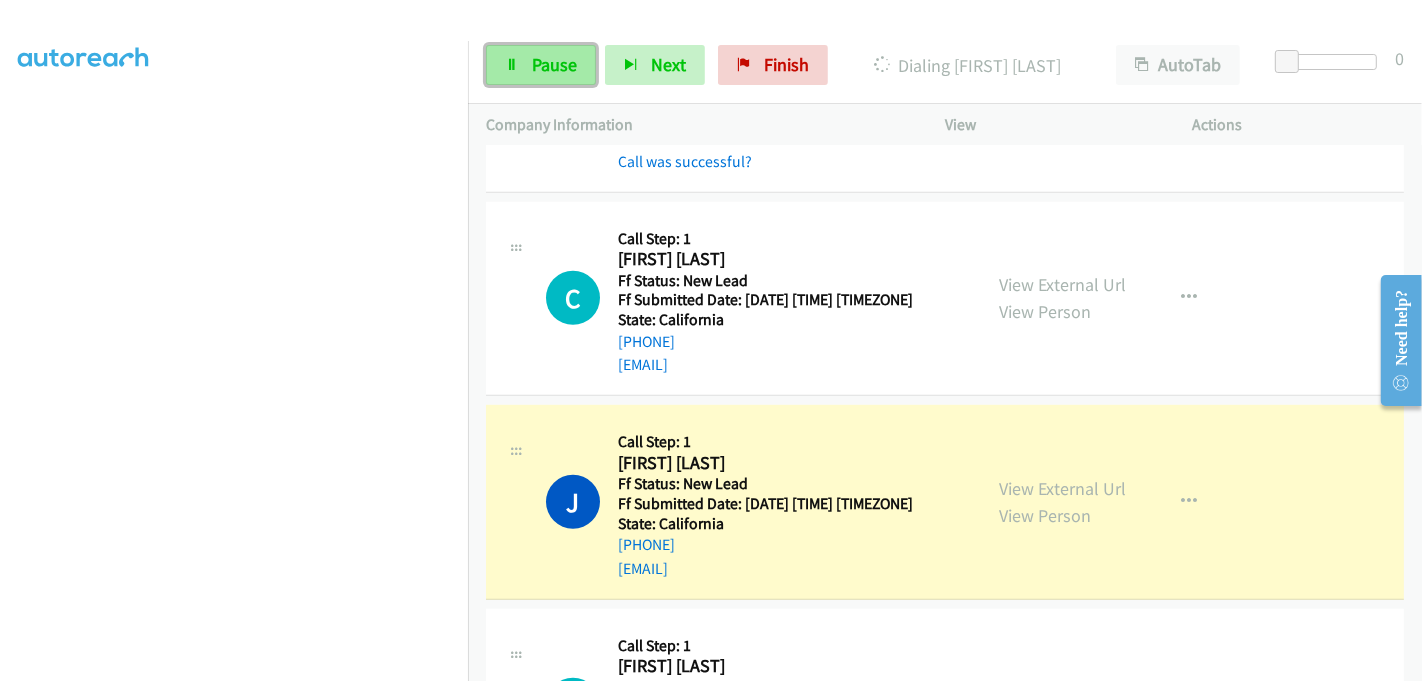 click on "Pause" at bounding box center [554, 64] 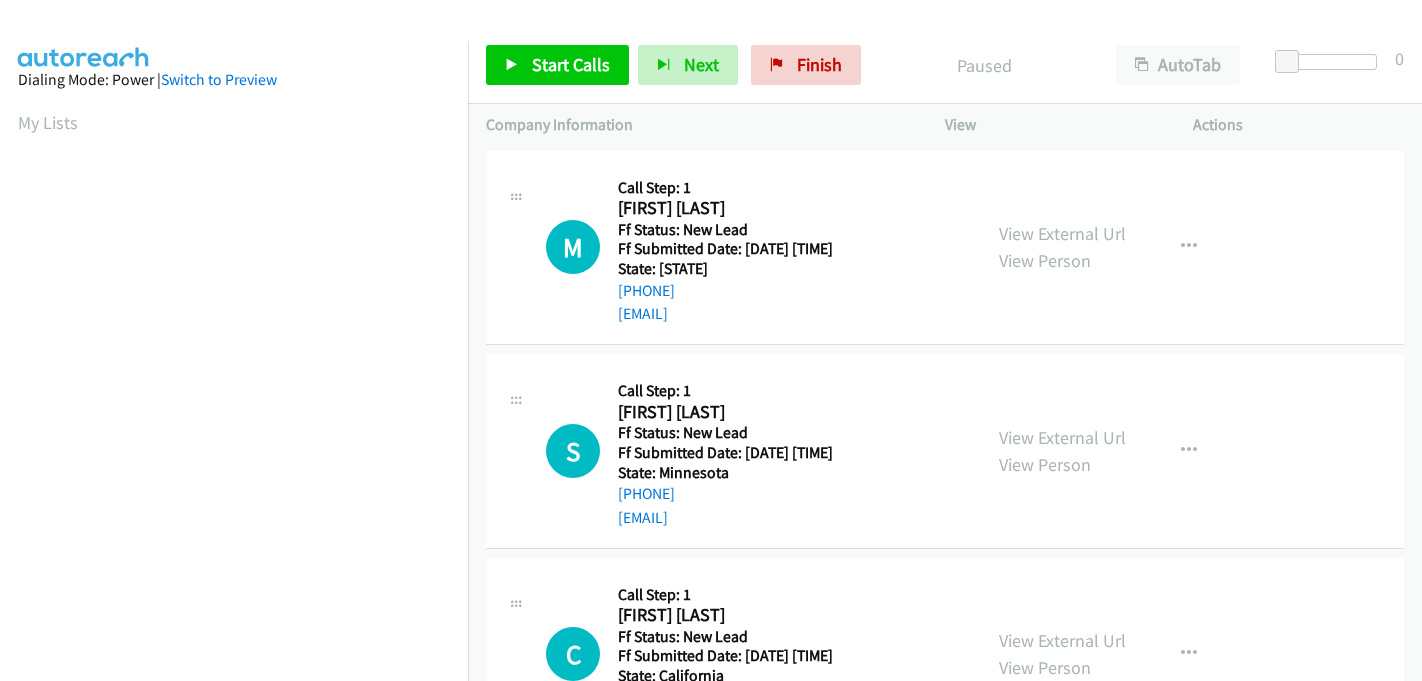 scroll, scrollTop: 0, scrollLeft: 0, axis: both 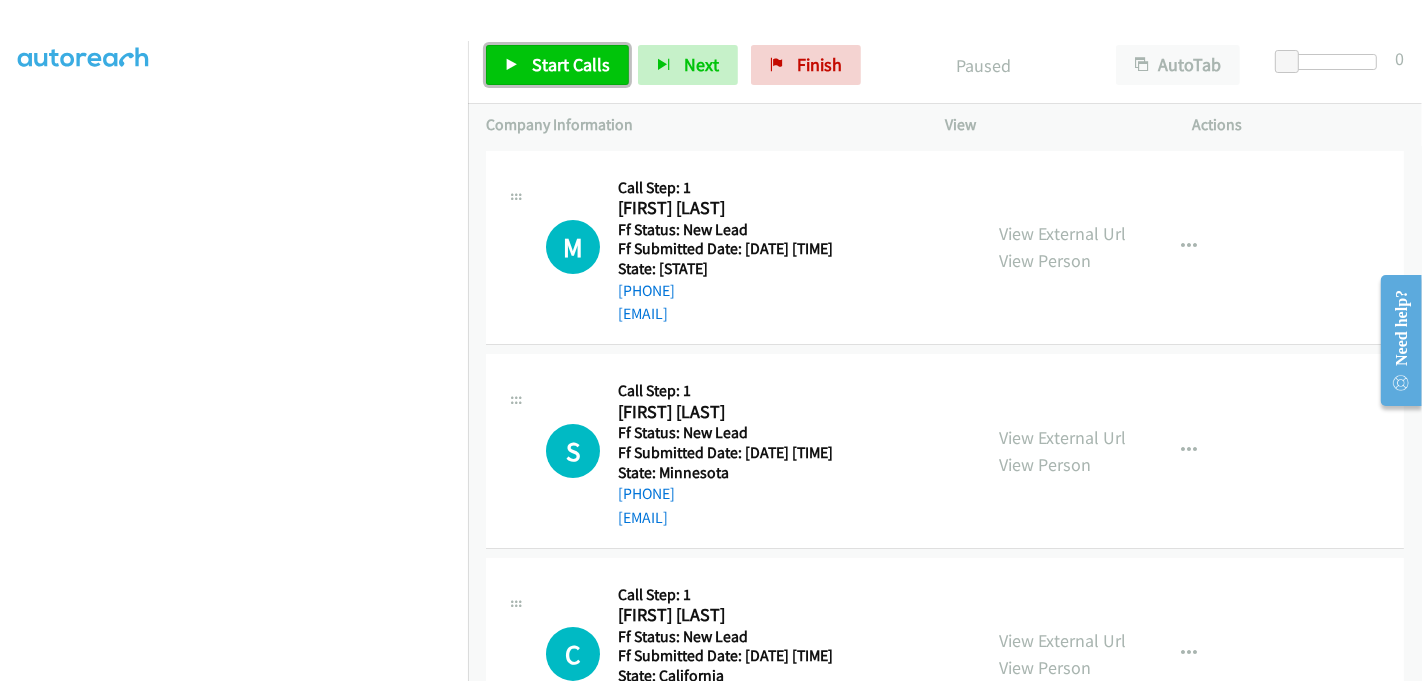 click on "Start Calls" at bounding box center (571, 64) 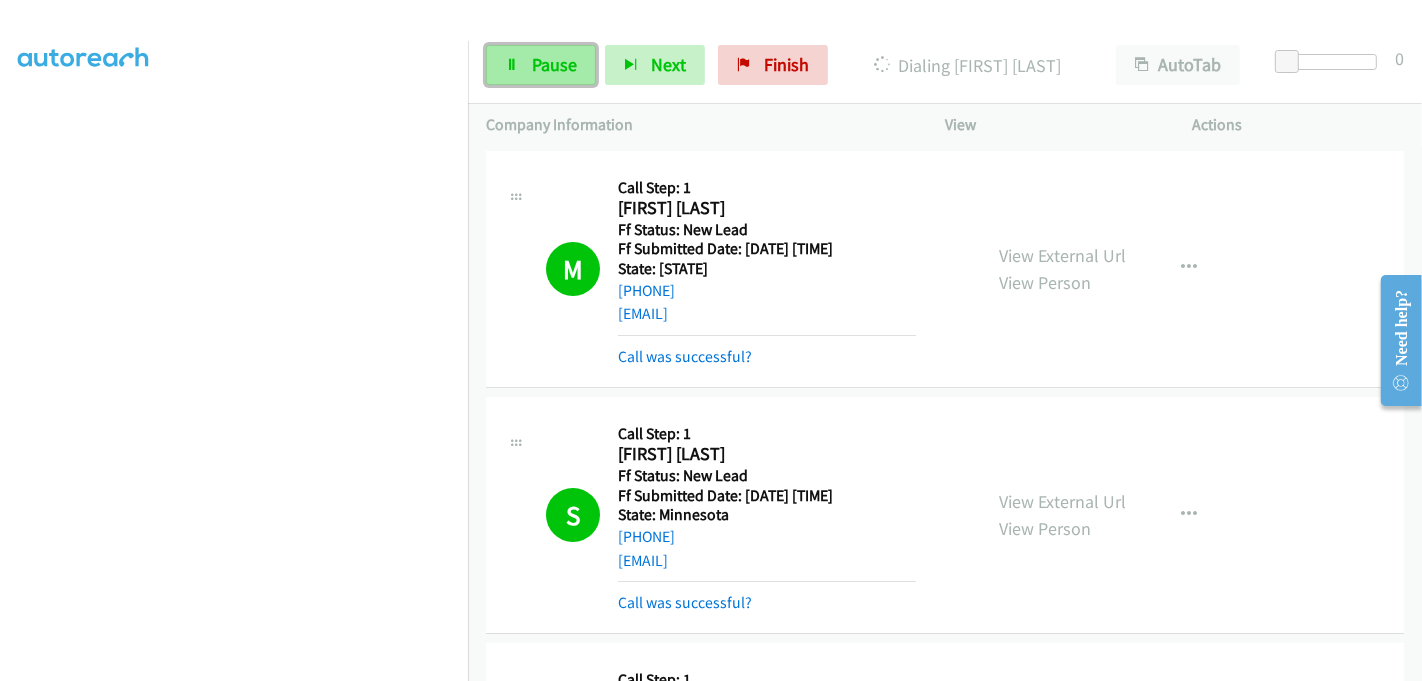 click on "Pause" at bounding box center [541, 65] 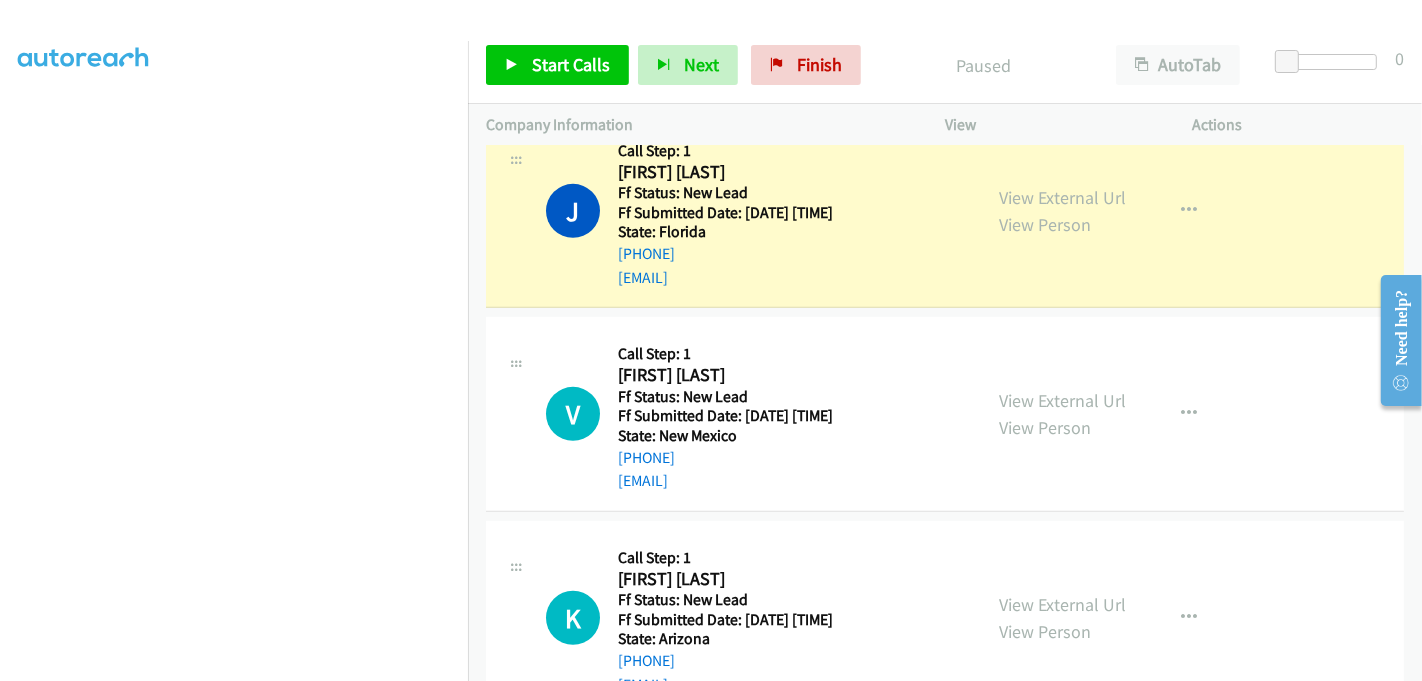 scroll, scrollTop: 726, scrollLeft: 0, axis: vertical 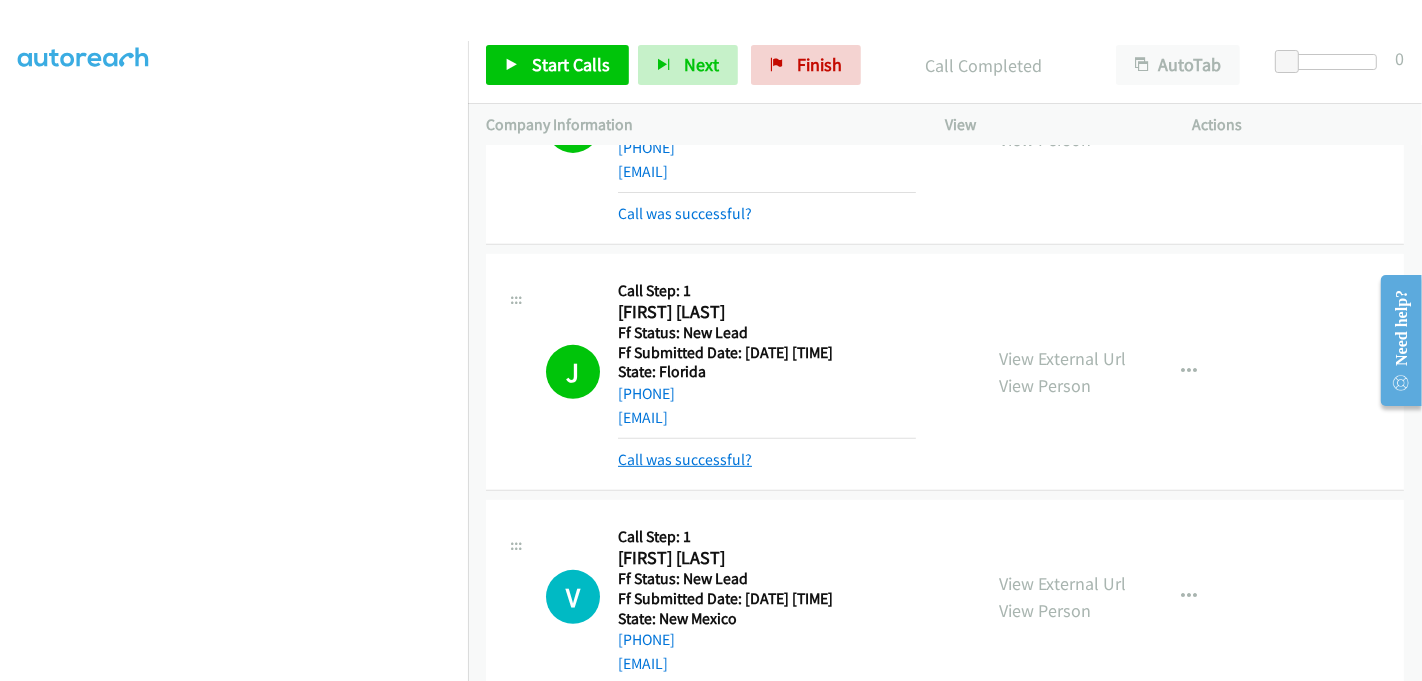 click on "Callback Scheduled
Call Step: 1
Justin Courterier
America/New_York
Ff Status: New Lead
Ff Submitted Date: 2025-08-06 19:49:17 +0000
State: Florida
+1 386-347-2230
jordan@sanctuaryrising.org
Call was successful?" at bounding box center (767, 372) 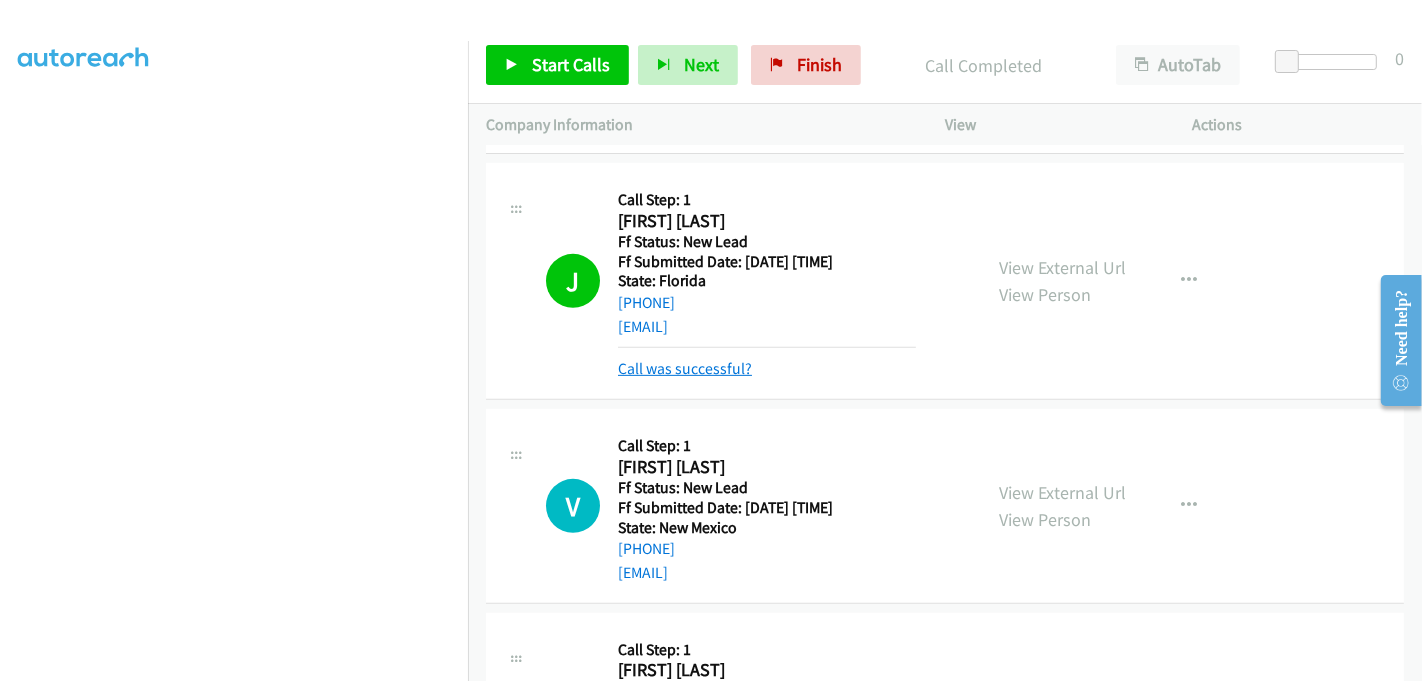 click on "Call was successful?" at bounding box center [685, 368] 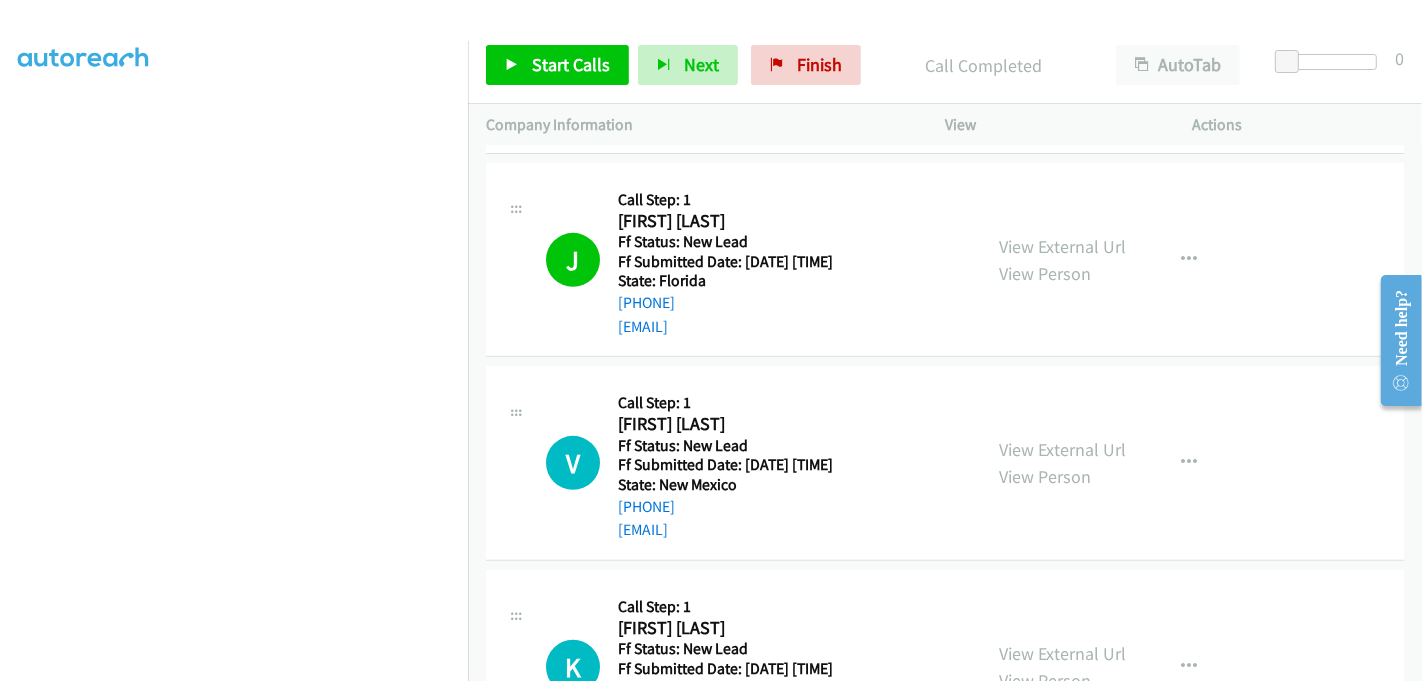 scroll, scrollTop: 837, scrollLeft: 0, axis: vertical 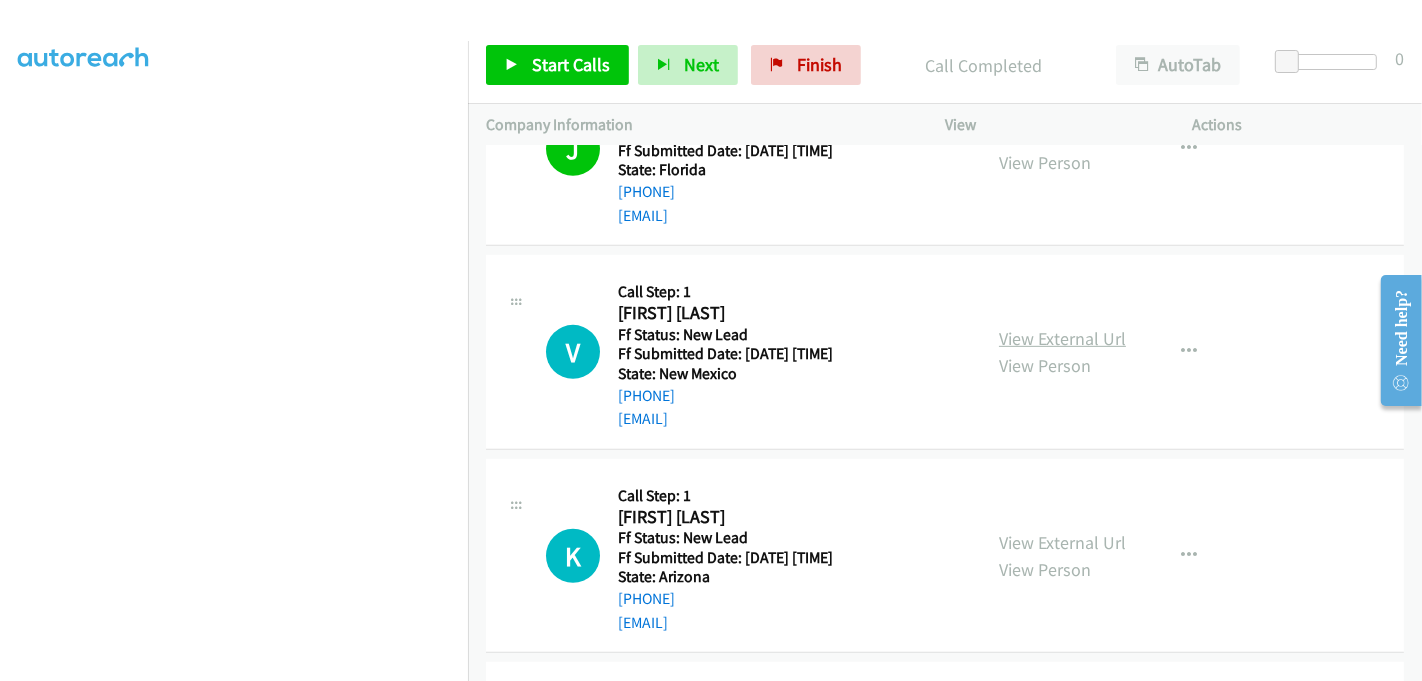 click on "View External Url" at bounding box center (1062, 338) 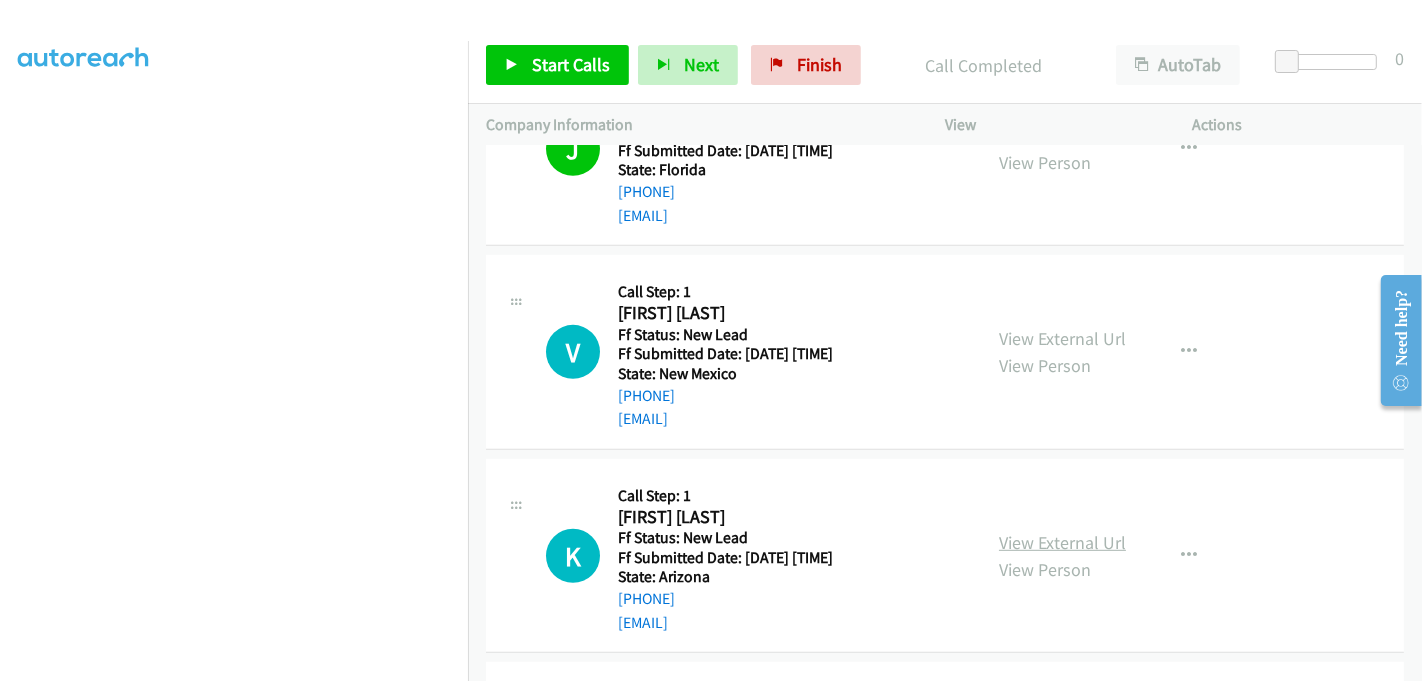 click on "View External Url" at bounding box center [1062, 542] 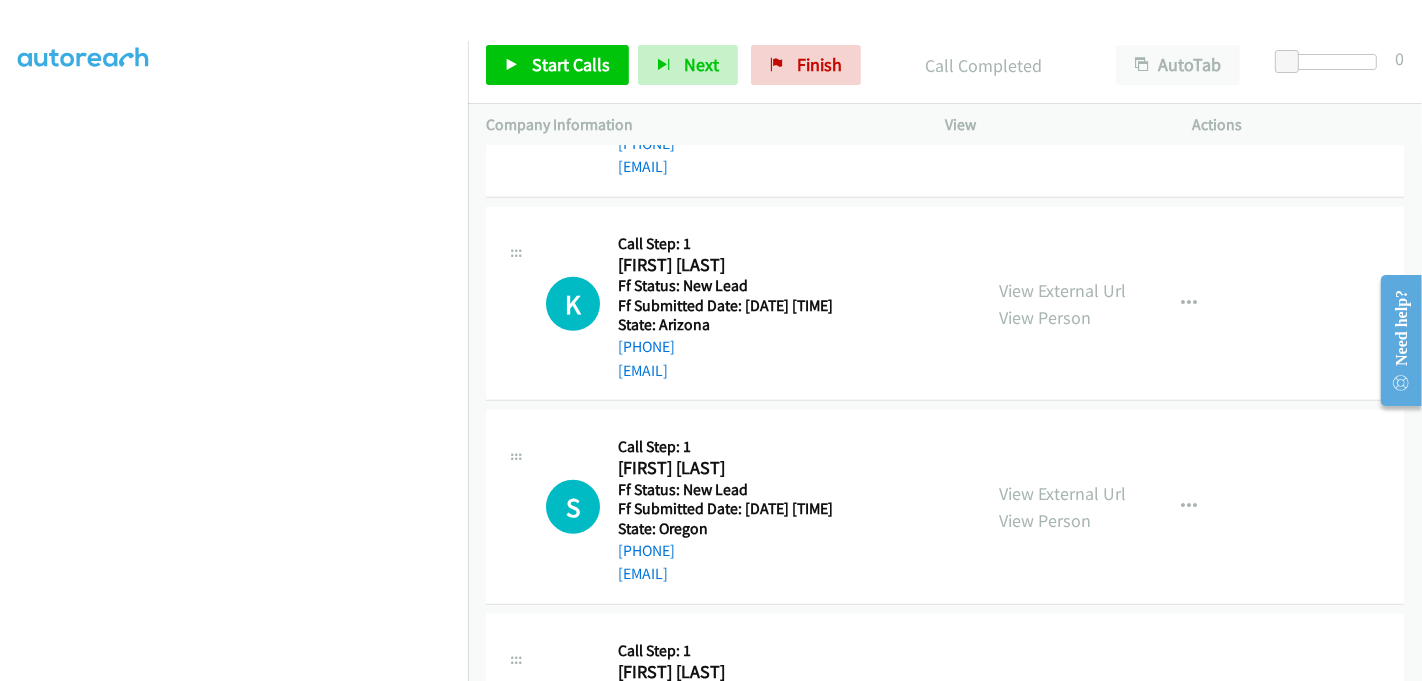 scroll, scrollTop: 1171, scrollLeft: 0, axis: vertical 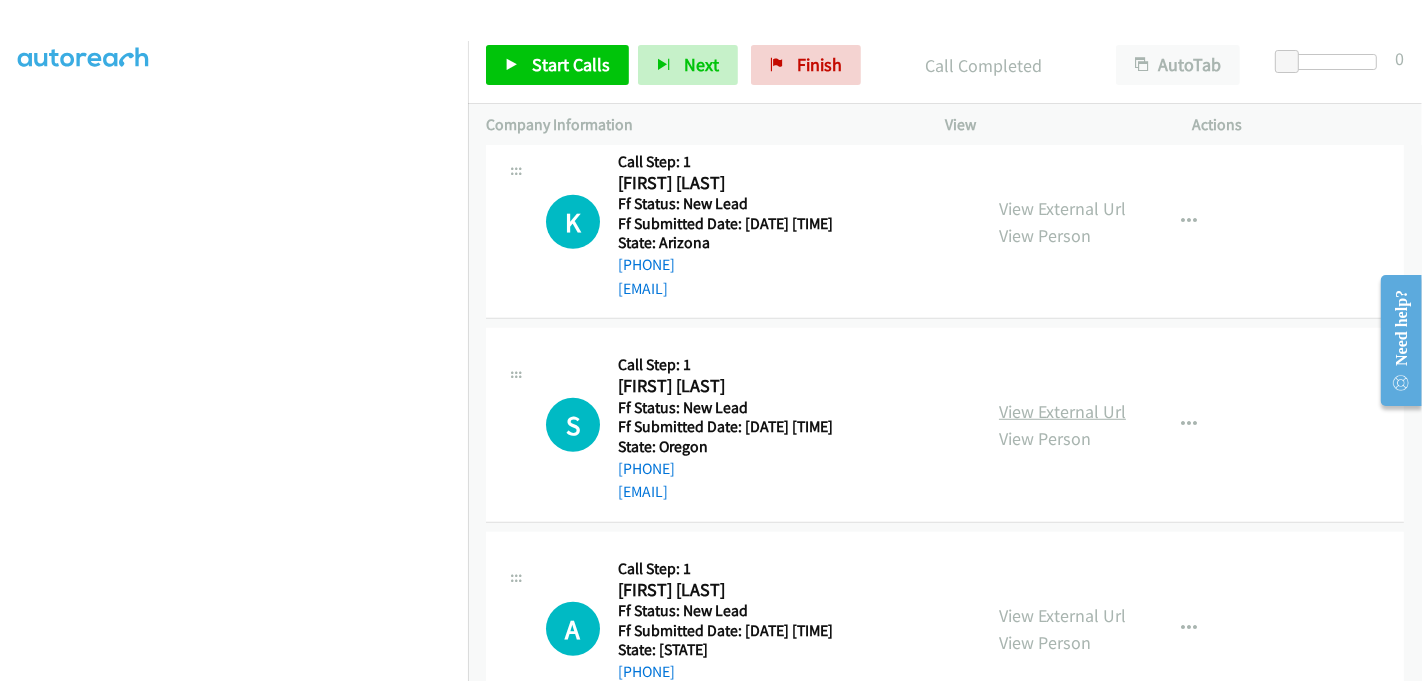 click on "View External Url" at bounding box center [1062, 411] 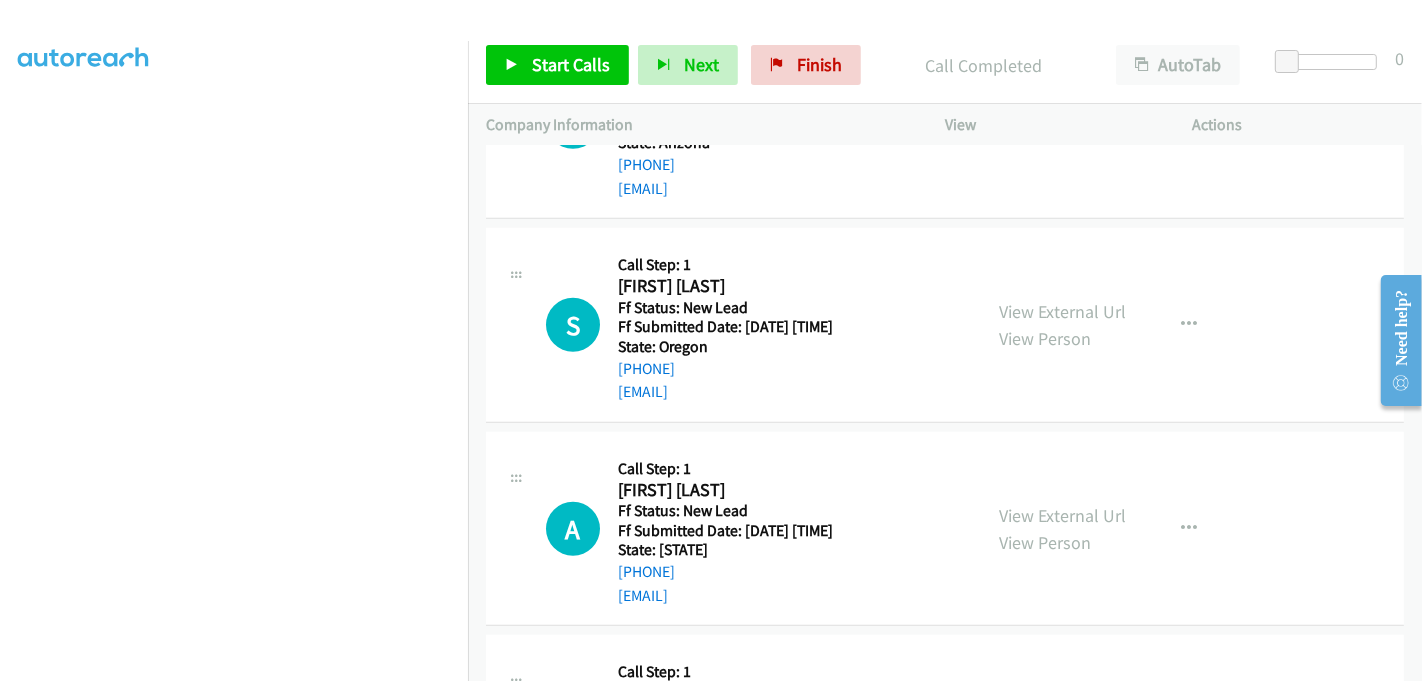 scroll, scrollTop: 1393, scrollLeft: 0, axis: vertical 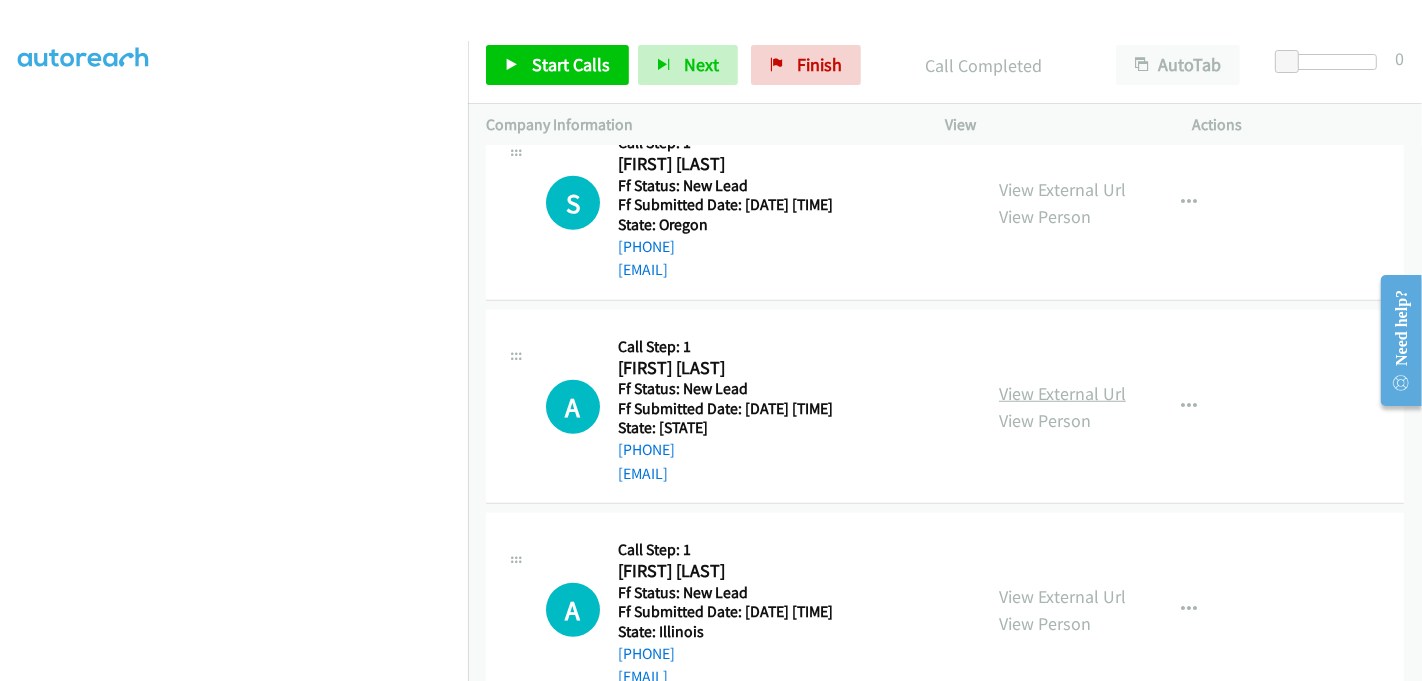 click on "View External Url" at bounding box center (1062, 393) 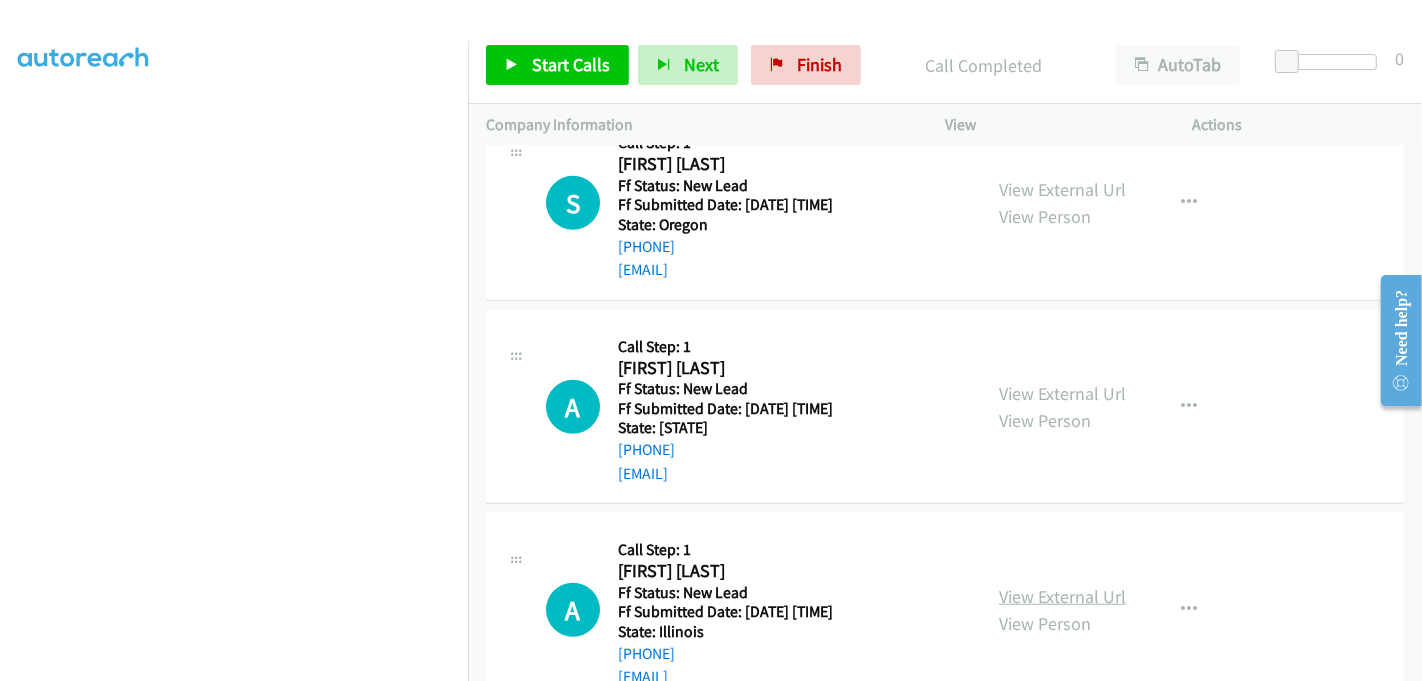 click on "View External Url" at bounding box center (1062, 596) 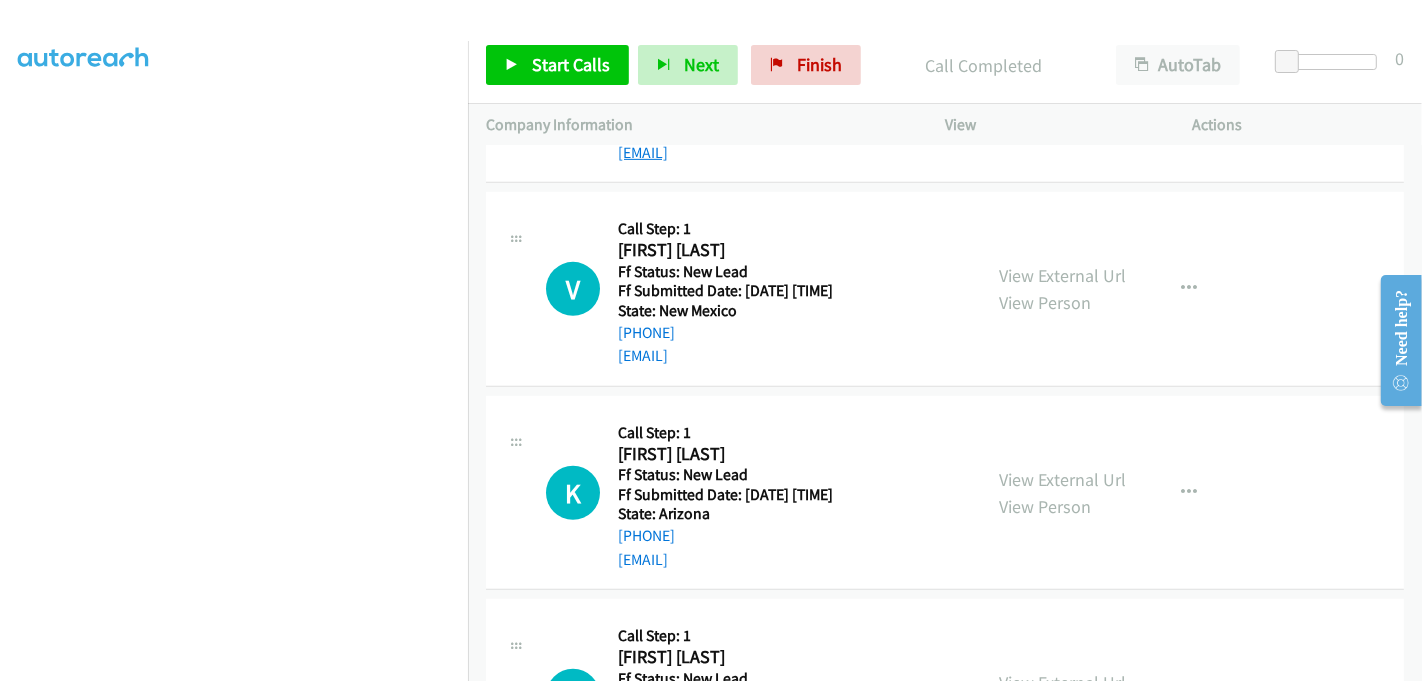 scroll, scrollTop: 948, scrollLeft: 0, axis: vertical 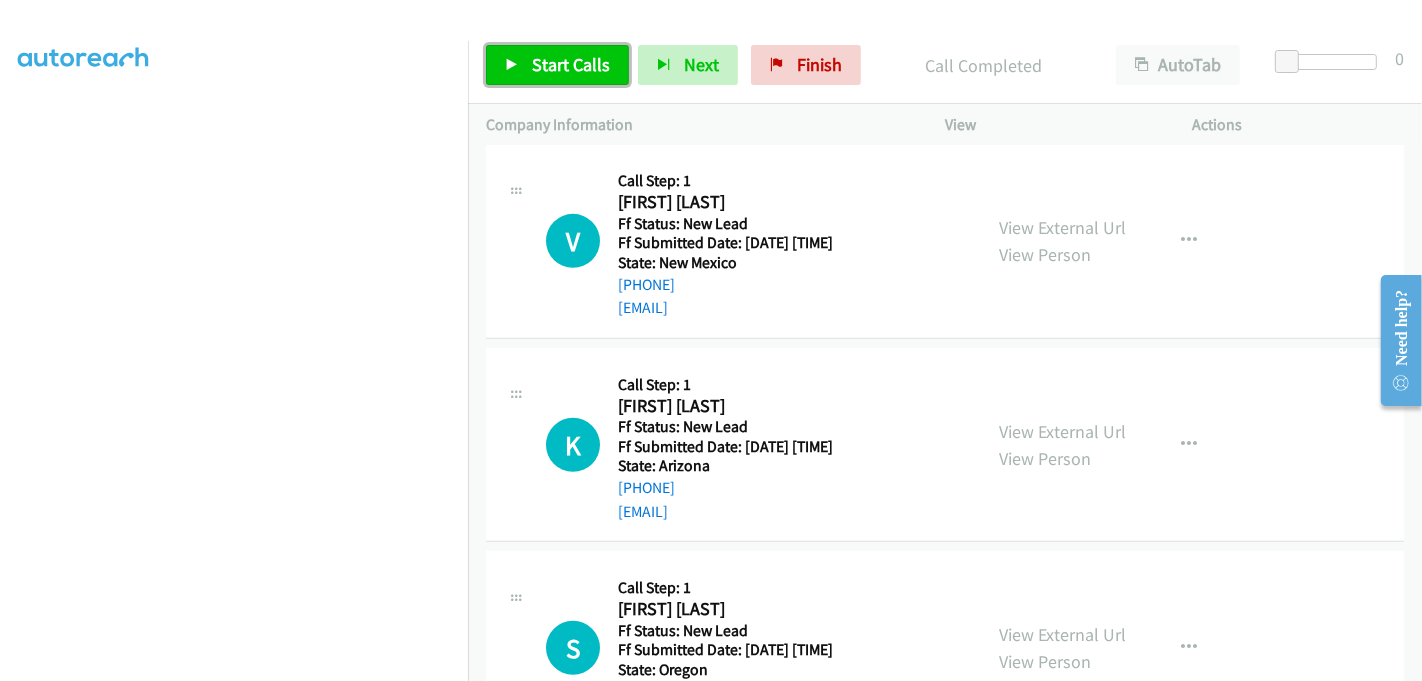 click on "Start Calls" at bounding box center (571, 64) 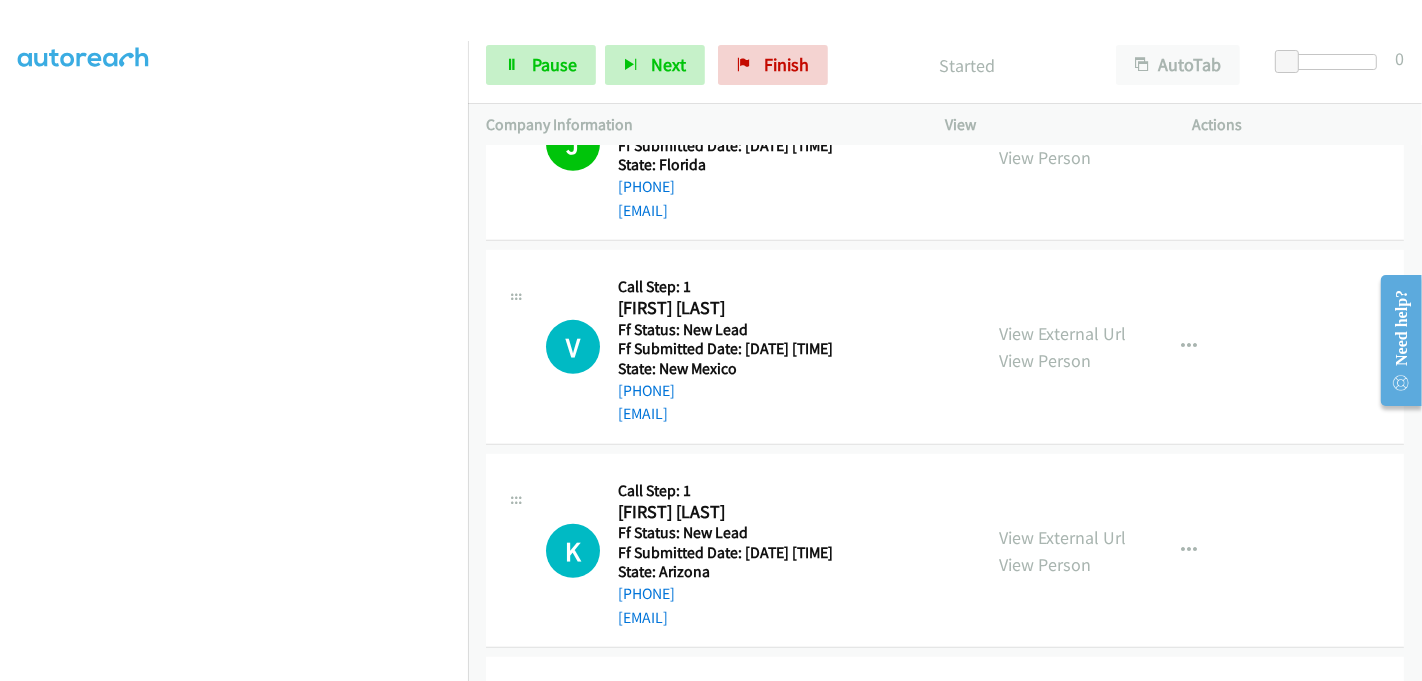 scroll, scrollTop: 948, scrollLeft: 0, axis: vertical 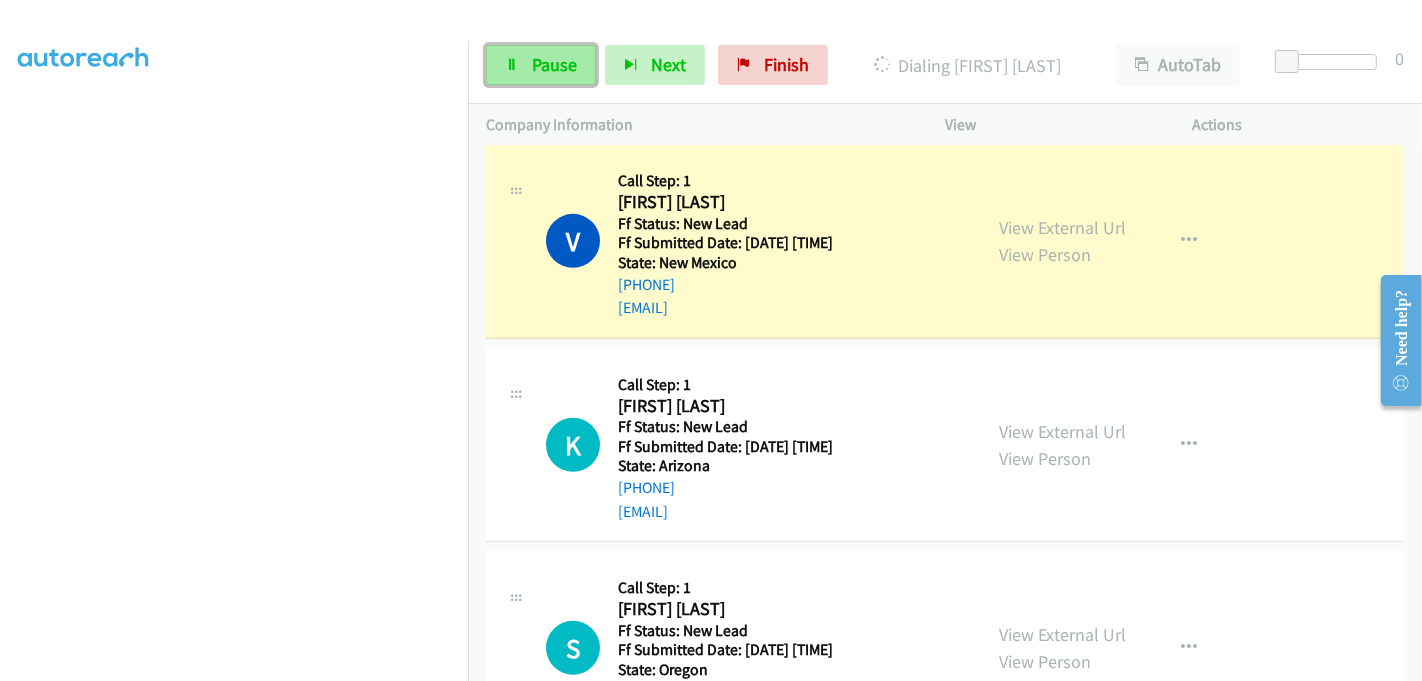 click on "Pause" at bounding box center (554, 64) 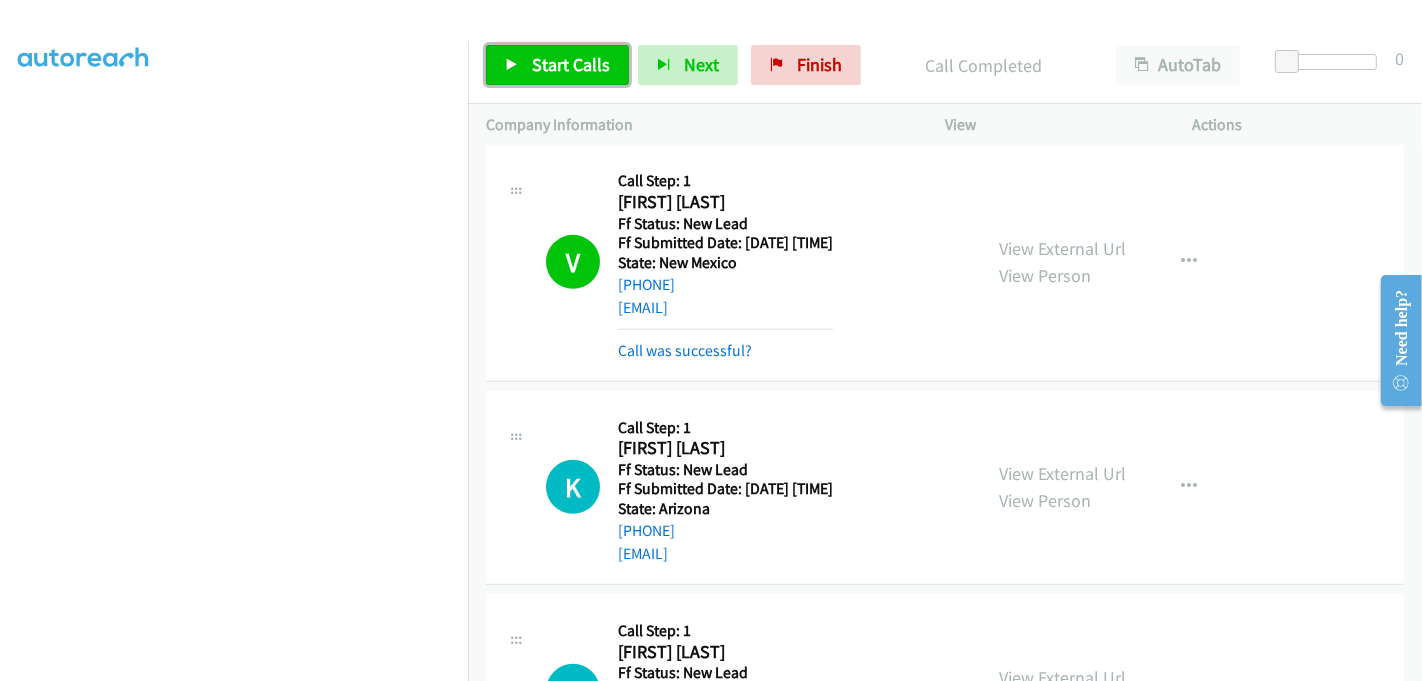 click on "Start Calls" at bounding box center [571, 64] 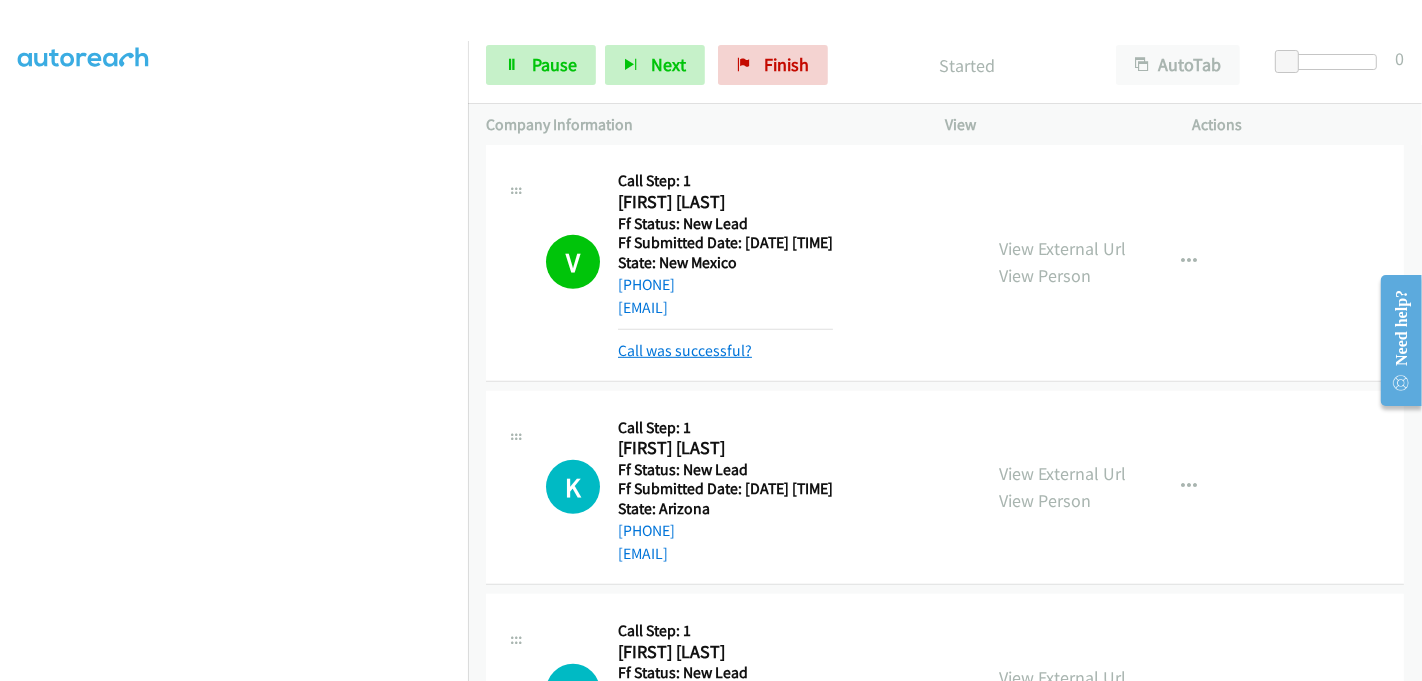 click on "Call was successful?" at bounding box center [685, 350] 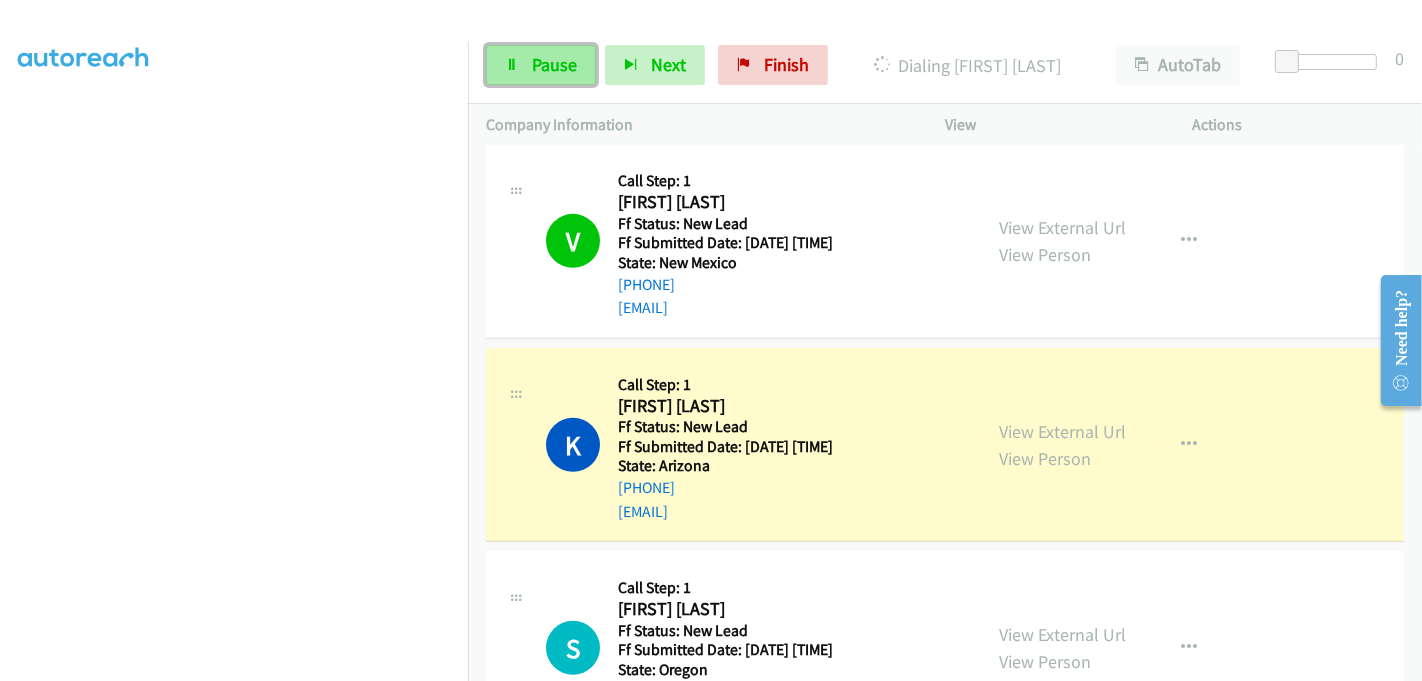click on "Pause" at bounding box center [541, 65] 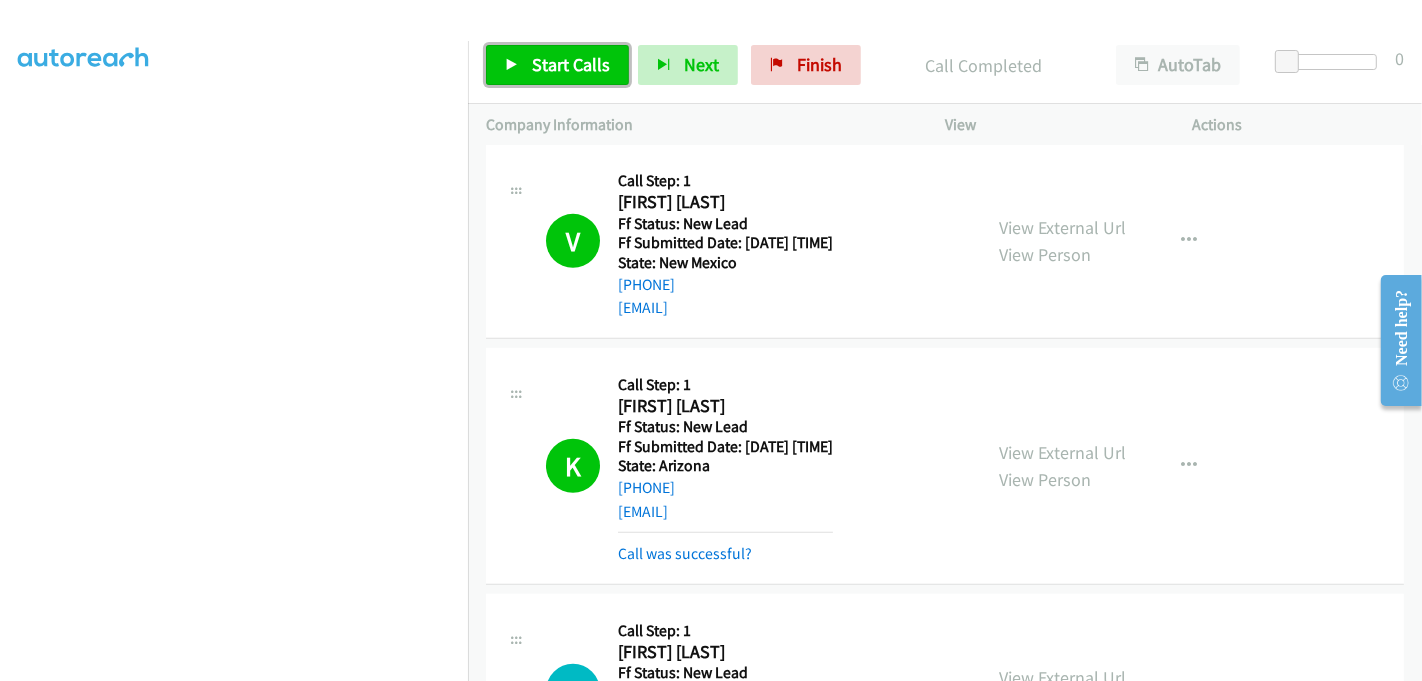 click on "Start Calls" at bounding box center [571, 64] 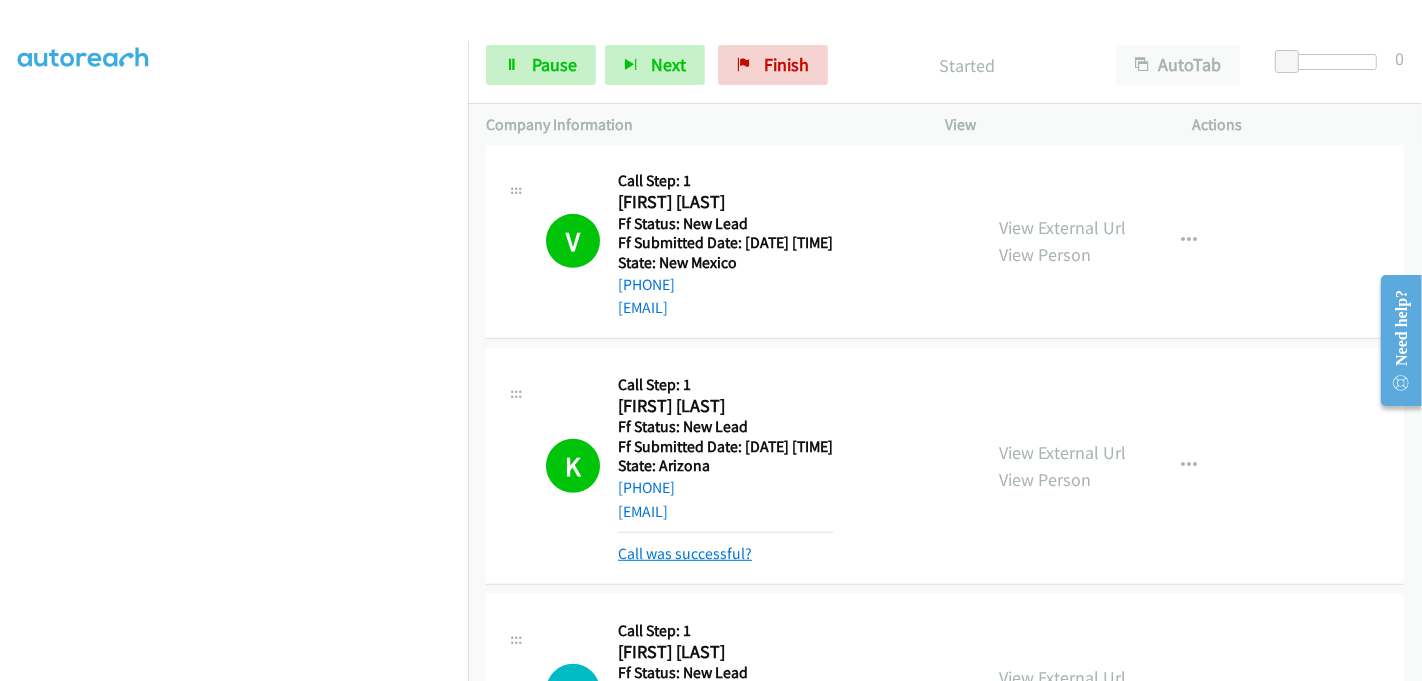 click on "Call was successful?" at bounding box center [685, 553] 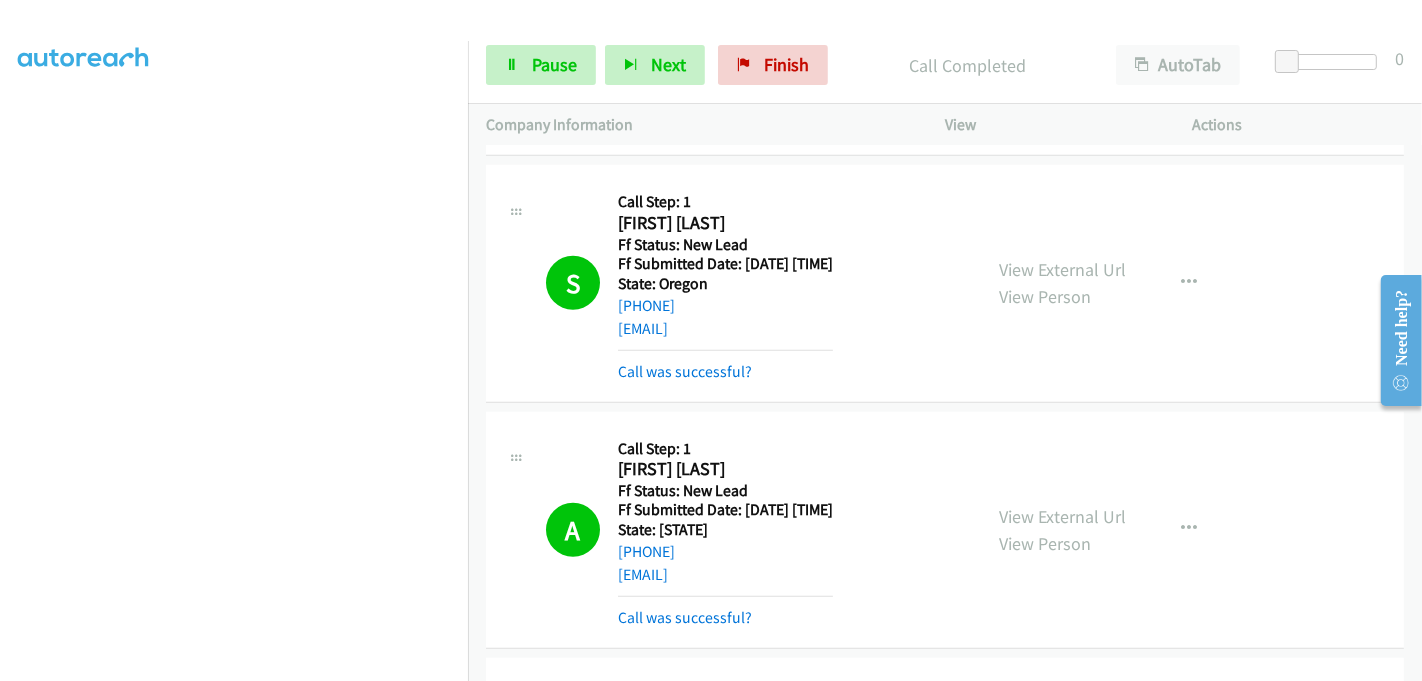 scroll, scrollTop: 1615, scrollLeft: 0, axis: vertical 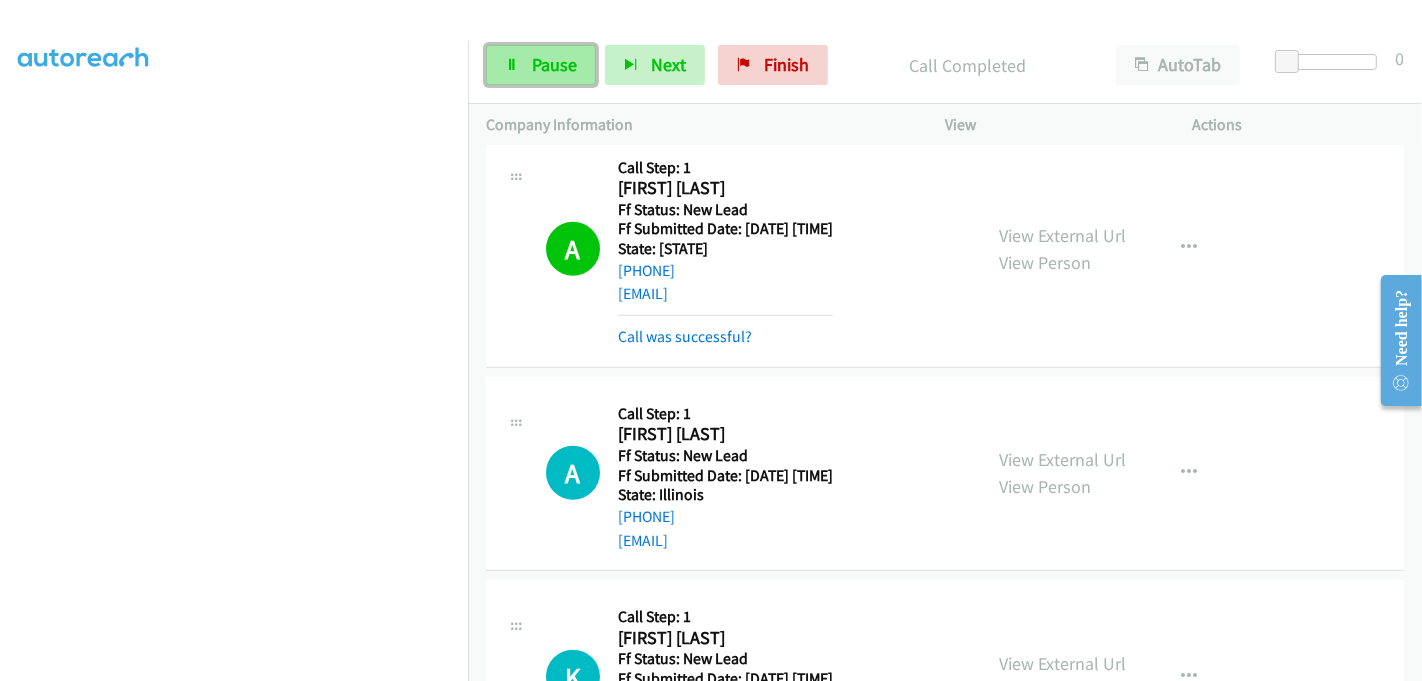 click on "Pause" at bounding box center [554, 64] 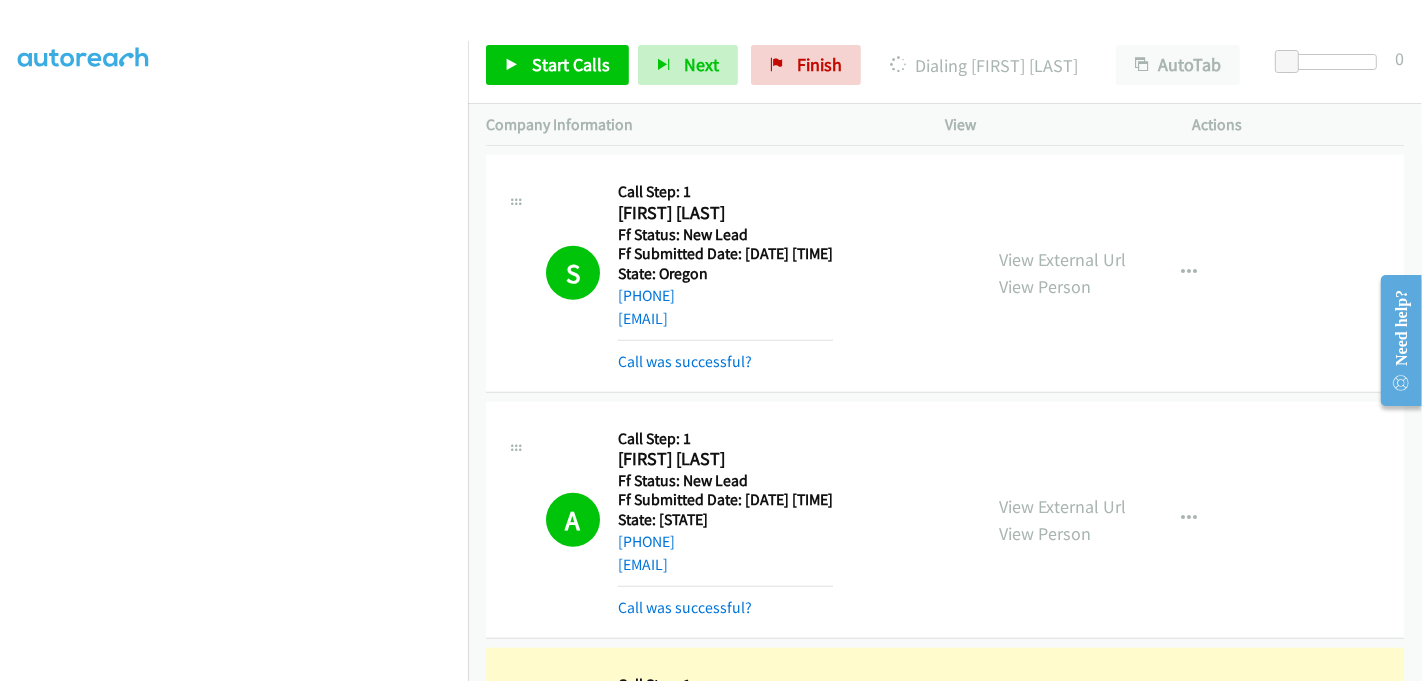 scroll, scrollTop: 1677, scrollLeft: 0, axis: vertical 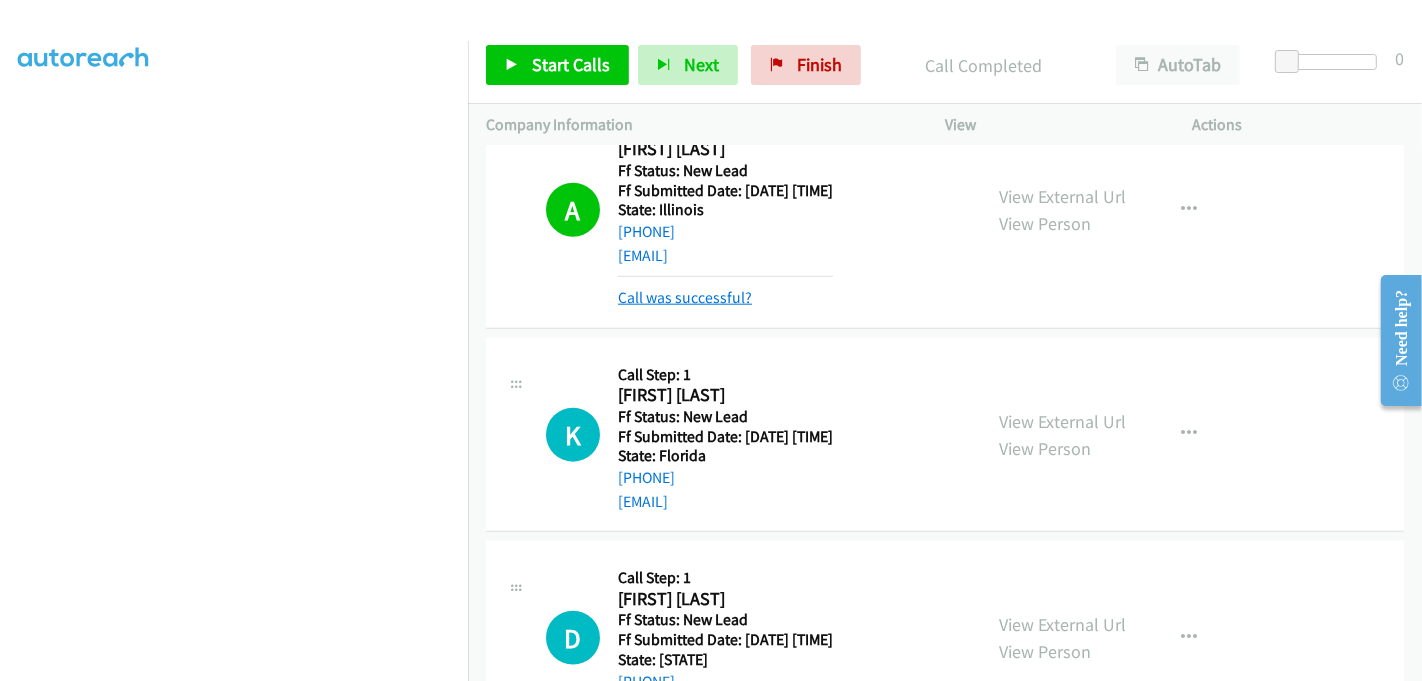 click on "Call was successful?" at bounding box center (685, 297) 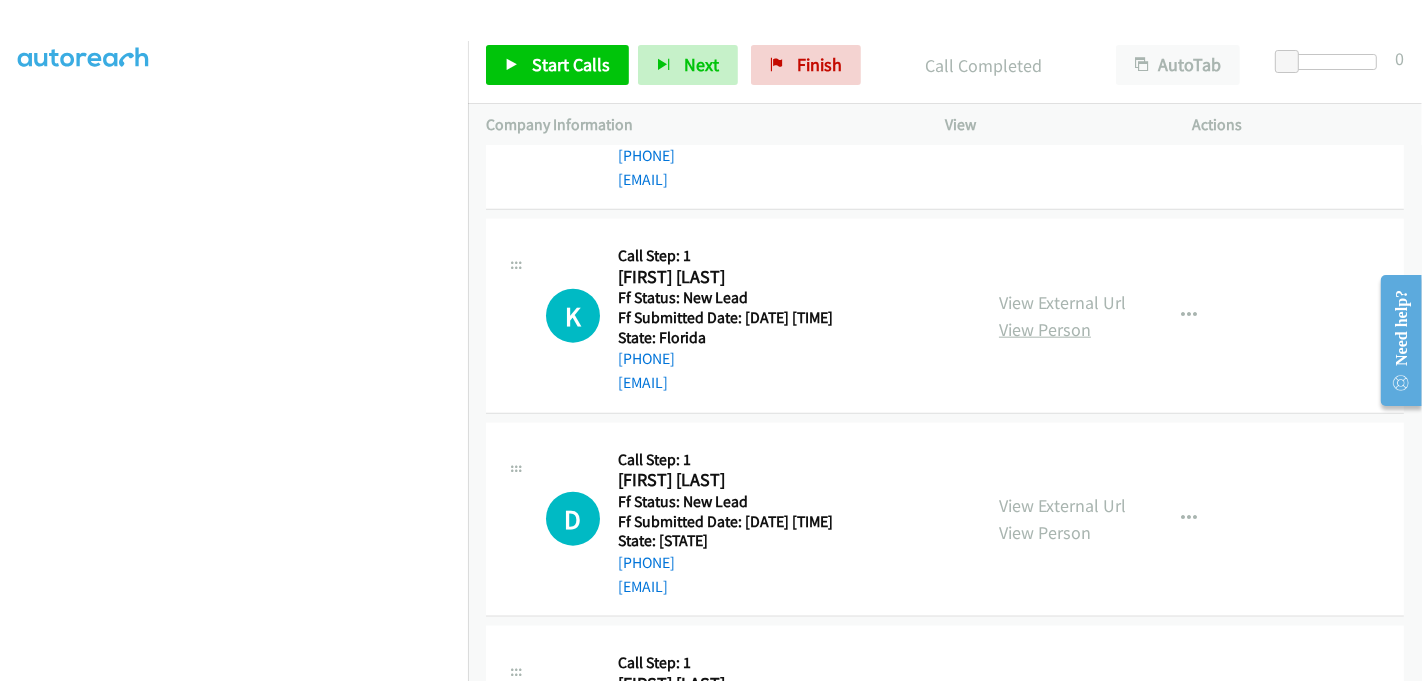 scroll, scrollTop: 2011, scrollLeft: 0, axis: vertical 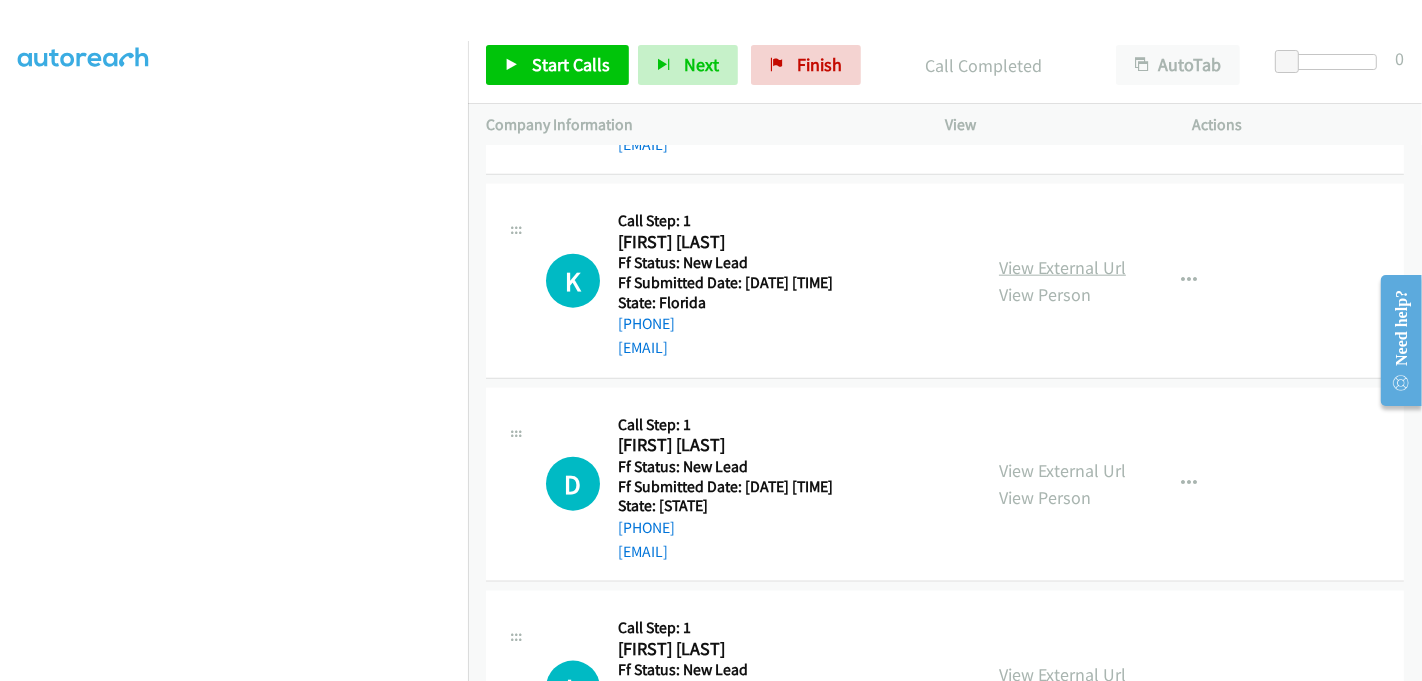 click on "View External Url" at bounding box center (1062, 267) 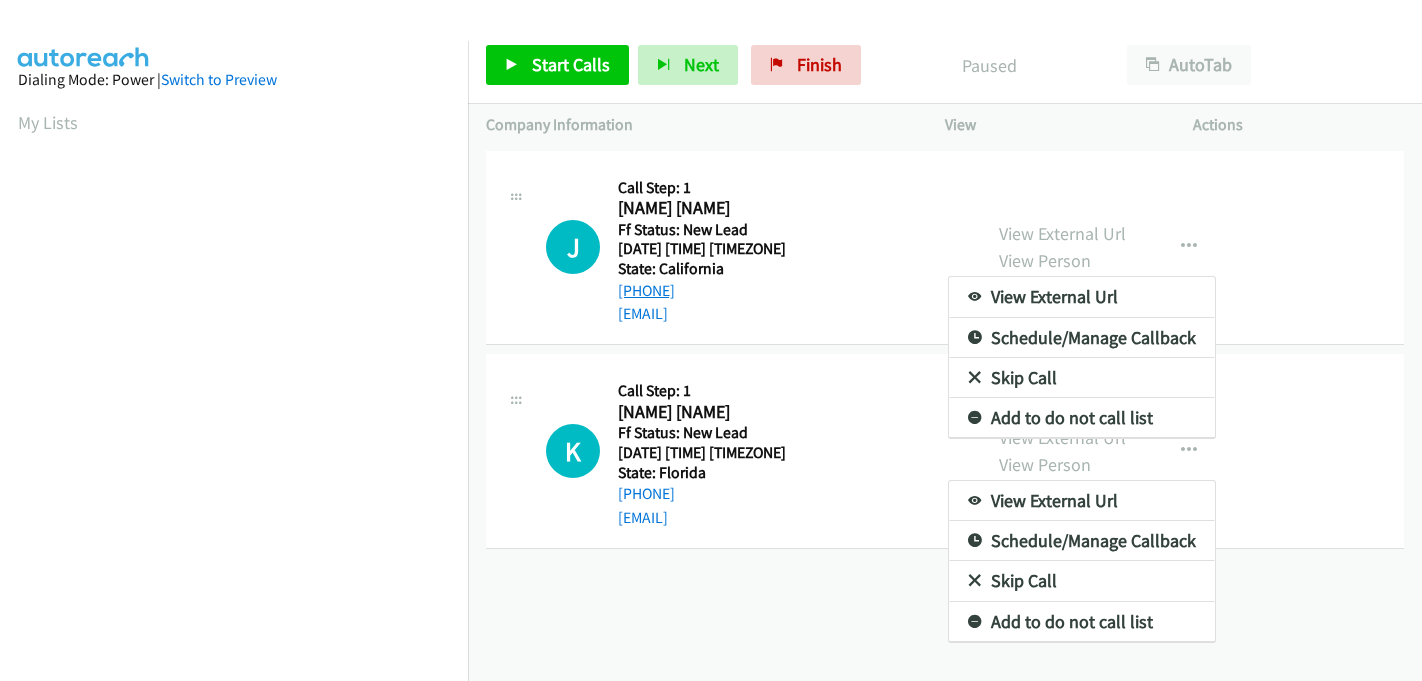 scroll, scrollTop: 0, scrollLeft: 0, axis: both 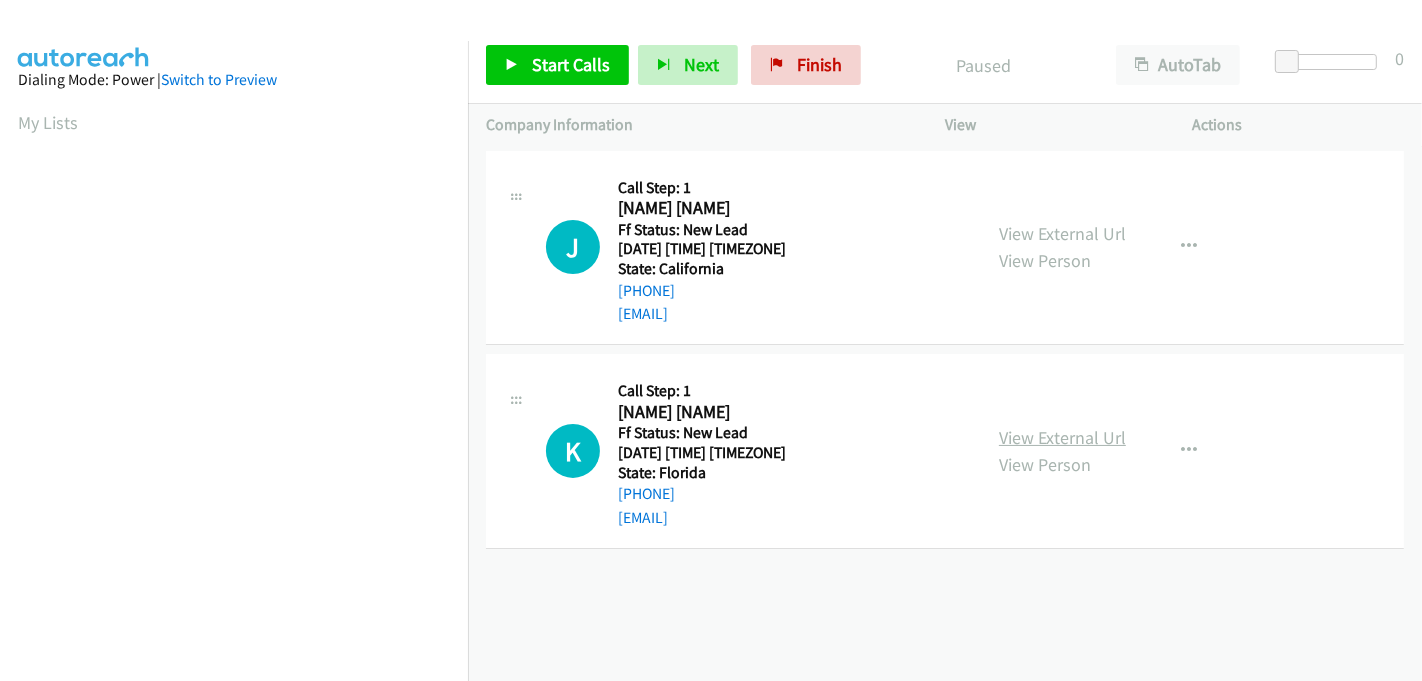 click on "View External Url" at bounding box center [1062, 437] 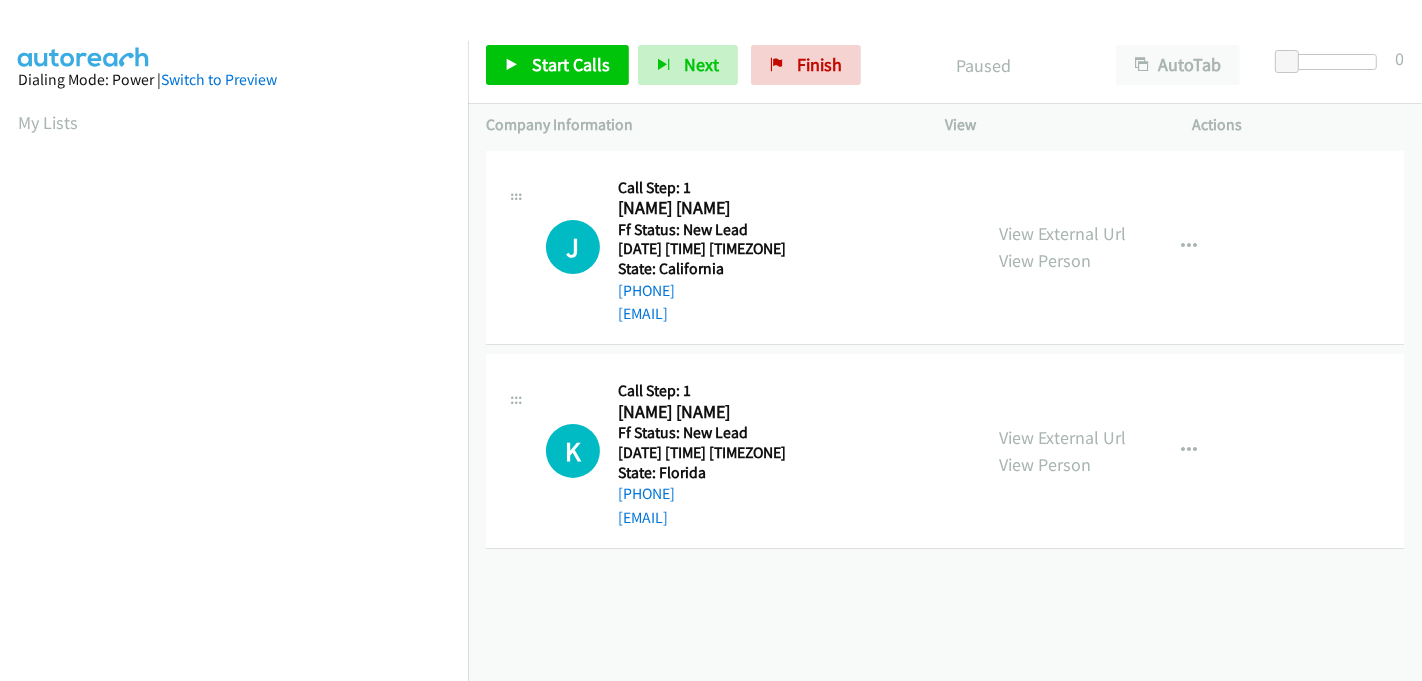 scroll, scrollTop: 0, scrollLeft: 0, axis: both 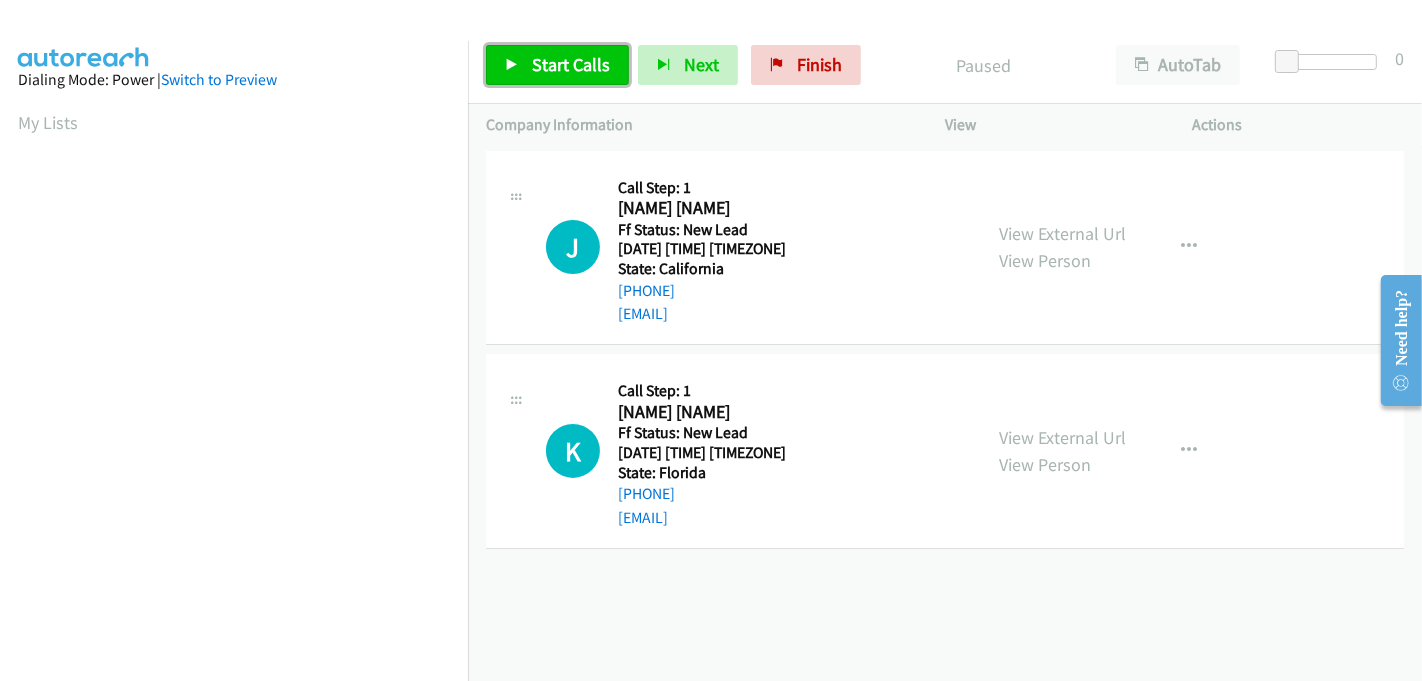 click on "Start Calls" at bounding box center [557, 65] 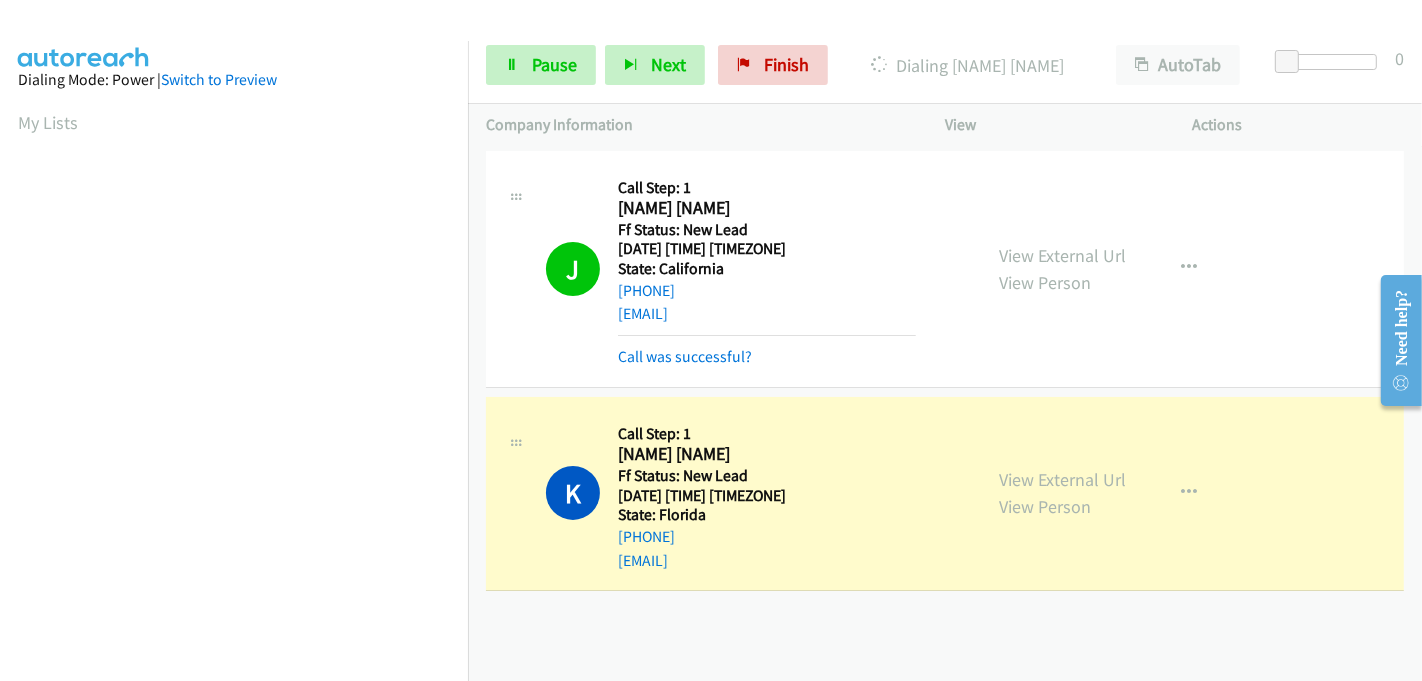 scroll, scrollTop: 442, scrollLeft: 0, axis: vertical 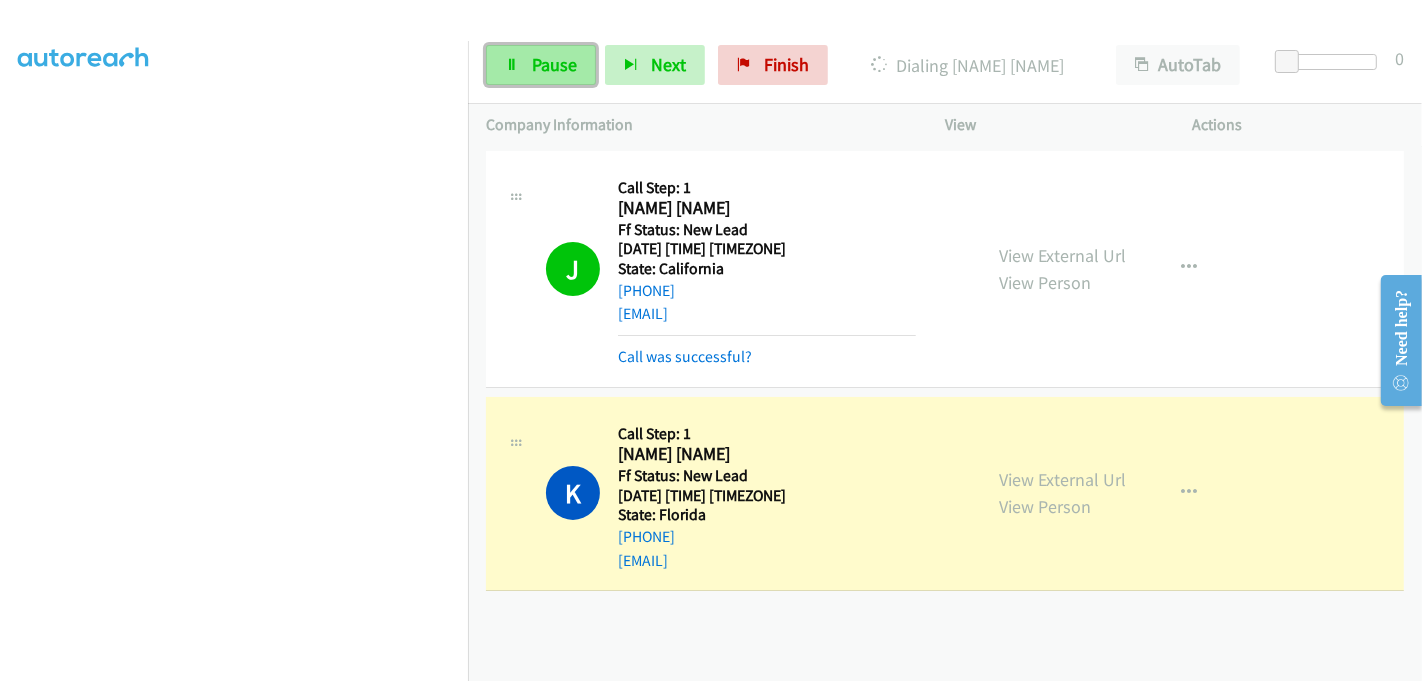 click on "Pause" at bounding box center (554, 64) 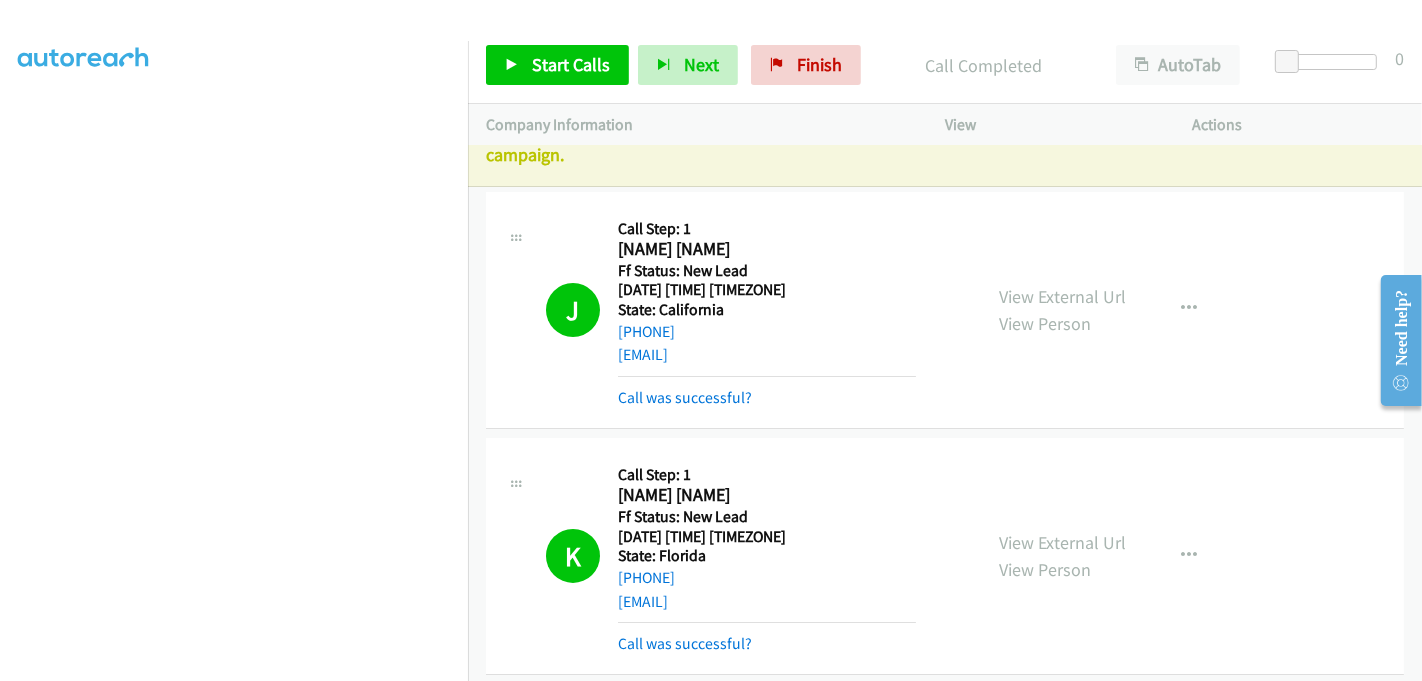 scroll, scrollTop: 73, scrollLeft: 0, axis: vertical 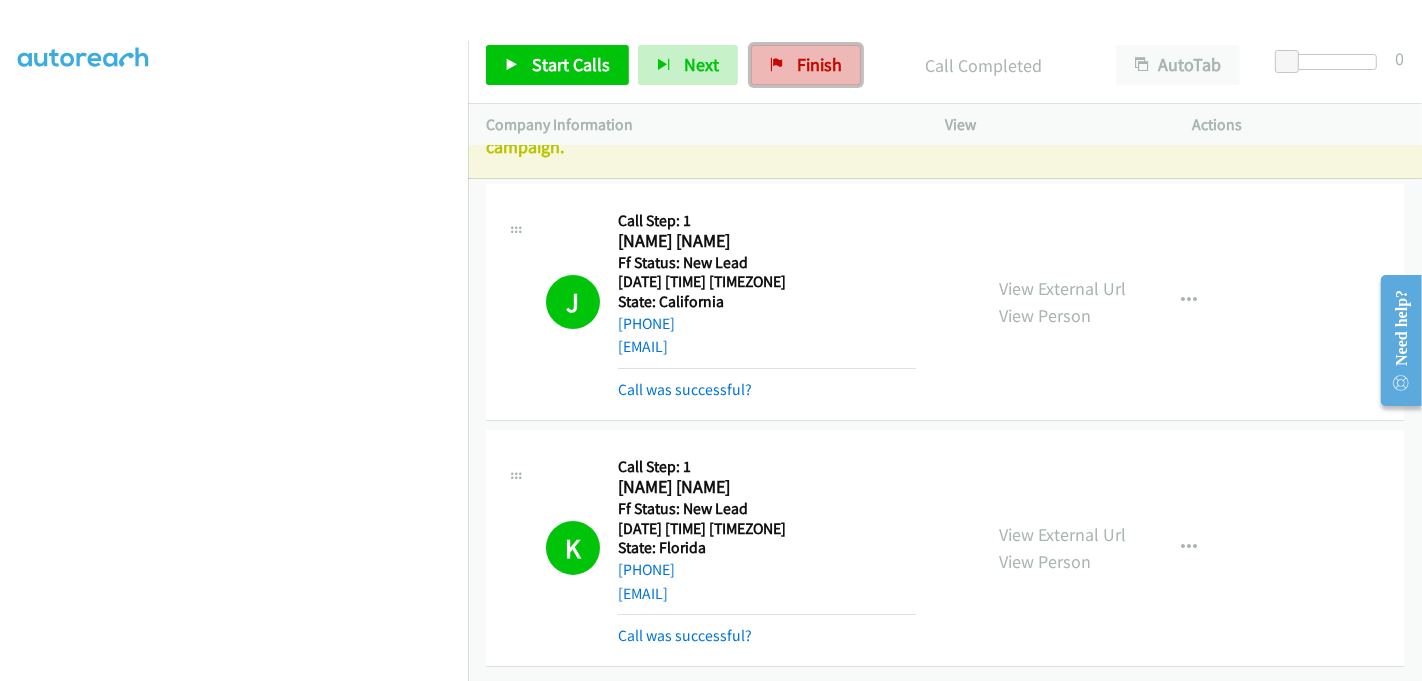 click at bounding box center [777, 66] 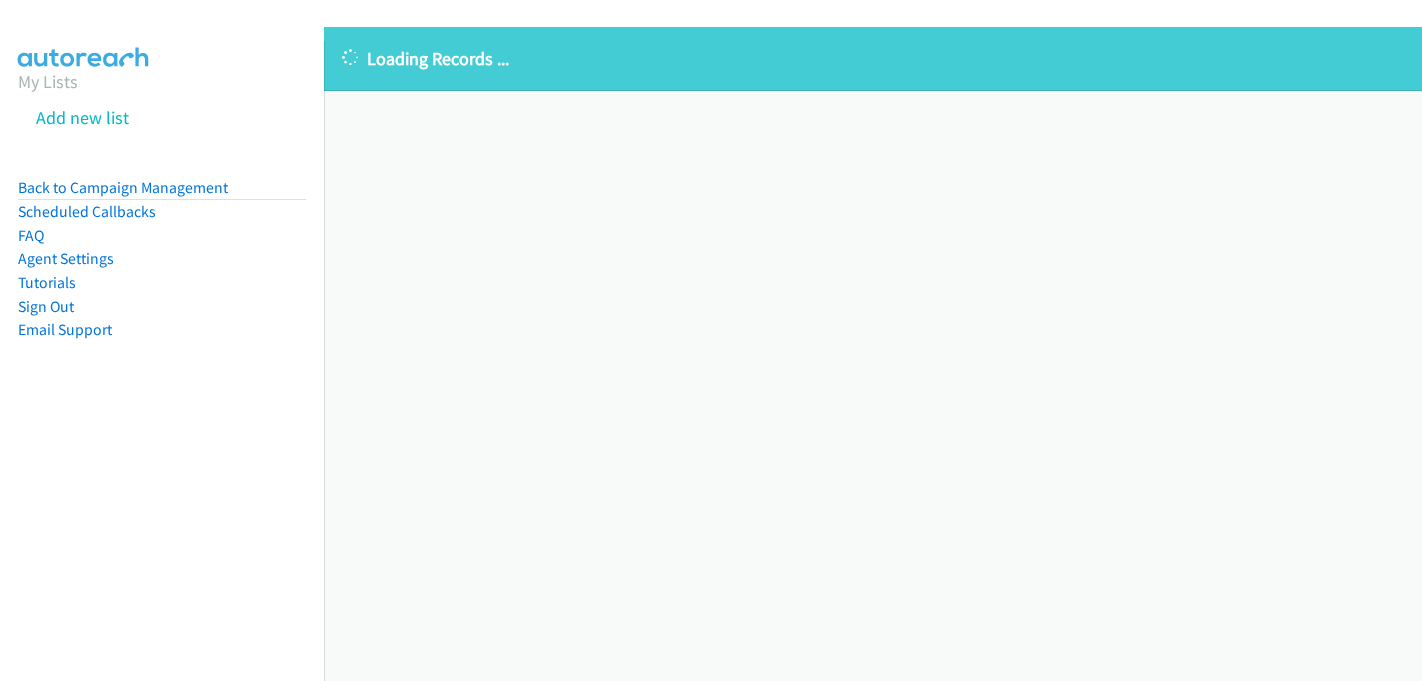scroll, scrollTop: 0, scrollLeft: 0, axis: both 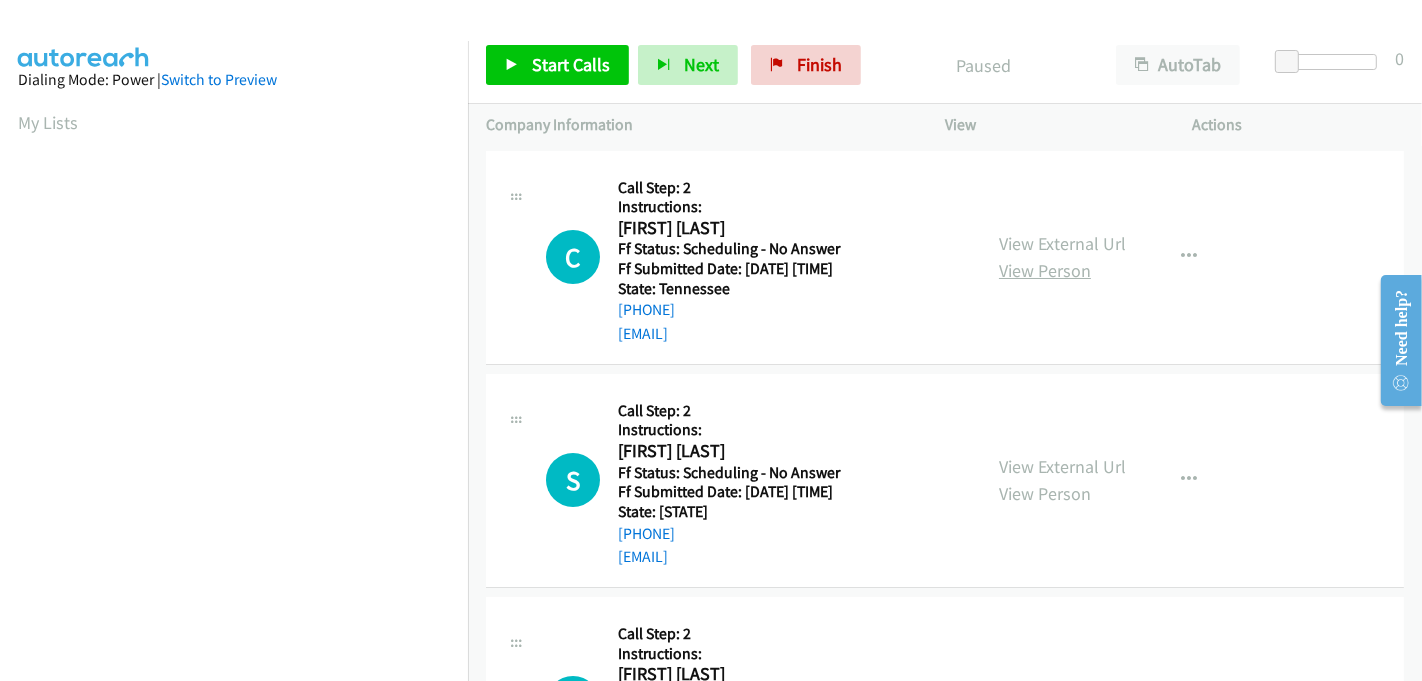 drag, startPoint x: 1062, startPoint y: 244, endPoint x: 1063, endPoint y: 269, distance: 25.019993 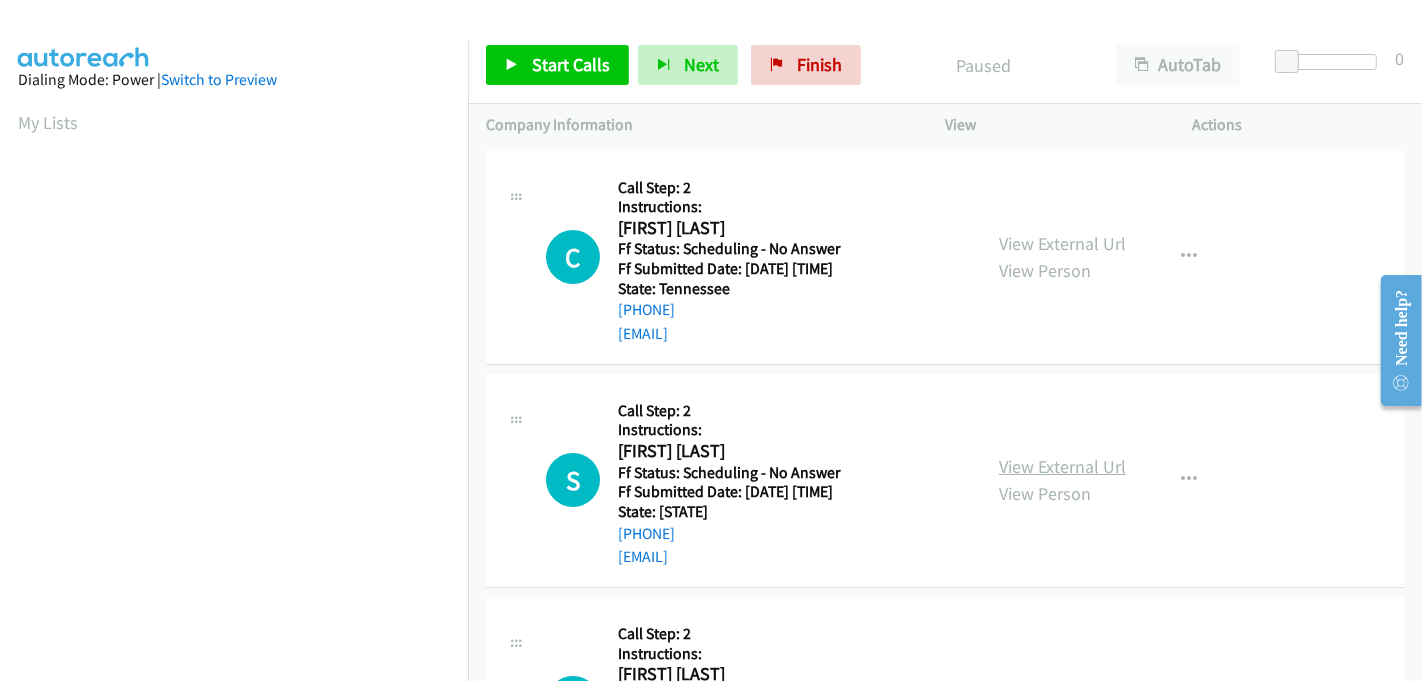 click on "View External Url" at bounding box center (1062, 466) 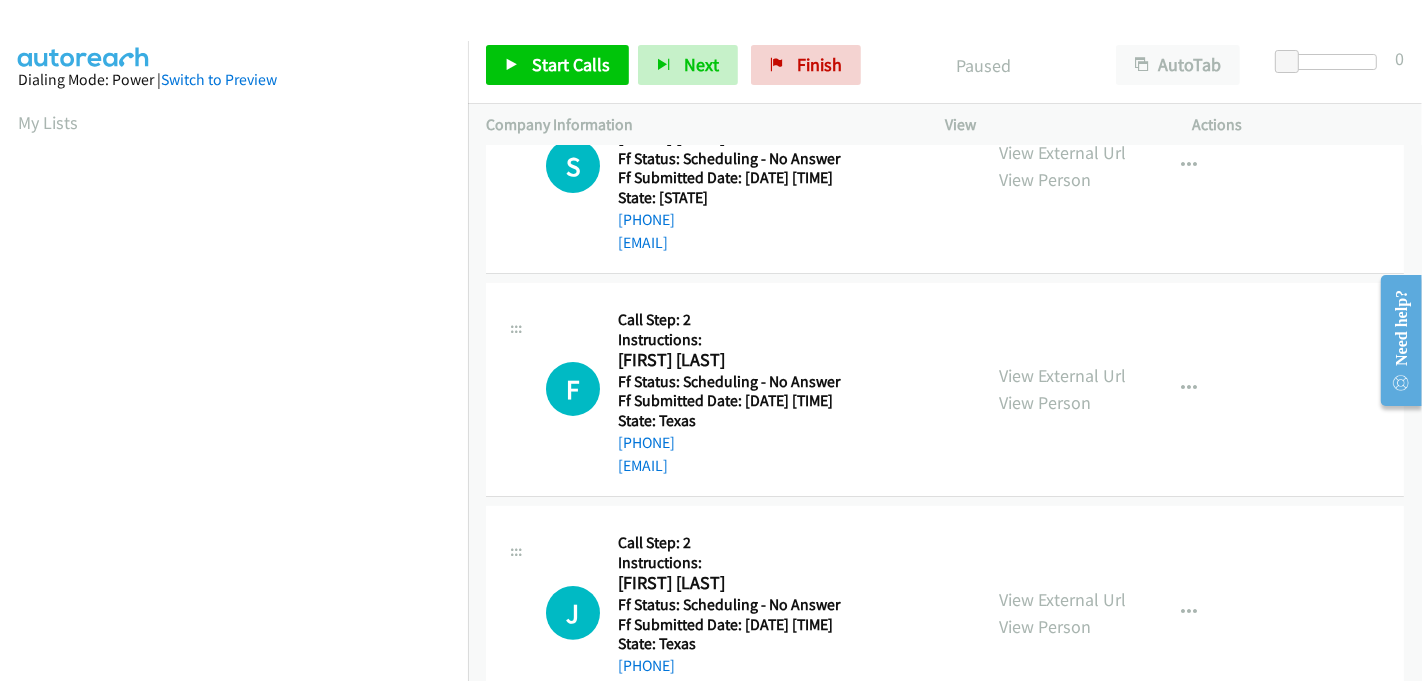 scroll, scrollTop: 333, scrollLeft: 0, axis: vertical 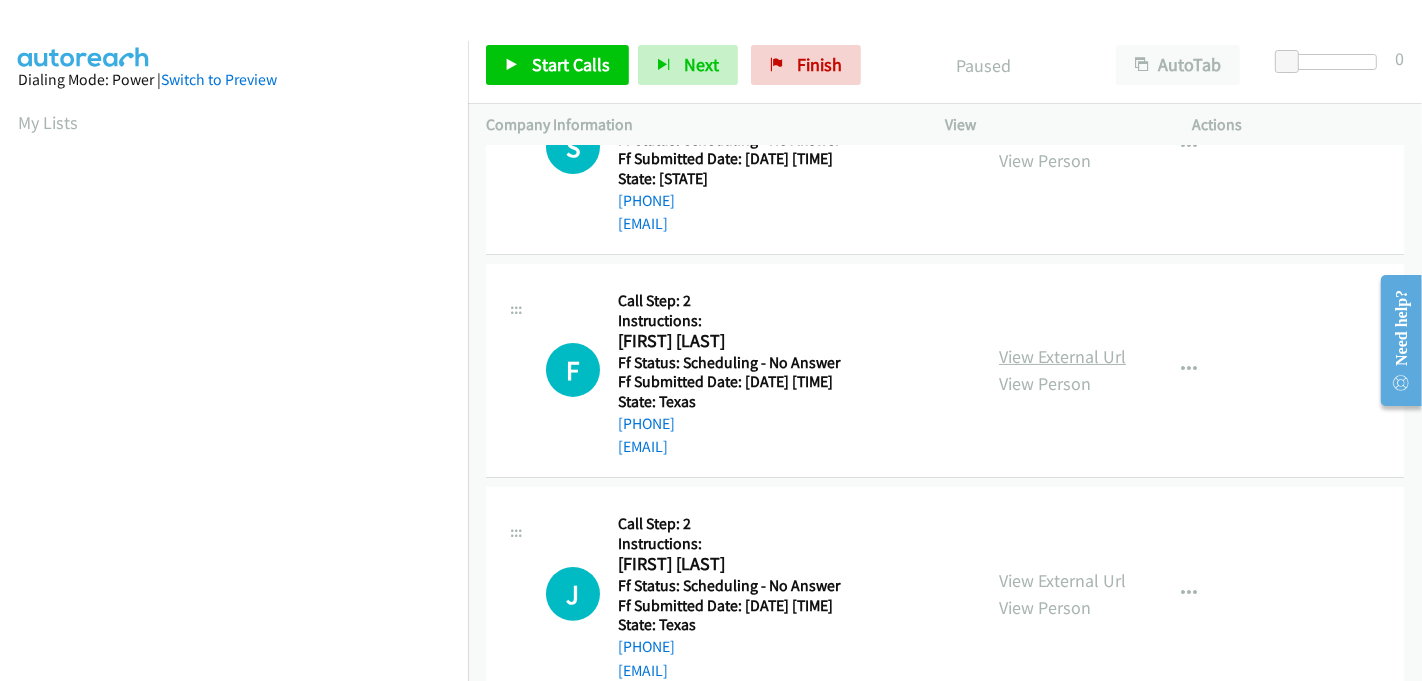 click on "View External Url" at bounding box center [1062, 356] 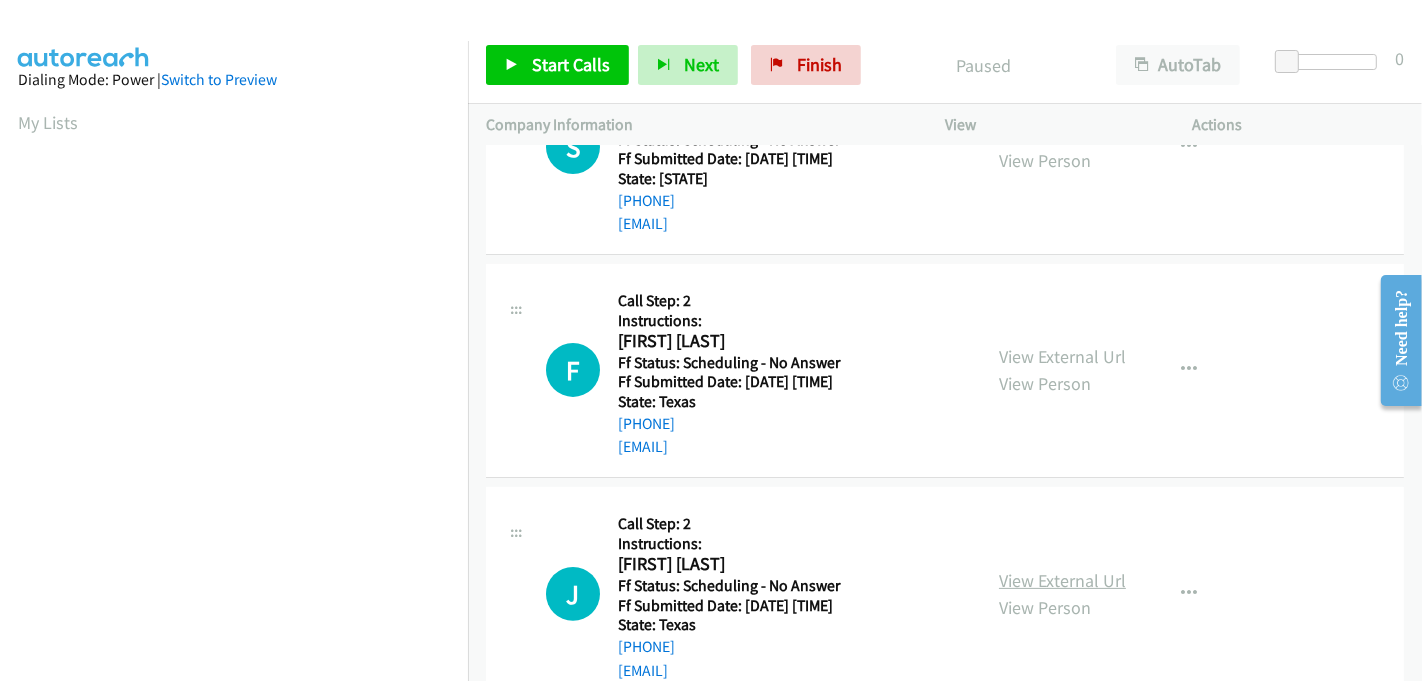 click on "View External Url" at bounding box center (1062, 580) 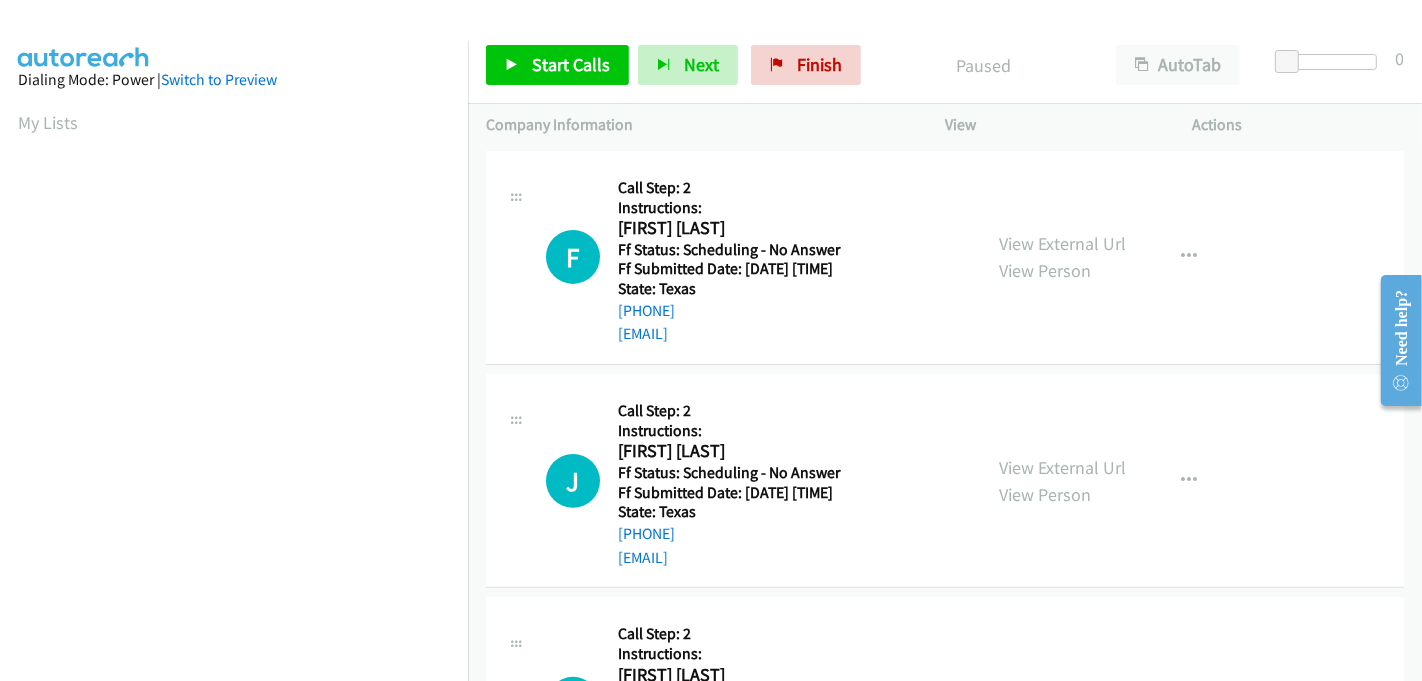 scroll, scrollTop: 555, scrollLeft: 0, axis: vertical 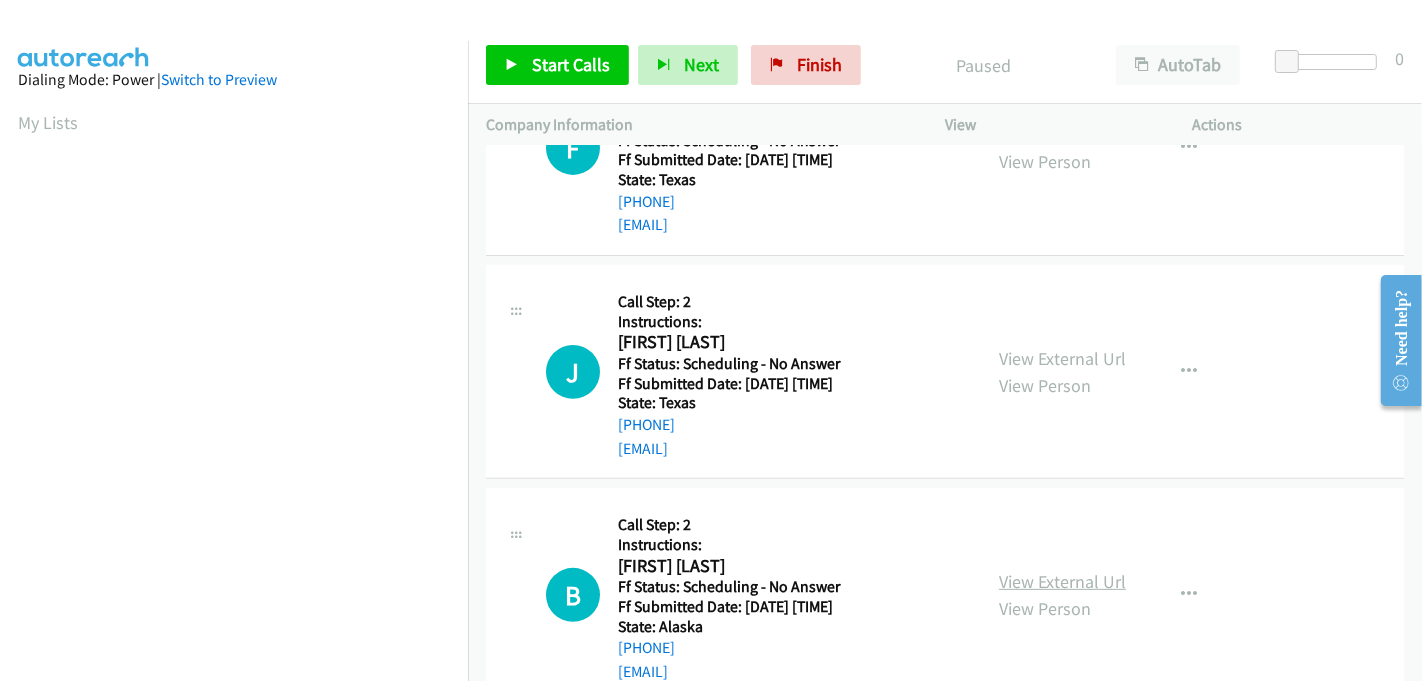 click on "View External Url" at bounding box center (1062, 581) 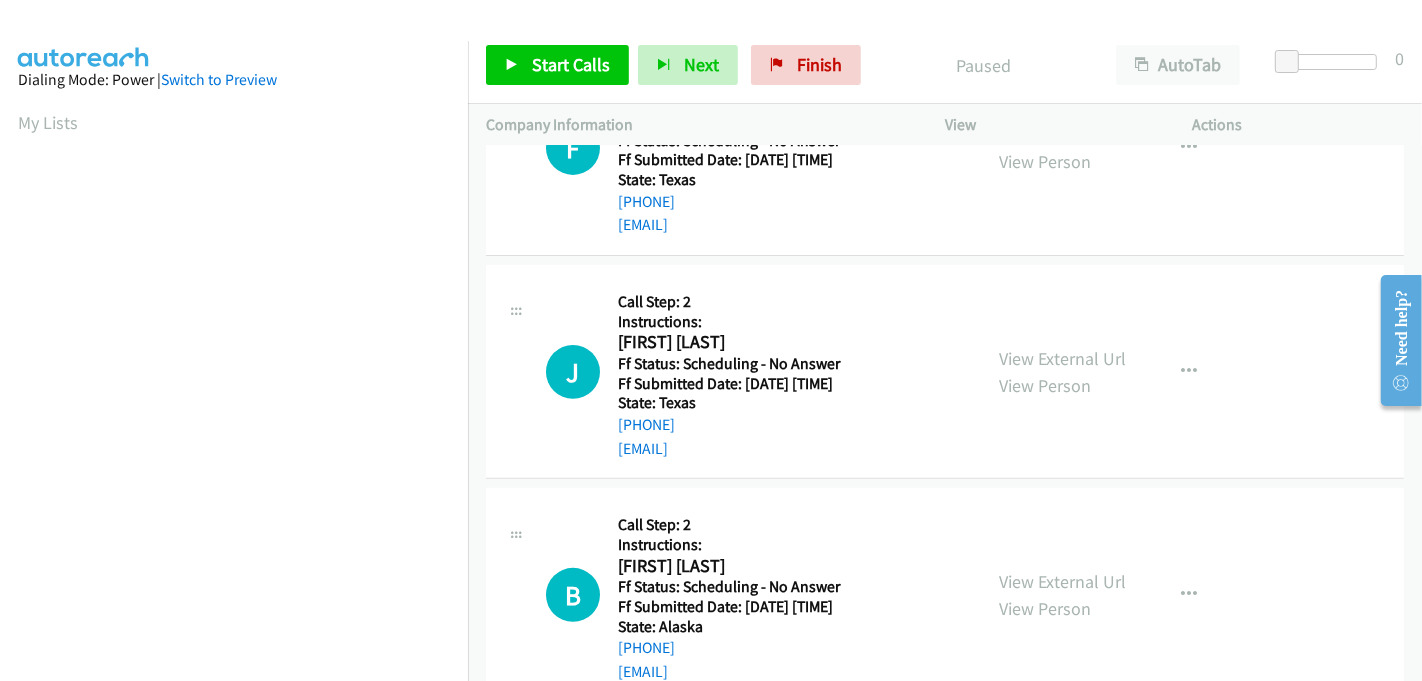 scroll, scrollTop: 442, scrollLeft: 0, axis: vertical 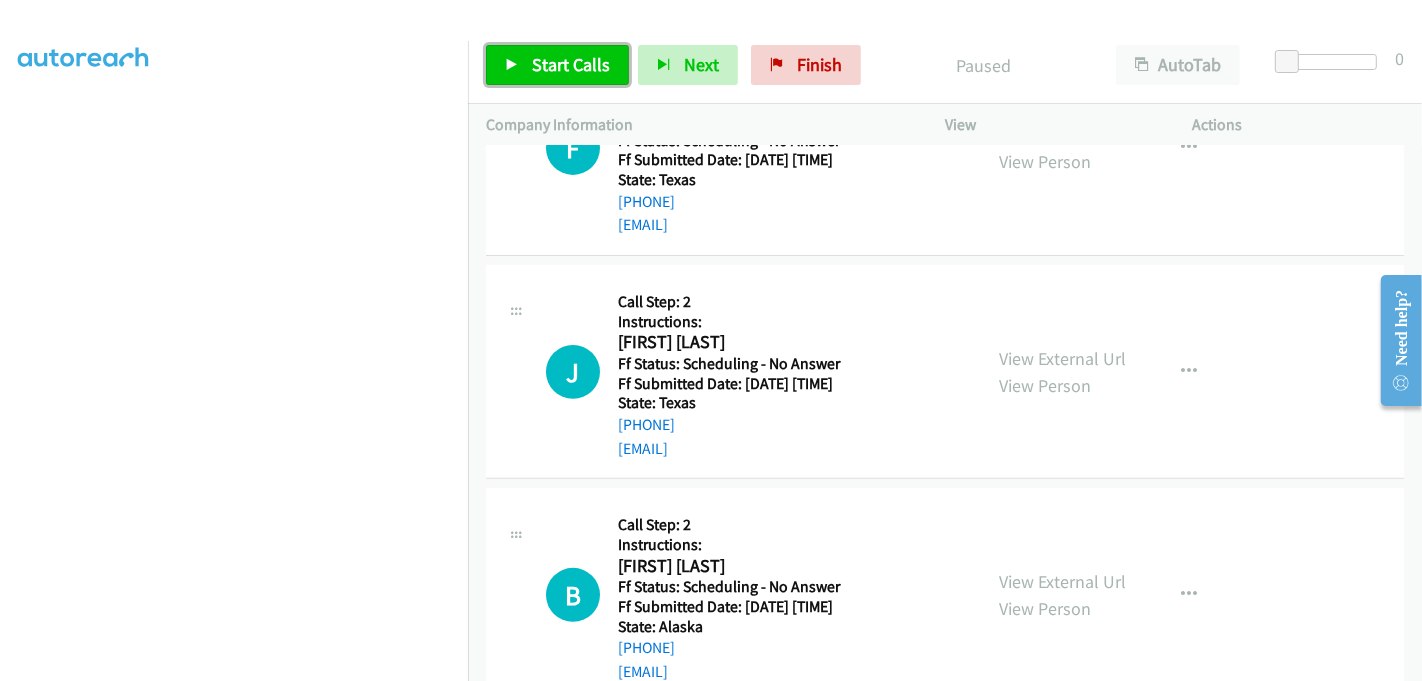 click on "Start Calls" at bounding box center [571, 64] 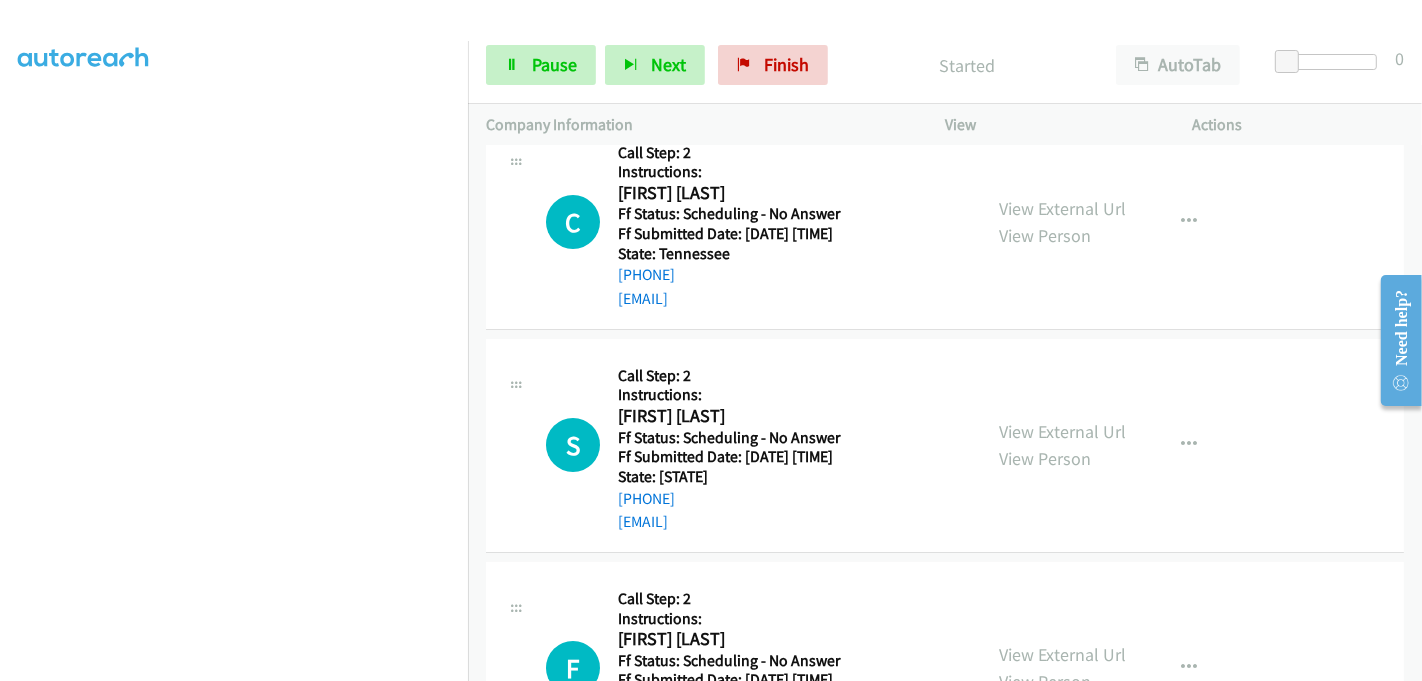 scroll, scrollTop: 0, scrollLeft: 0, axis: both 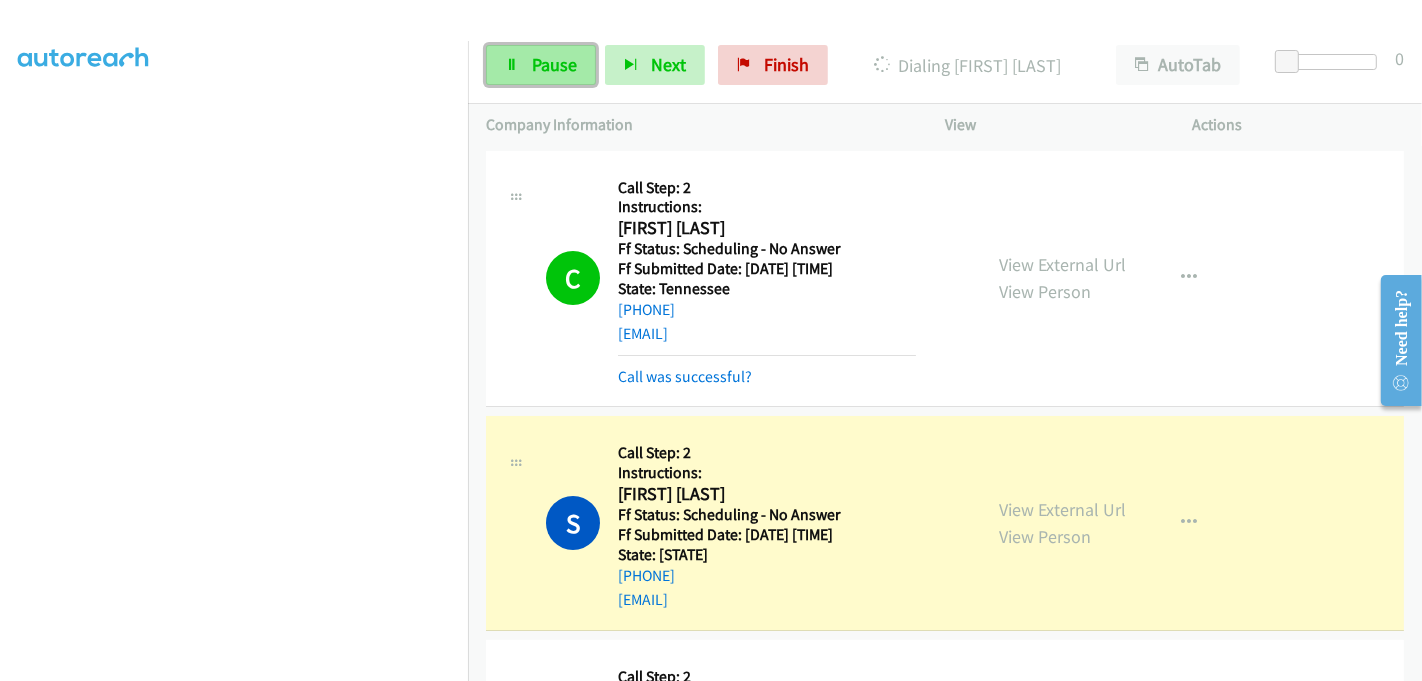 click on "Pause" at bounding box center [541, 65] 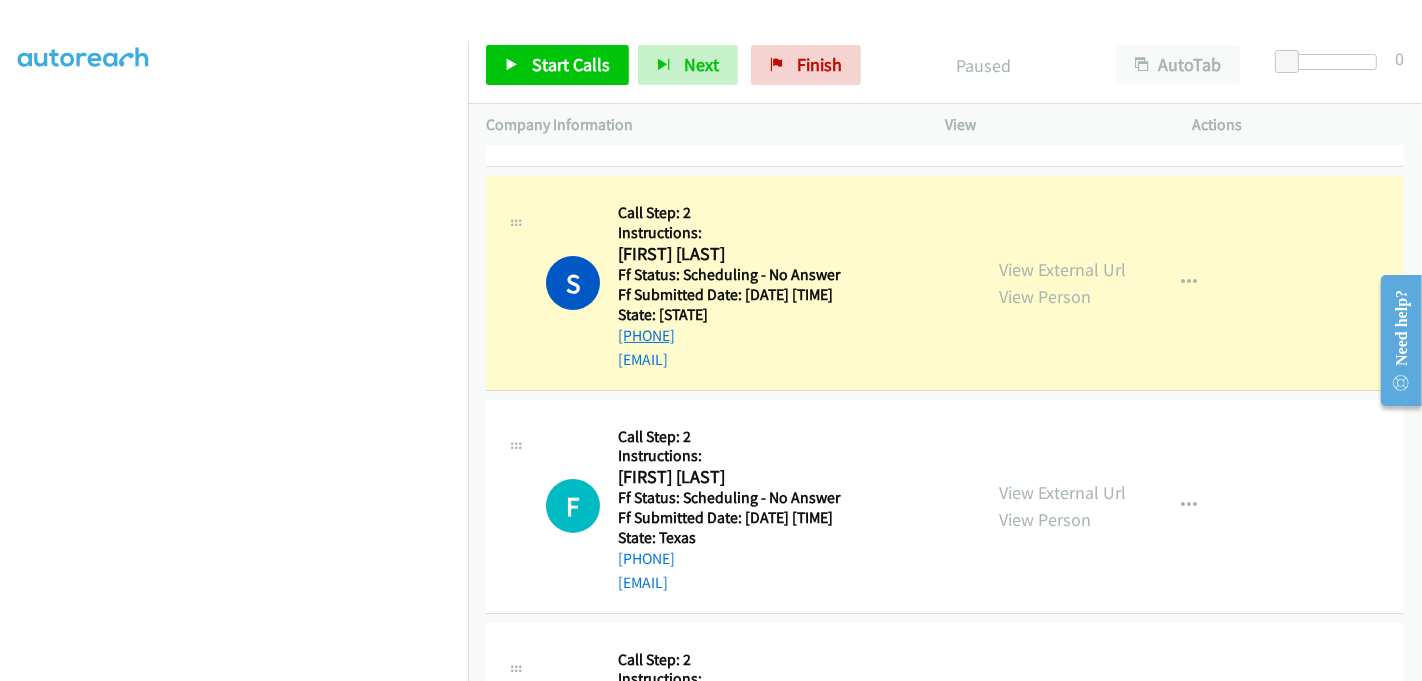 scroll, scrollTop: 333, scrollLeft: 0, axis: vertical 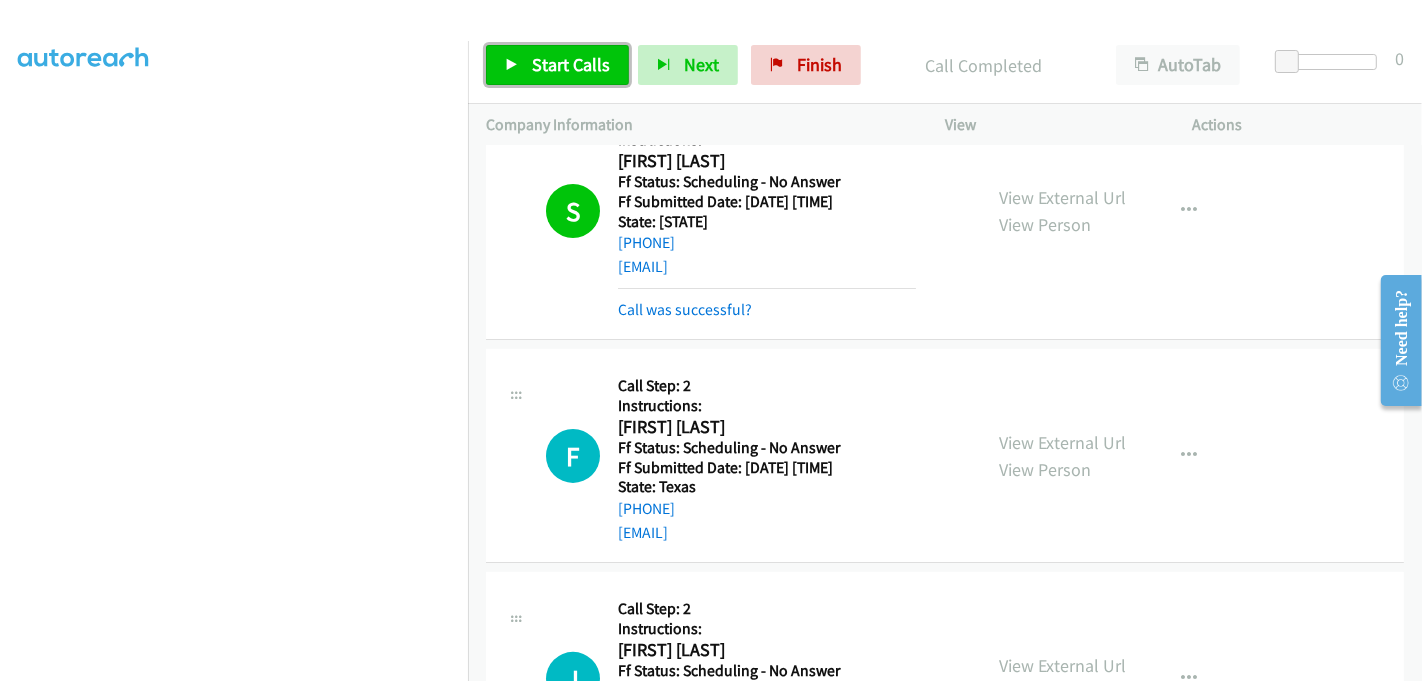 click on "Start Calls" at bounding box center (571, 64) 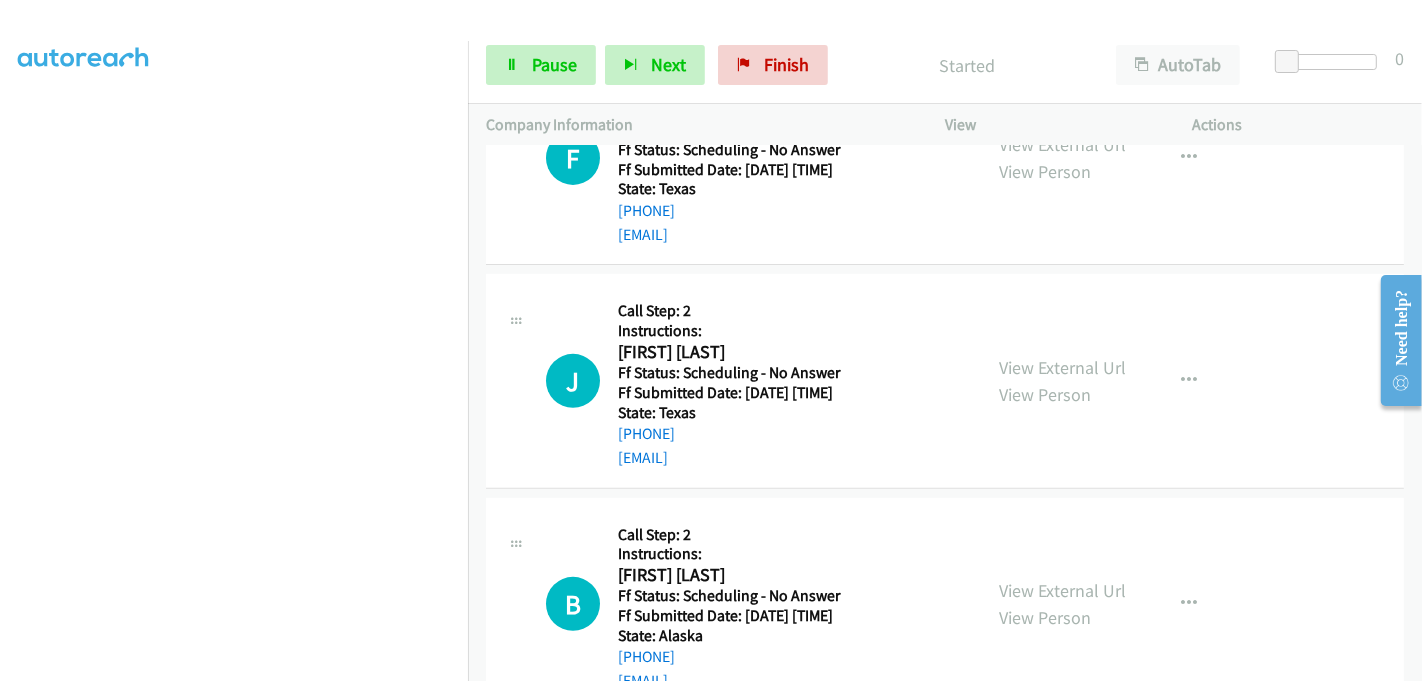 scroll, scrollTop: 666, scrollLeft: 0, axis: vertical 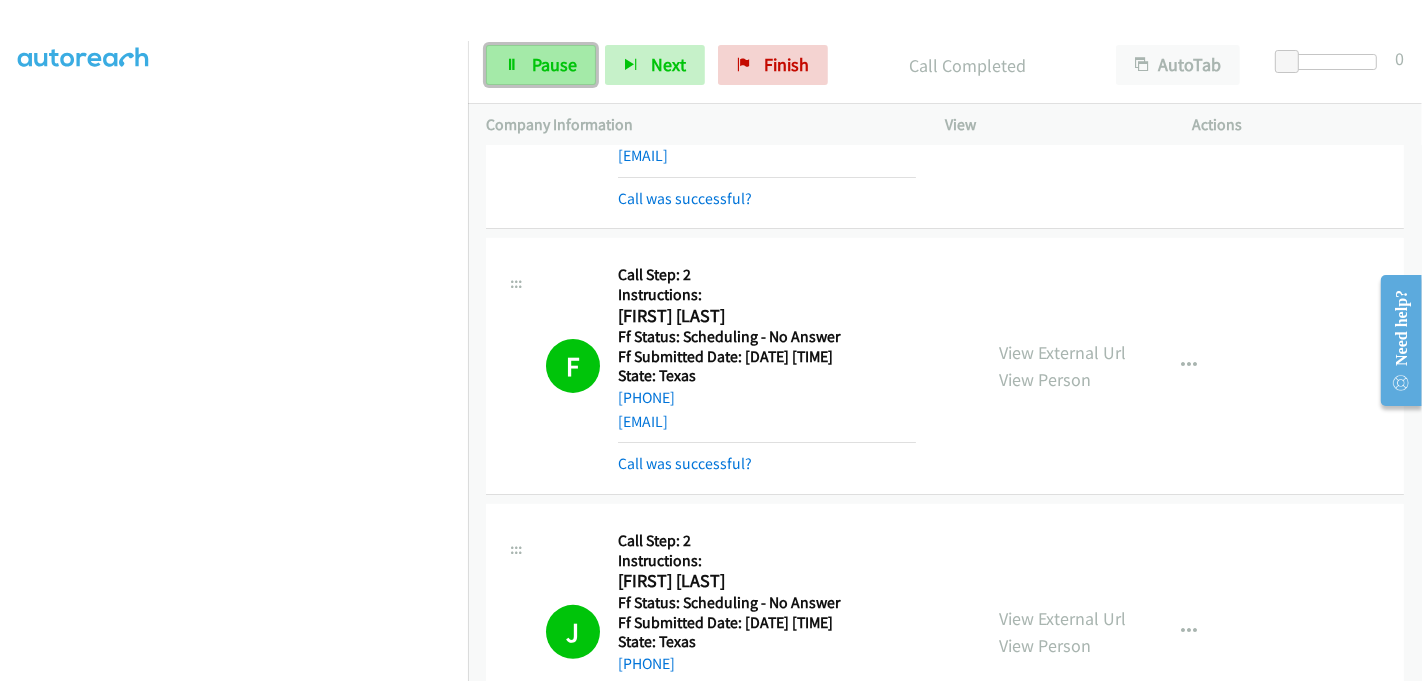 click on "Pause" at bounding box center (554, 64) 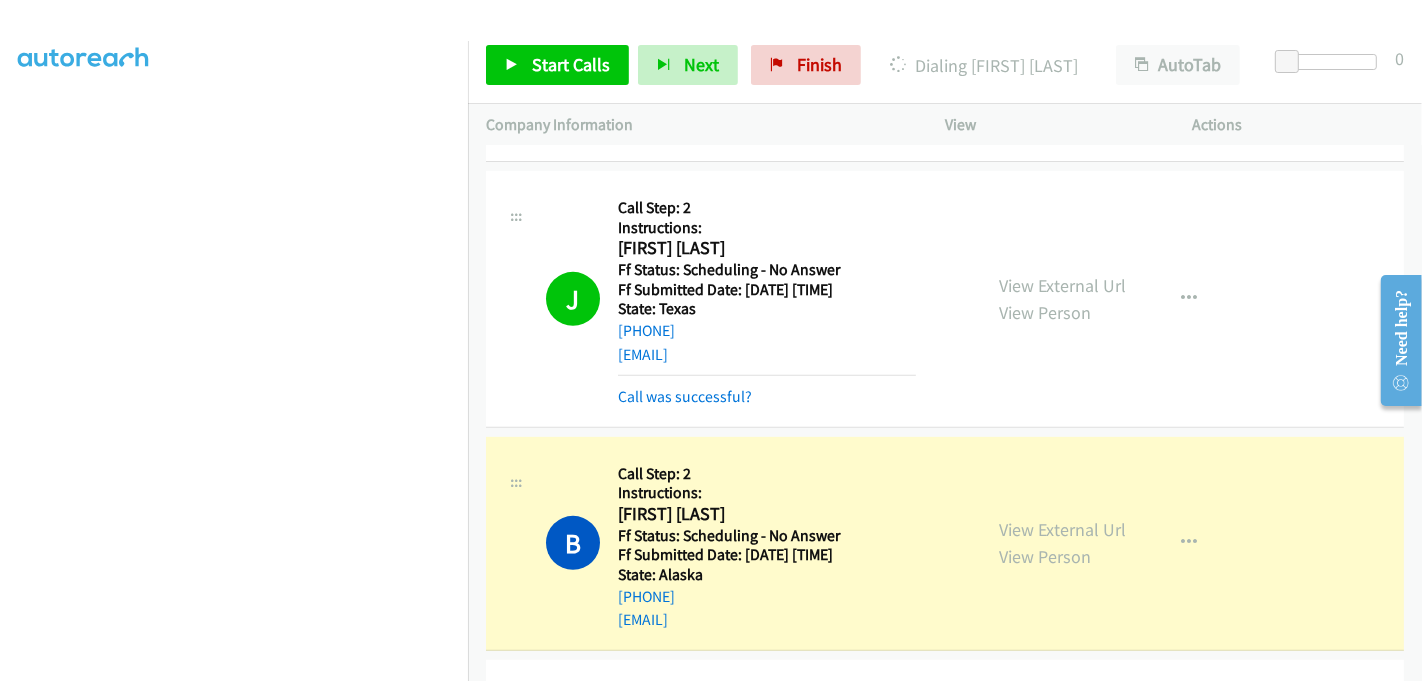 scroll, scrollTop: 1111, scrollLeft: 0, axis: vertical 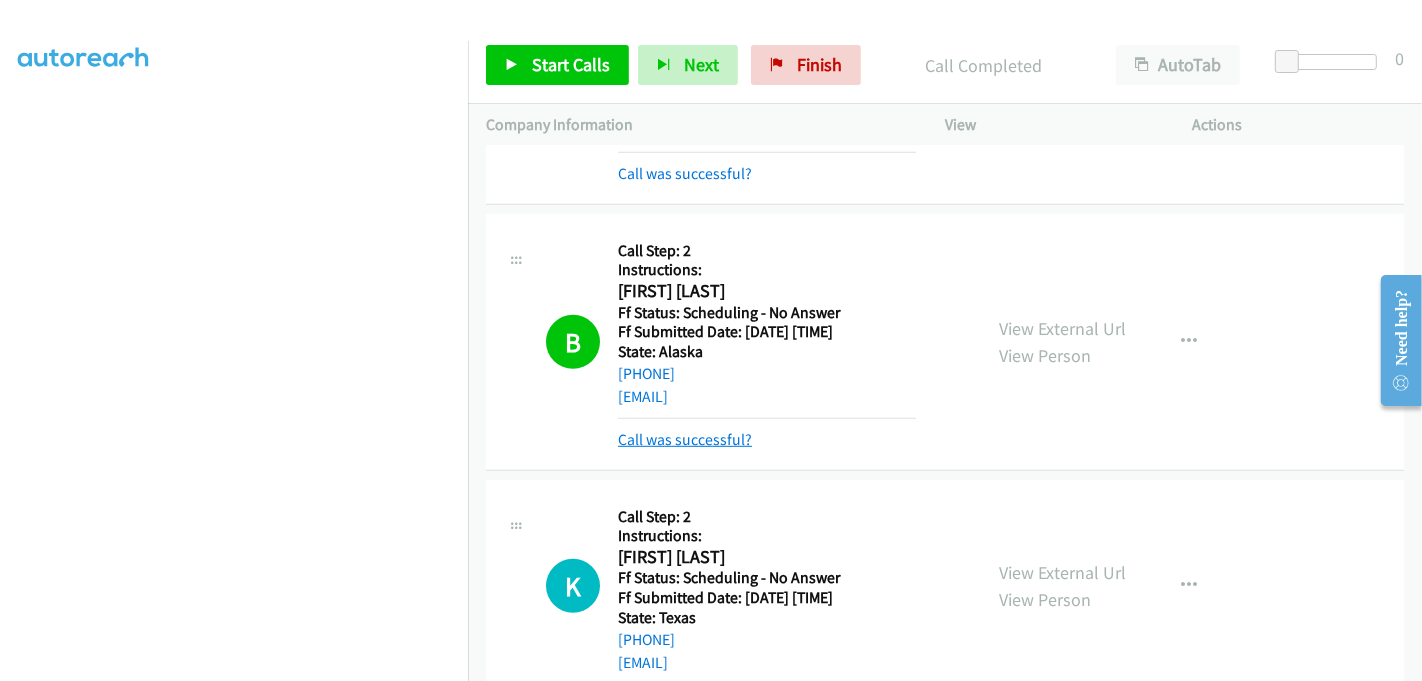 click on "Call was successful?" at bounding box center [685, 439] 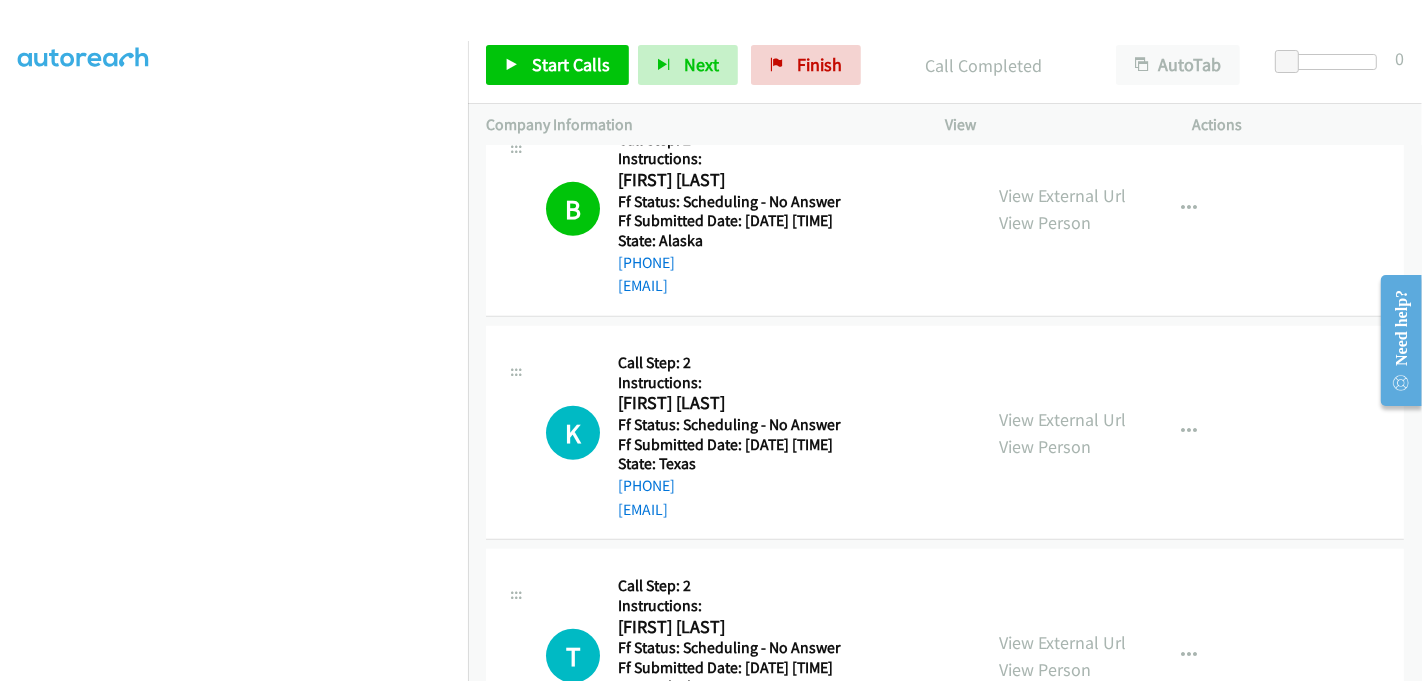 scroll, scrollTop: 1222, scrollLeft: 0, axis: vertical 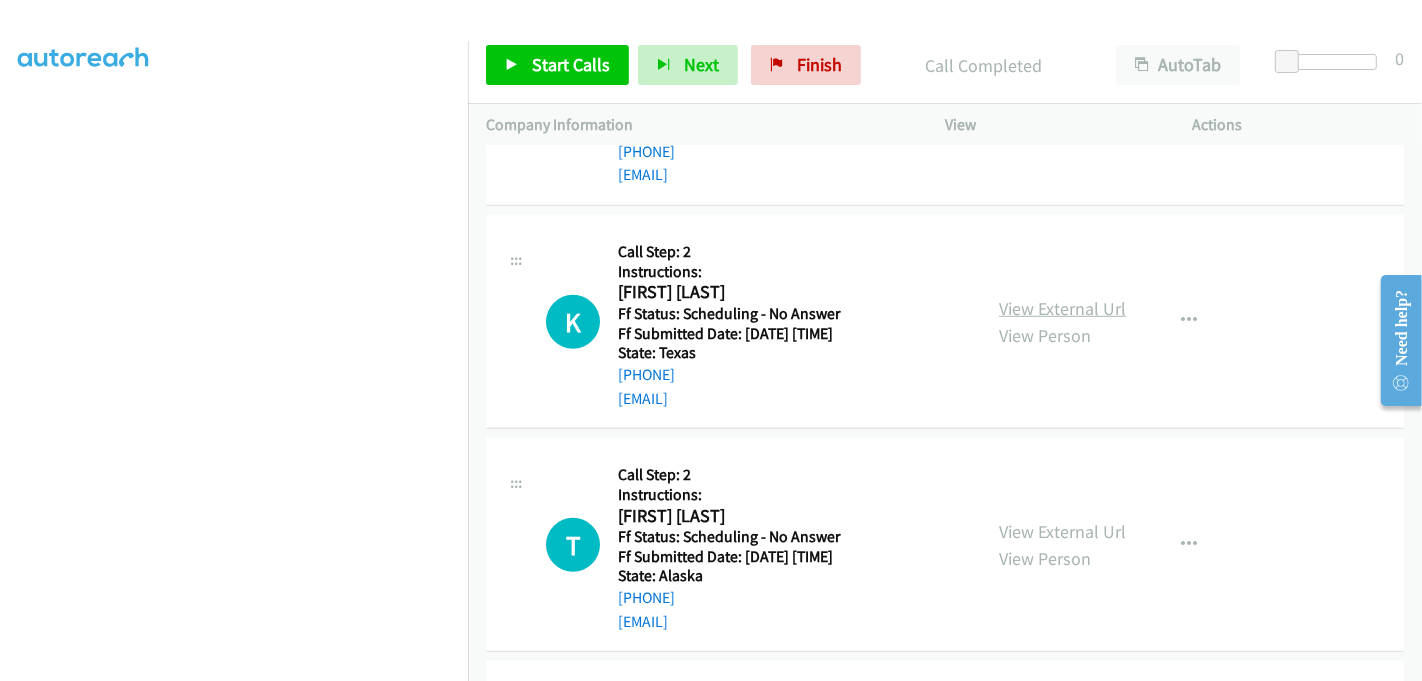 click on "View External Url" at bounding box center [1062, 308] 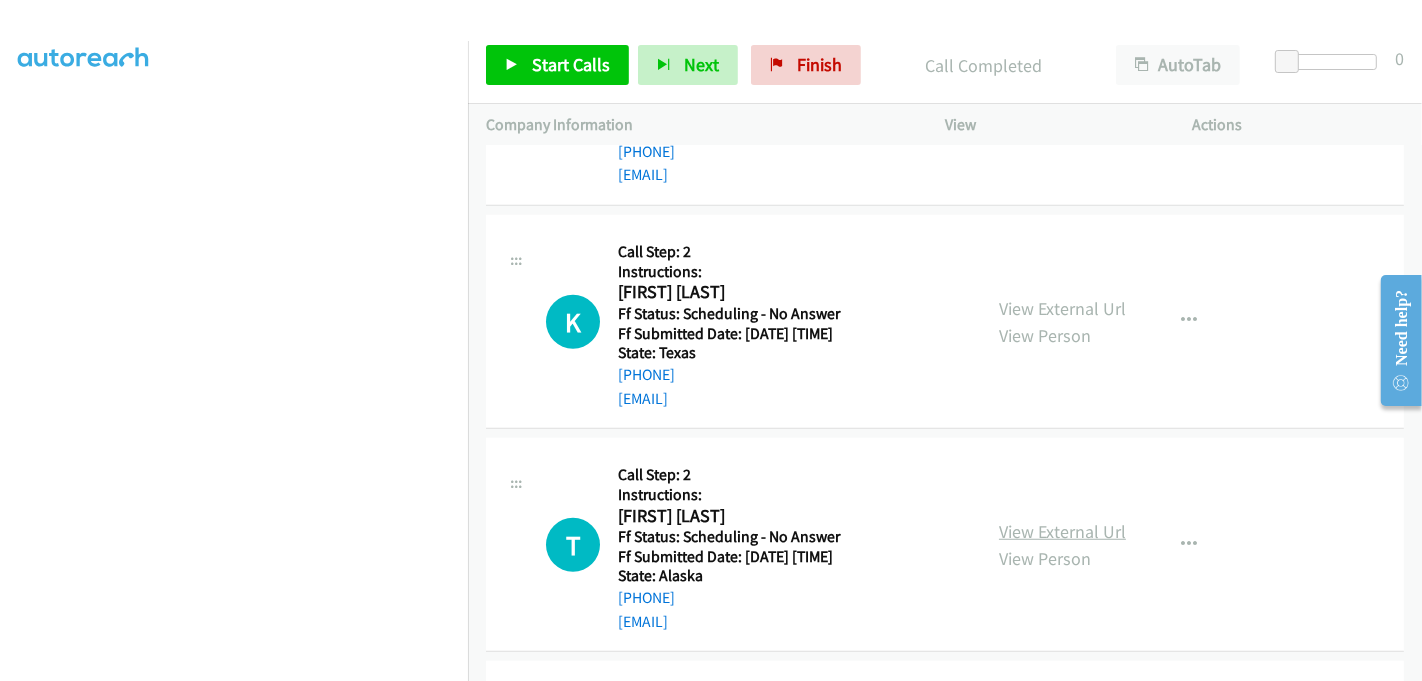 click on "View External Url" at bounding box center (1062, 531) 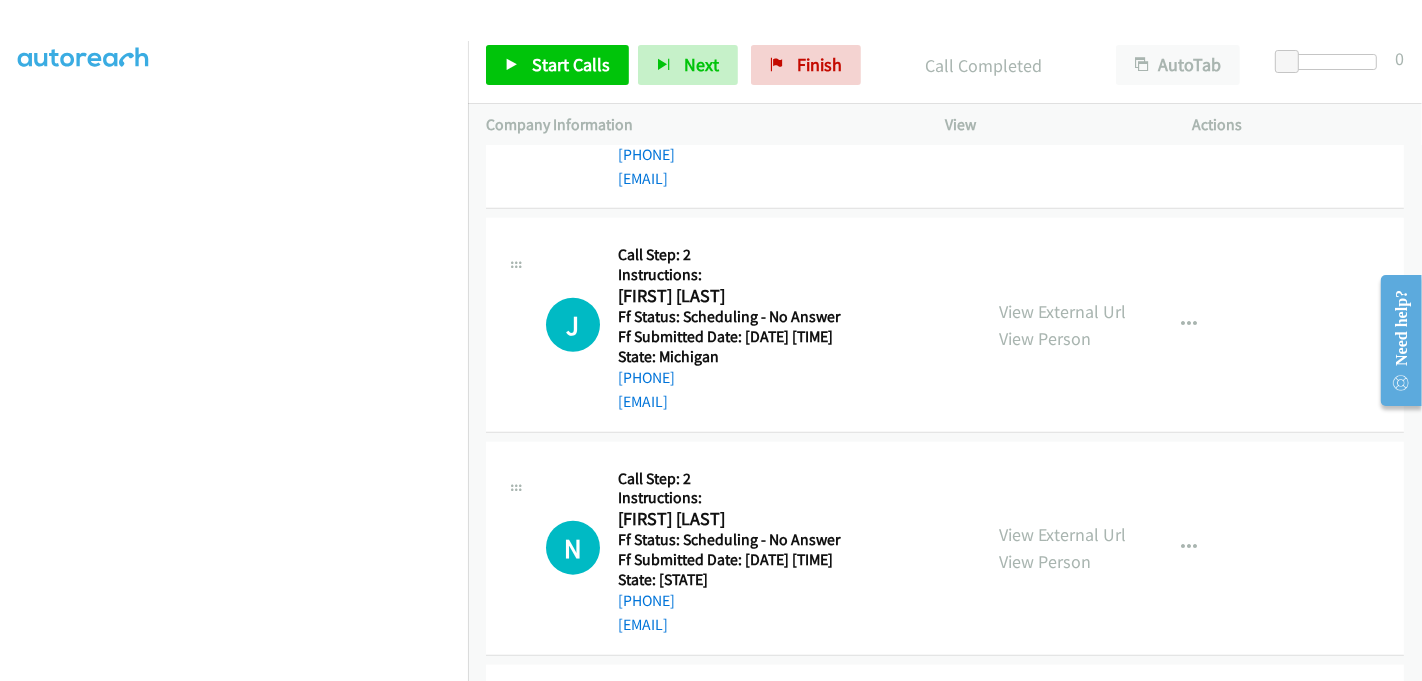 scroll, scrollTop: 1666, scrollLeft: 0, axis: vertical 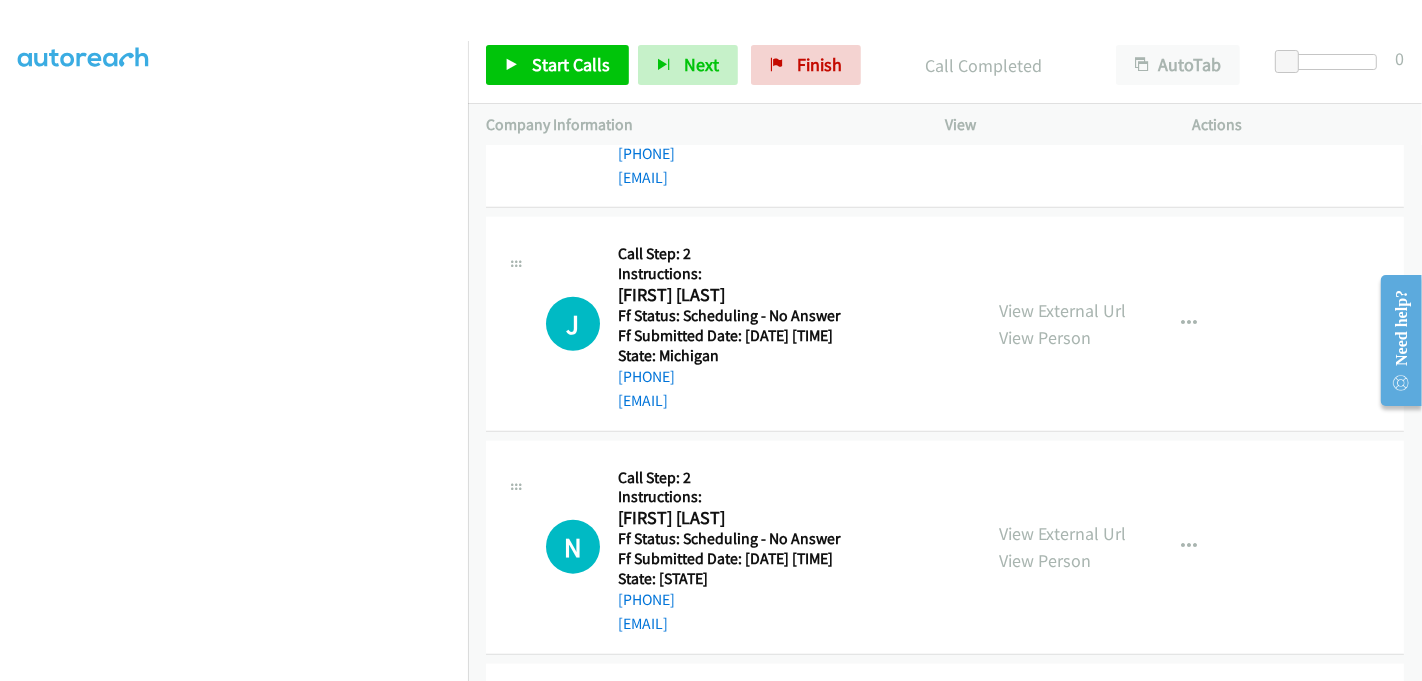 click on "View External Url
View Person" at bounding box center (1062, 324) 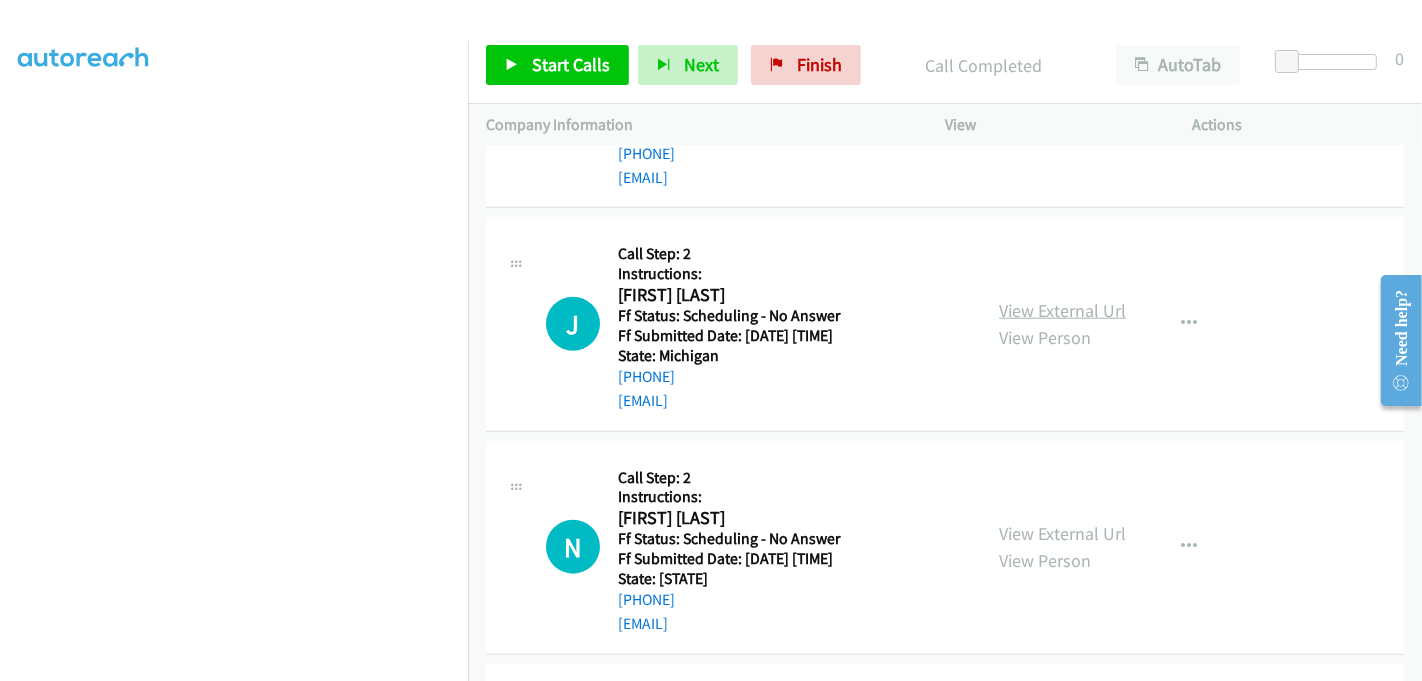click on "View External Url" at bounding box center (1062, 310) 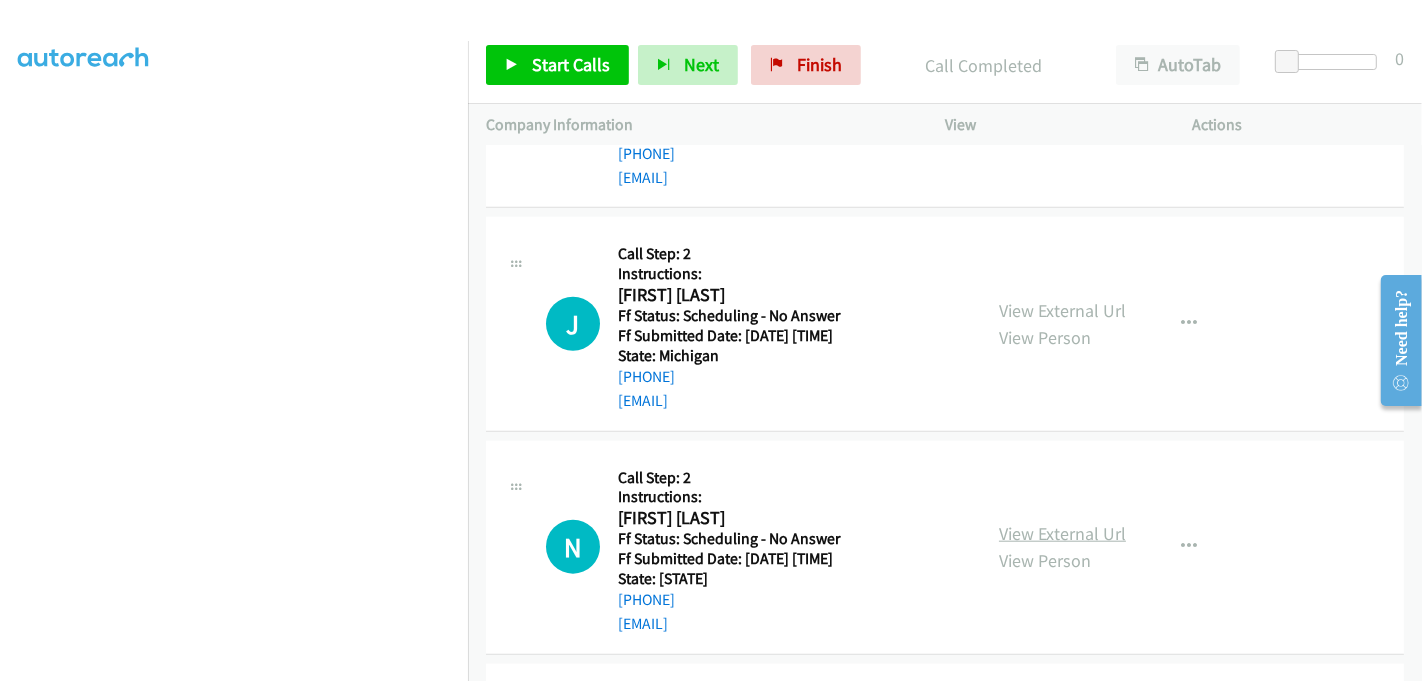 click on "View External Url" at bounding box center (1062, 533) 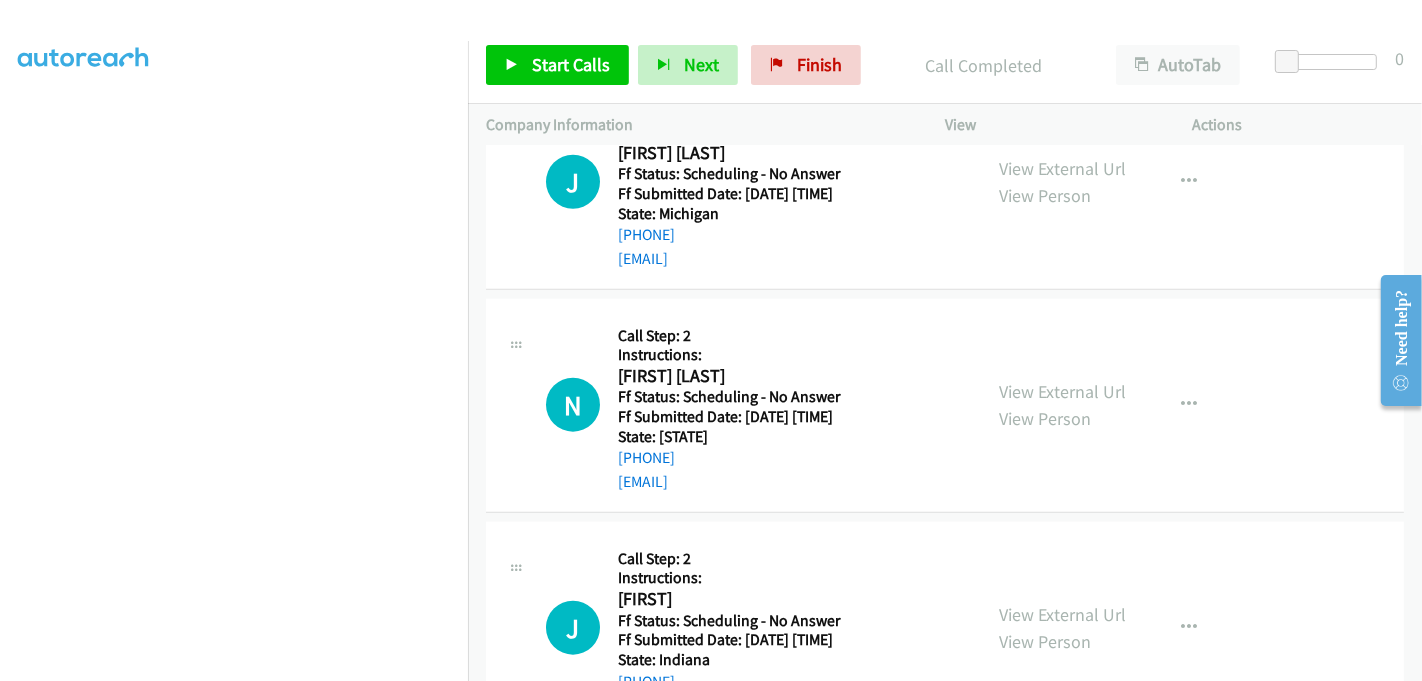 scroll, scrollTop: 1888, scrollLeft: 0, axis: vertical 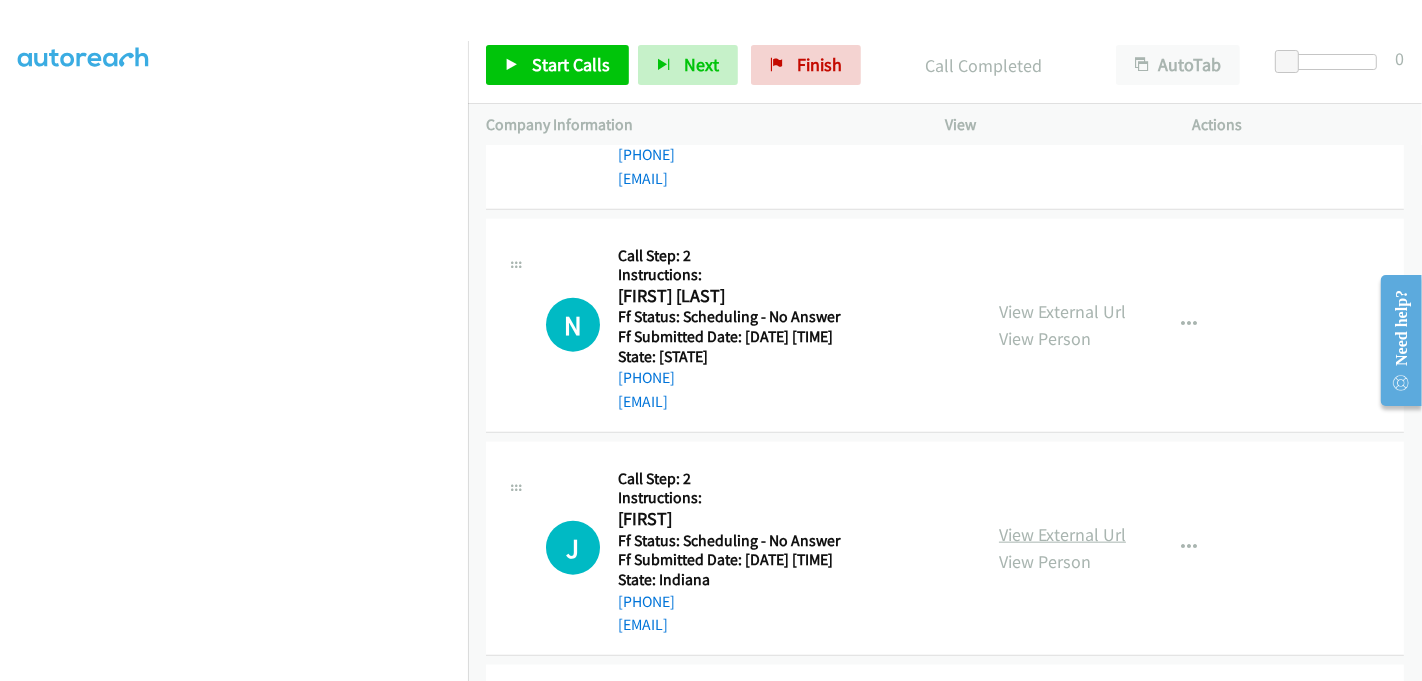 click on "View External Url" at bounding box center [1062, 534] 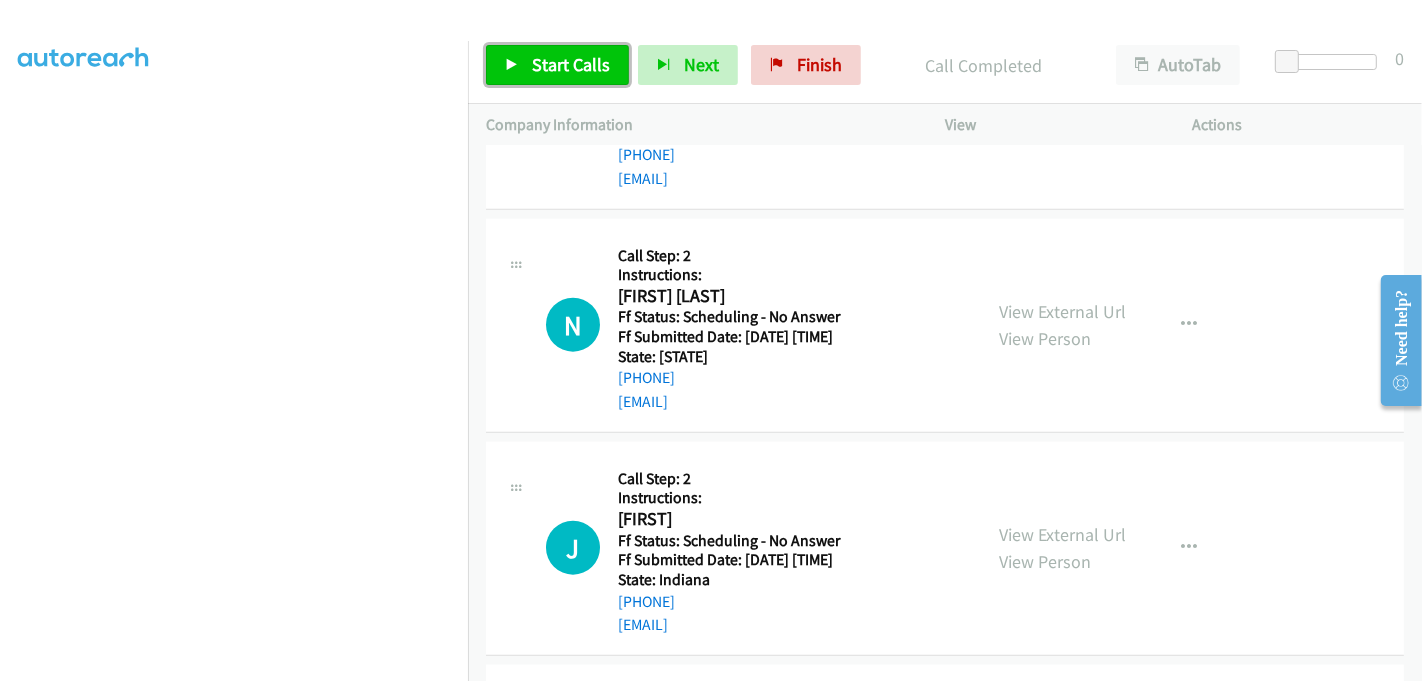 click on "Start Calls" at bounding box center (557, 65) 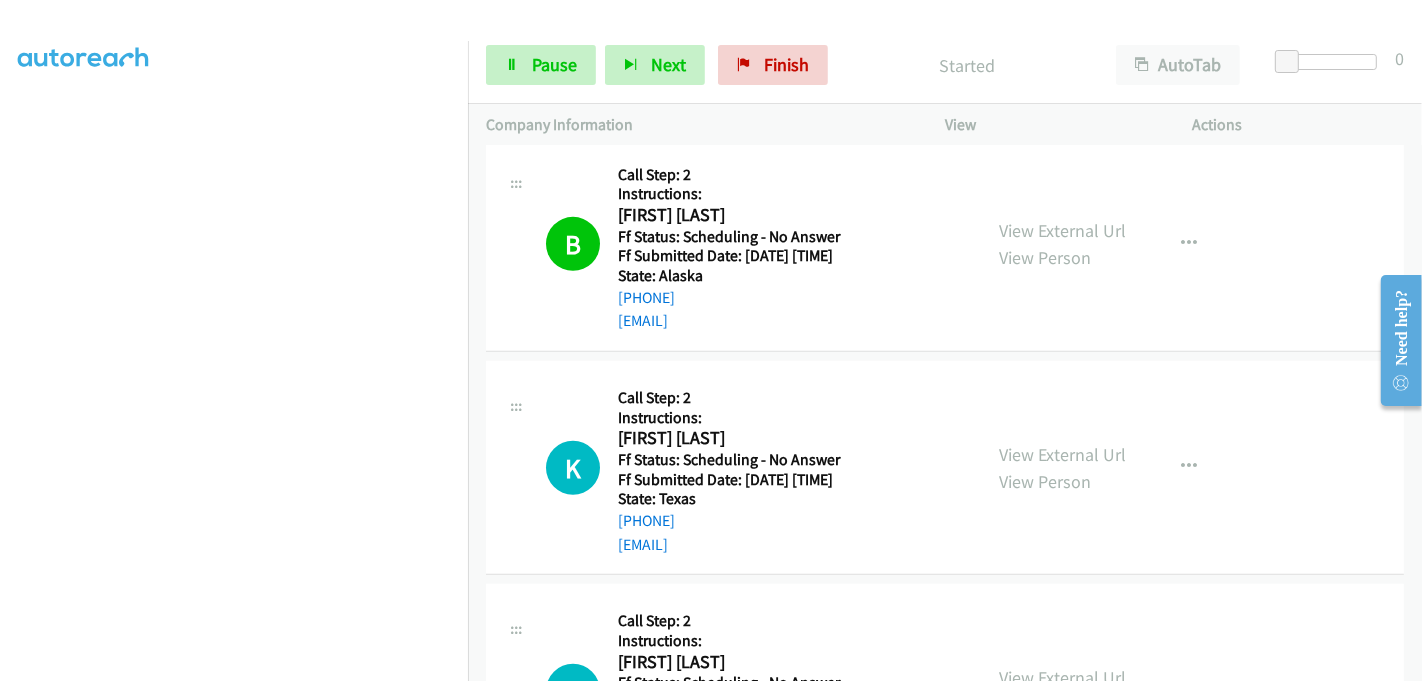scroll, scrollTop: 1111, scrollLeft: 0, axis: vertical 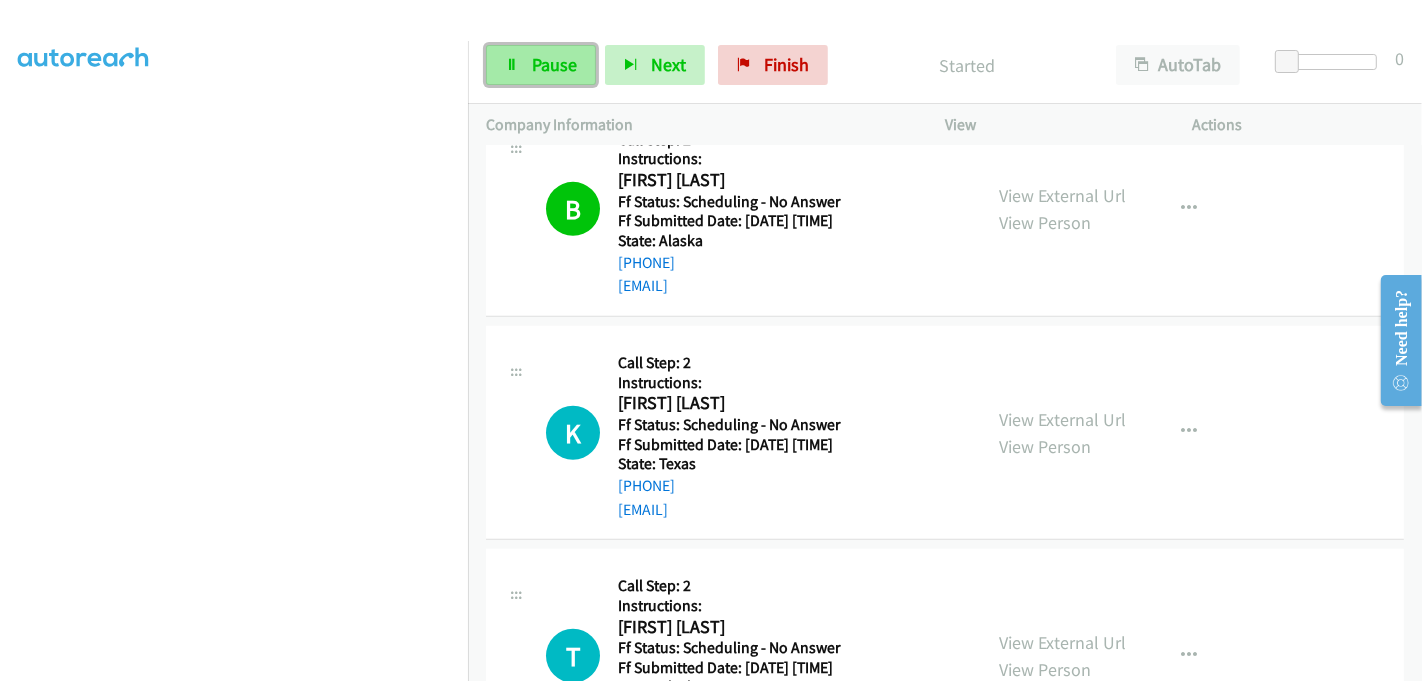 click on "Pause" at bounding box center [541, 65] 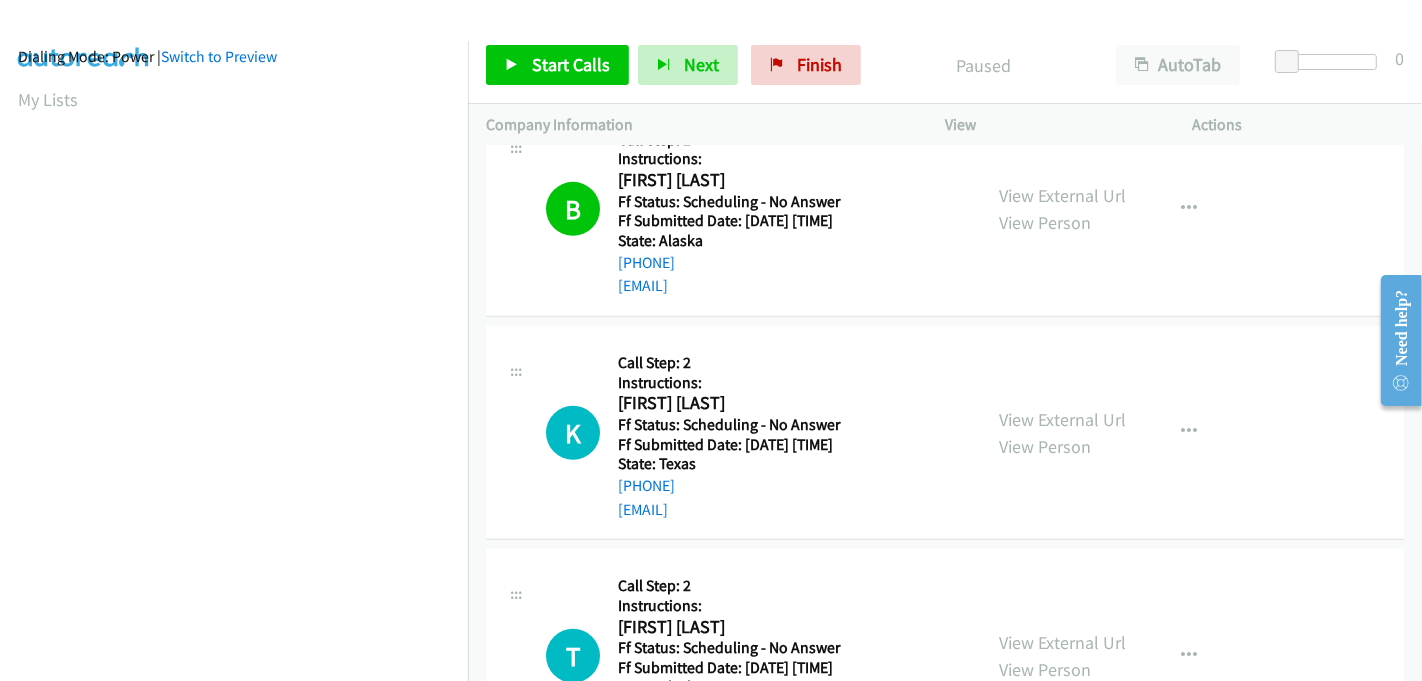 scroll, scrollTop: 0, scrollLeft: 0, axis: both 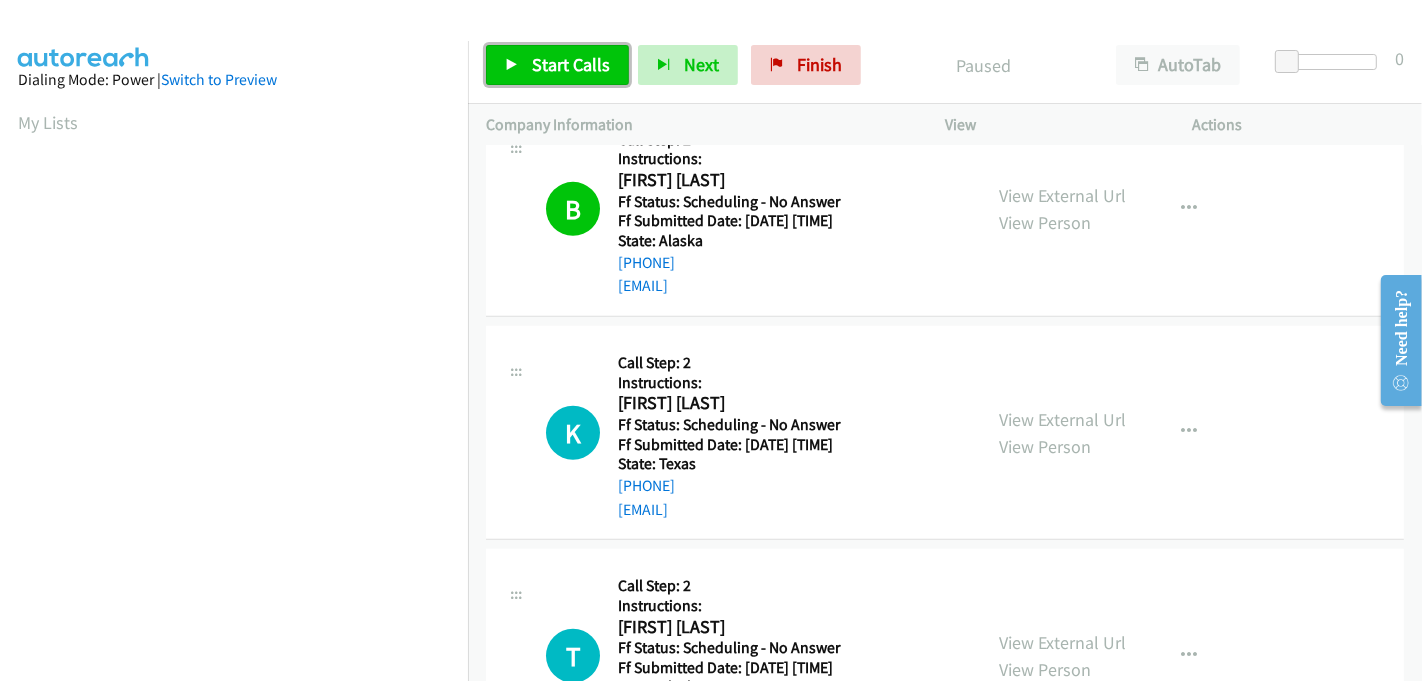 click on "Start Calls" at bounding box center (571, 64) 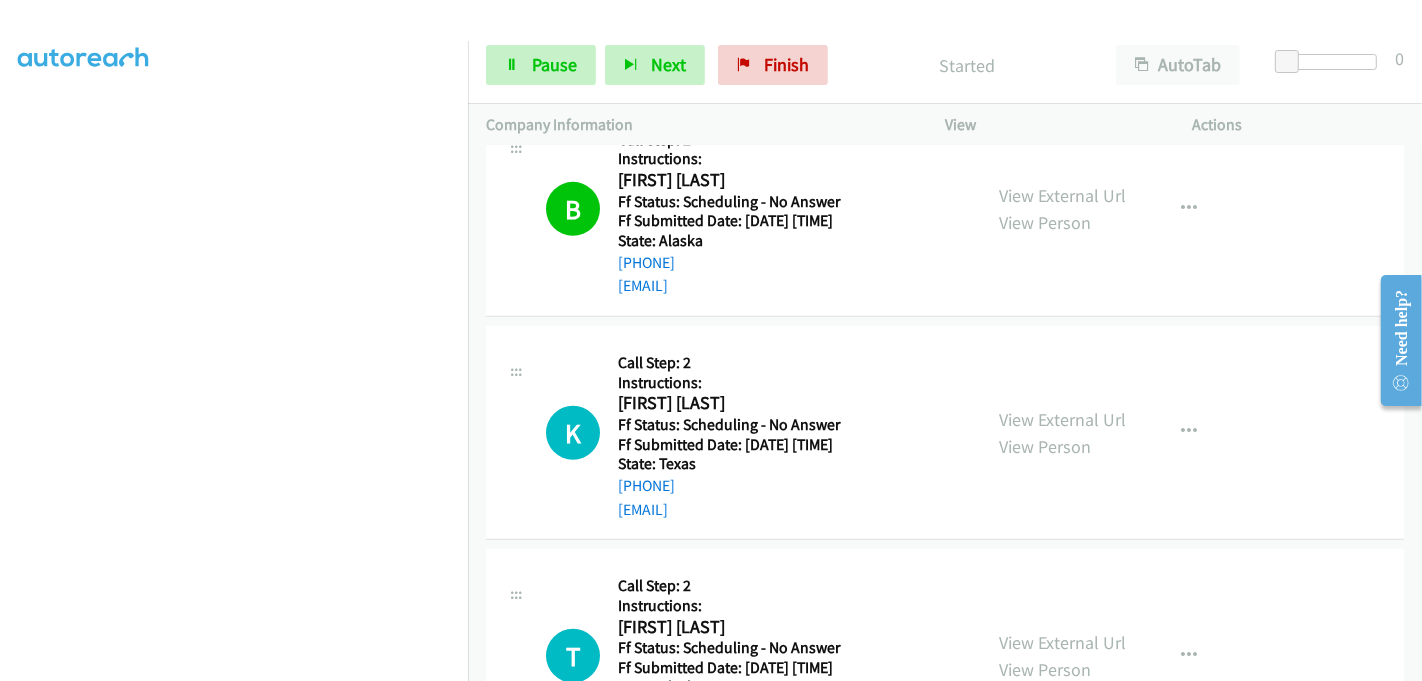 scroll, scrollTop: 333, scrollLeft: 0, axis: vertical 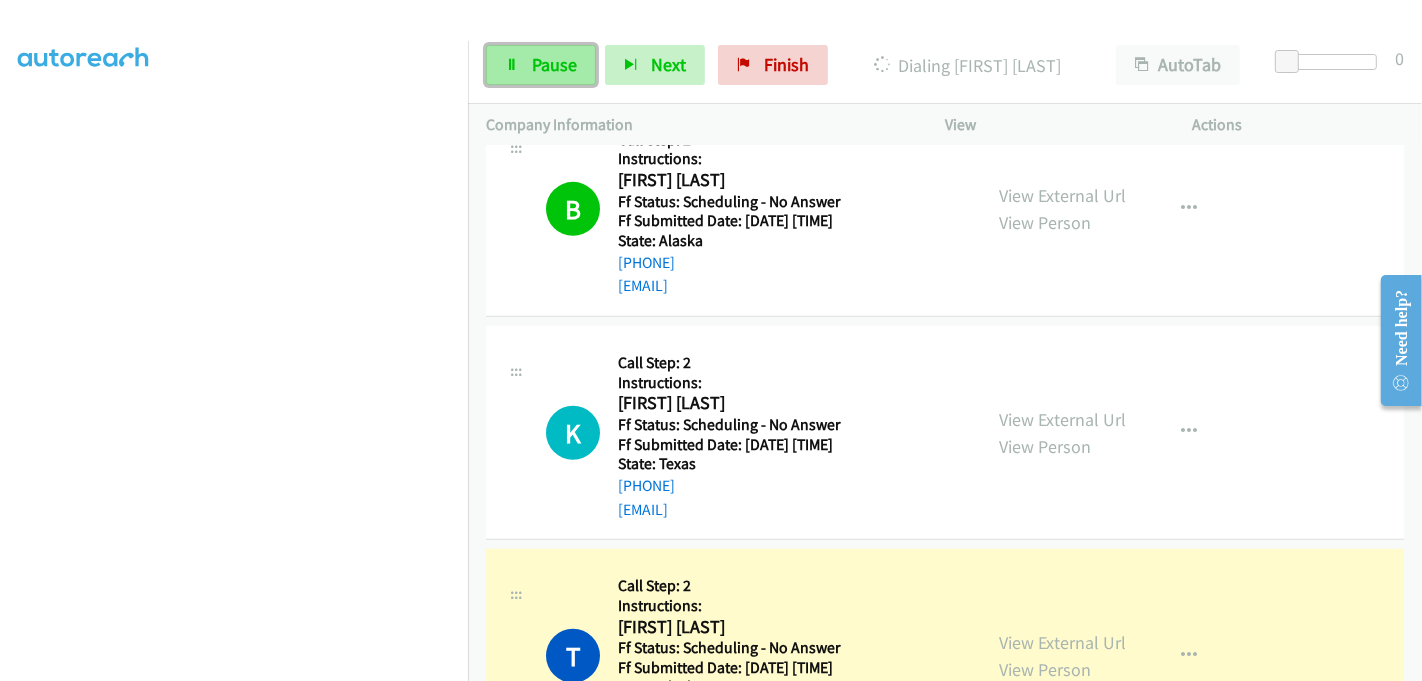 click on "Pause" at bounding box center (541, 65) 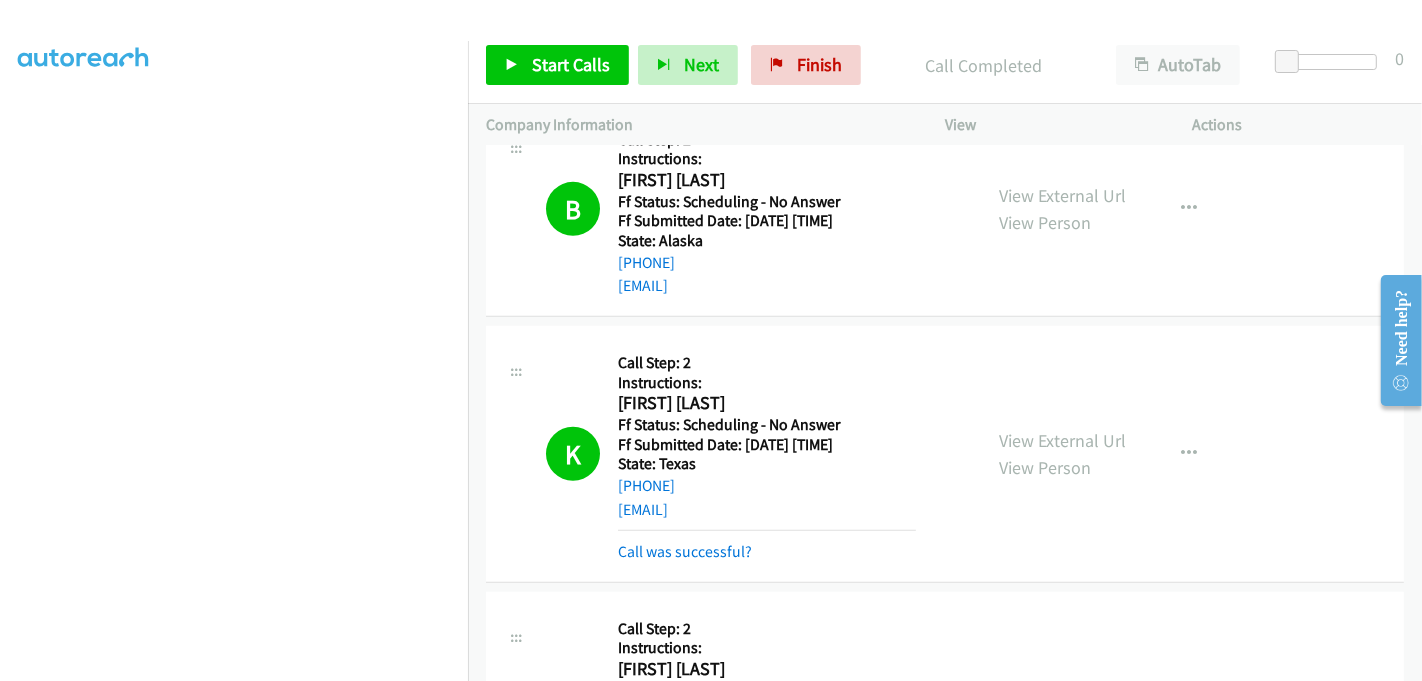 scroll, scrollTop: 442, scrollLeft: 0, axis: vertical 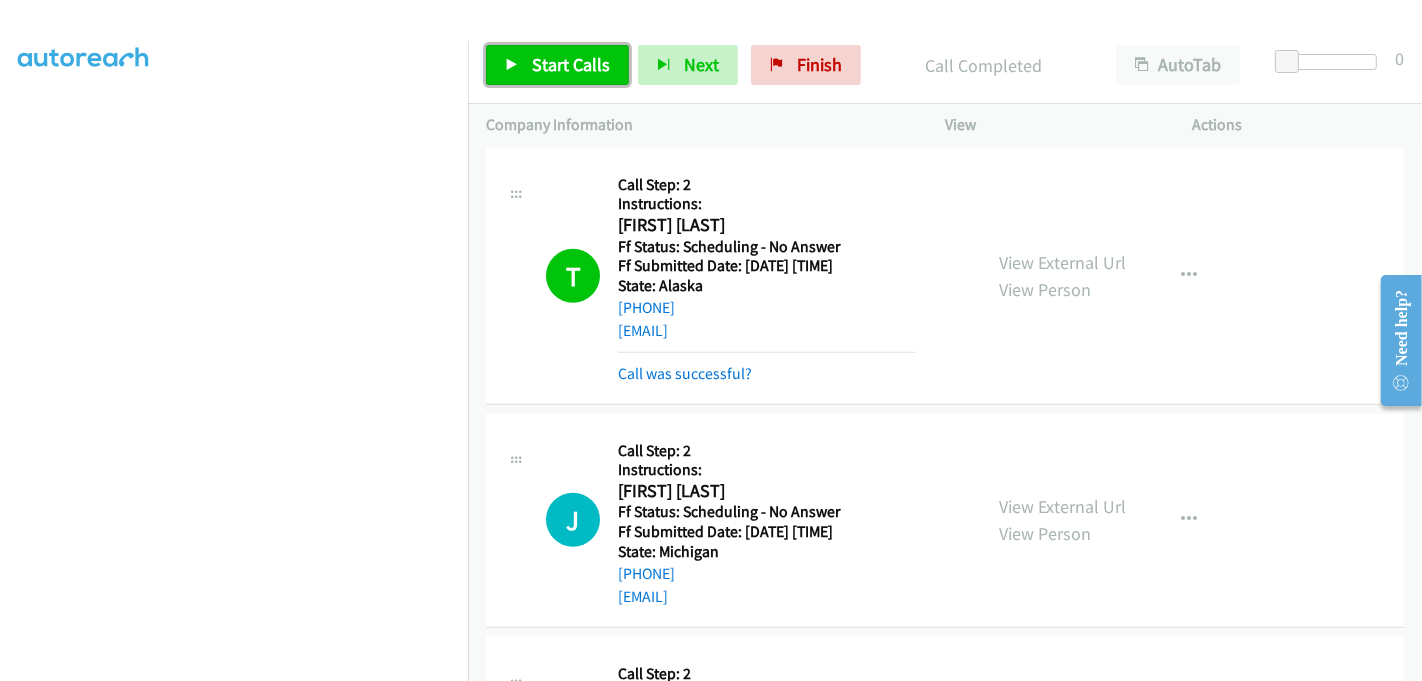 click on "Start Calls" at bounding box center (571, 64) 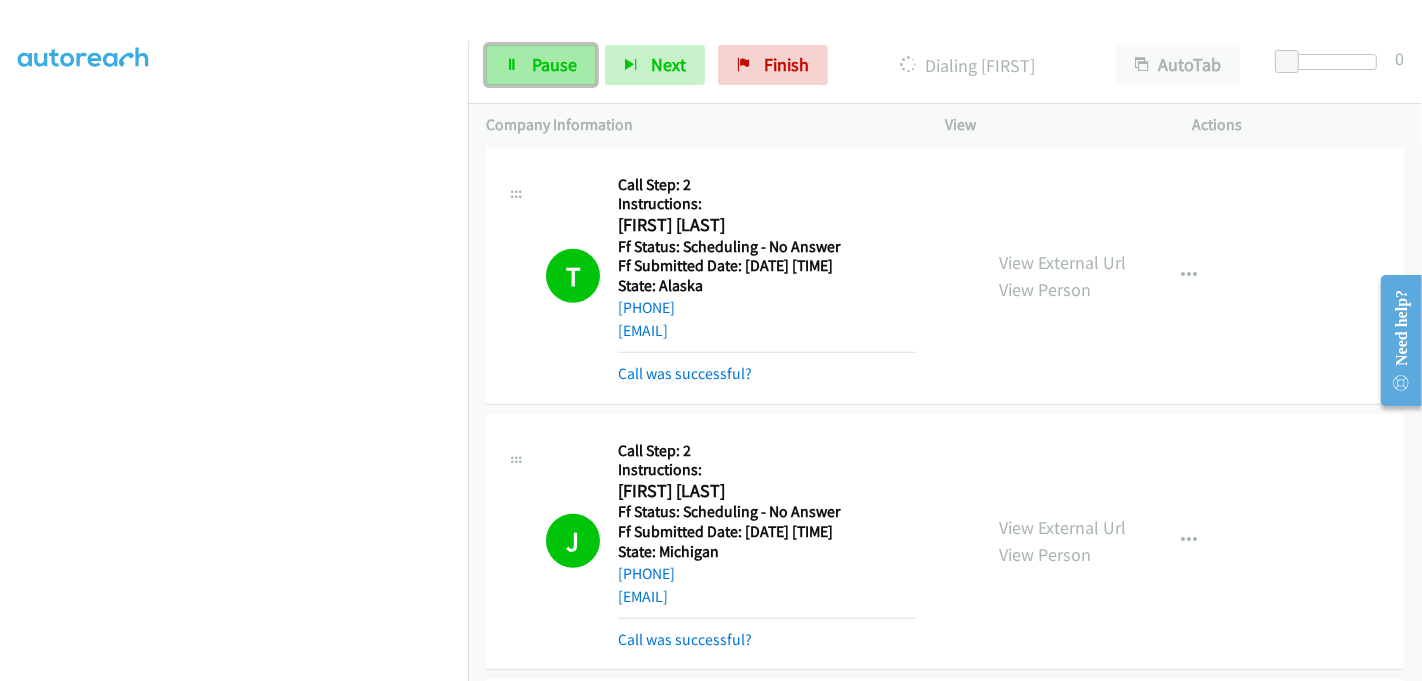 click on "Pause" at bounding box center [541, 65] 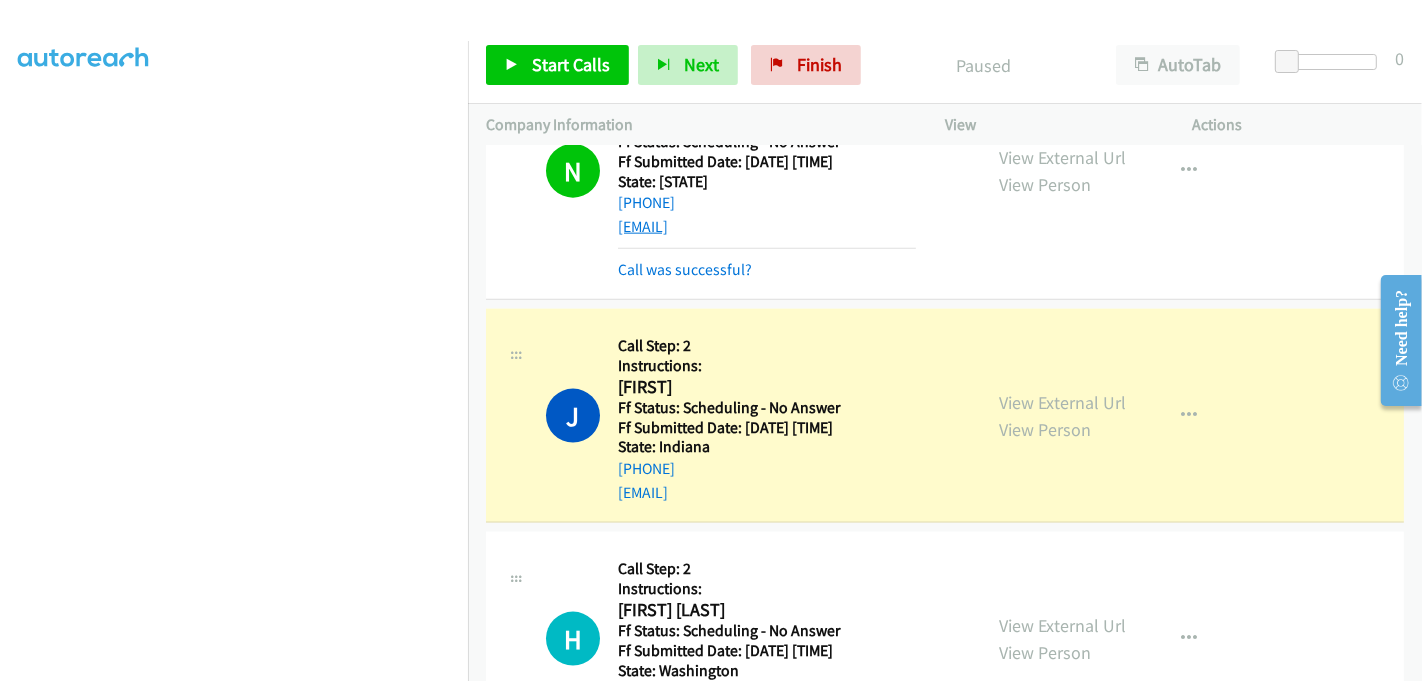 scroll, scrollTop: 2222, scrollLeft: 0, axis: vertical 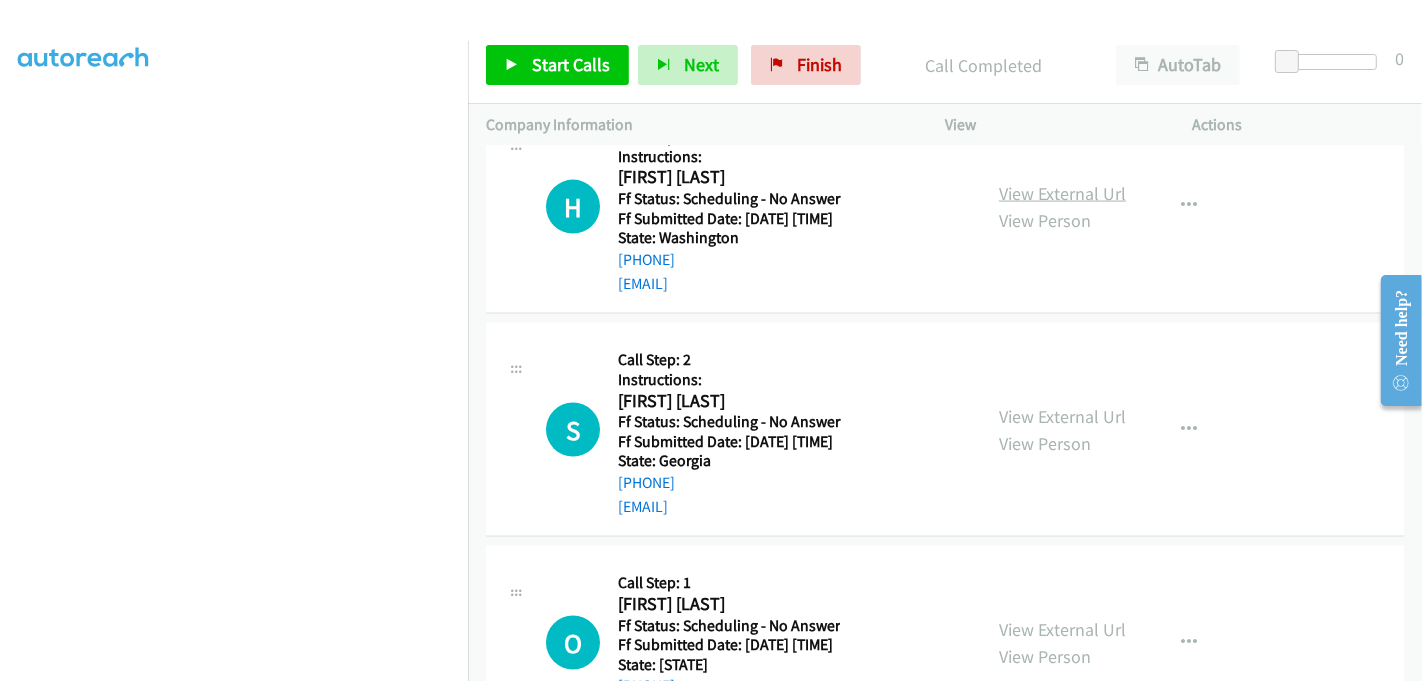 click on "View External Url" at bounding box center (1062, 193) 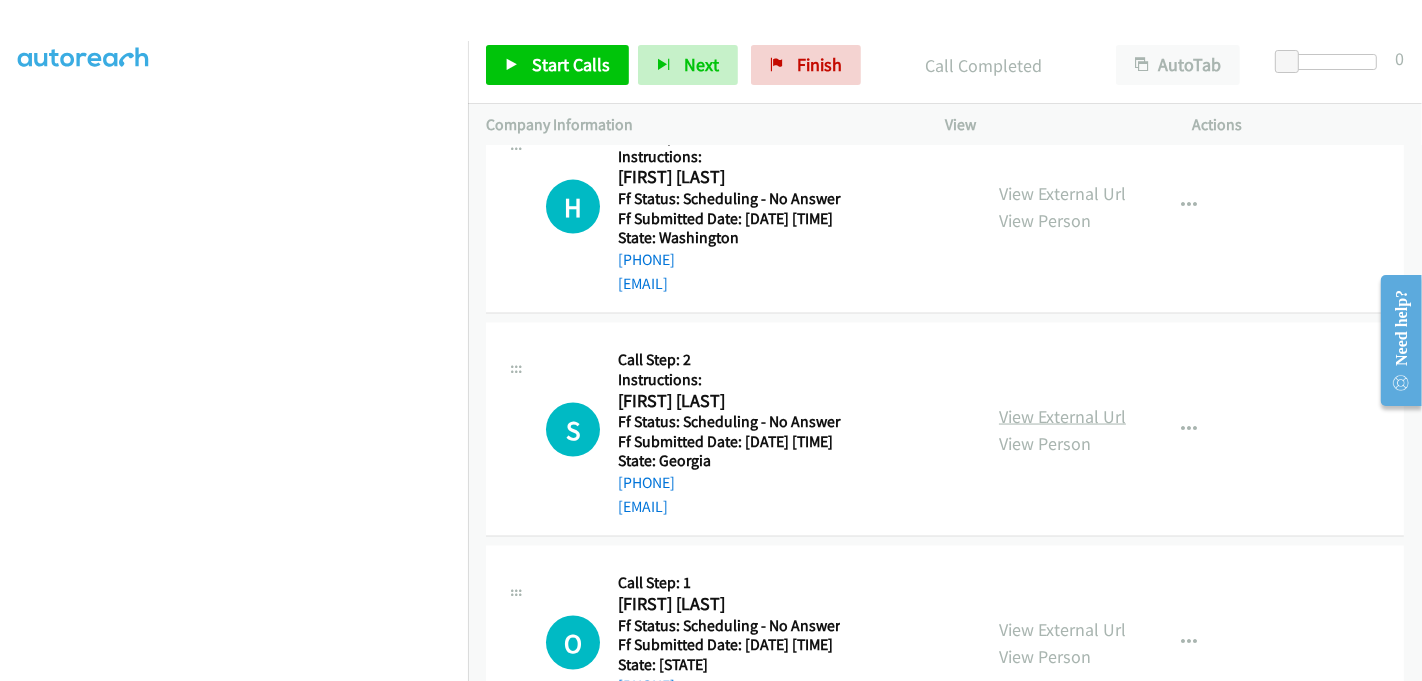 click on "View External Url" at bounding box center [1062, 416] 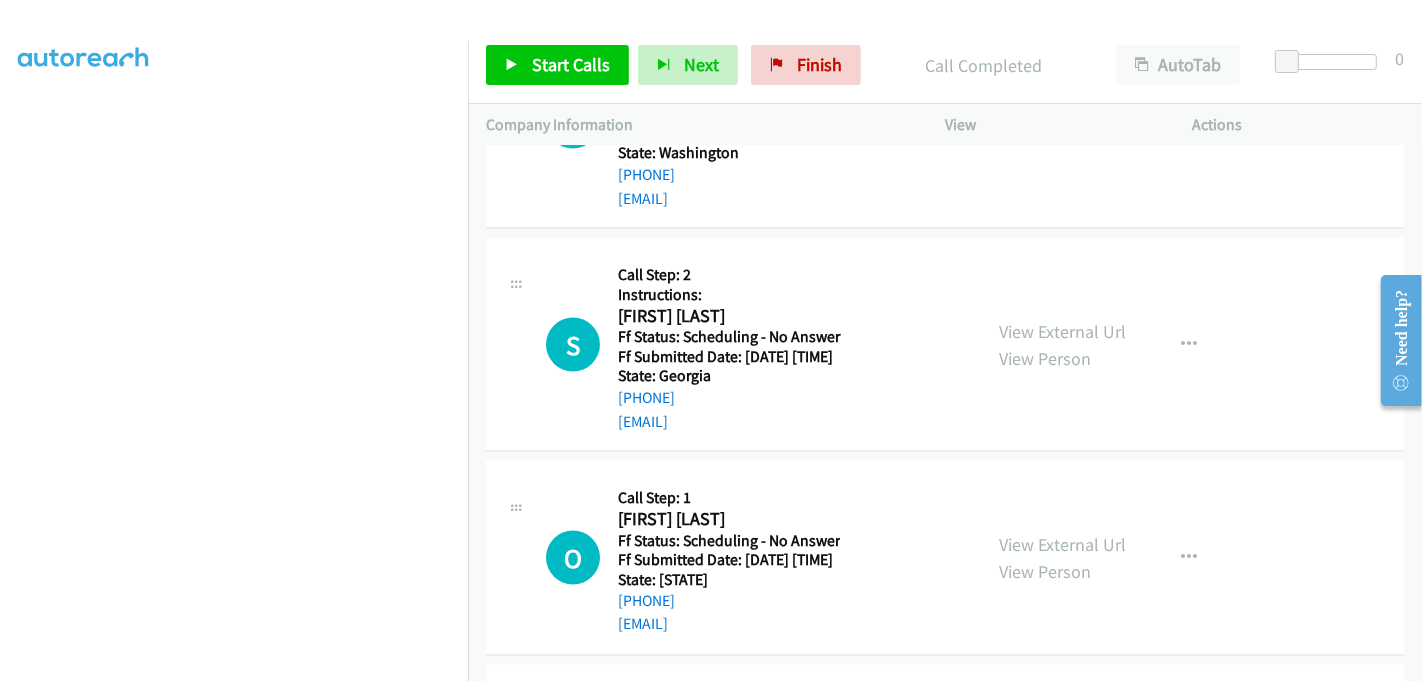 scroll, scrollTop: 2888, scrollLeft: 0, axis: vertical 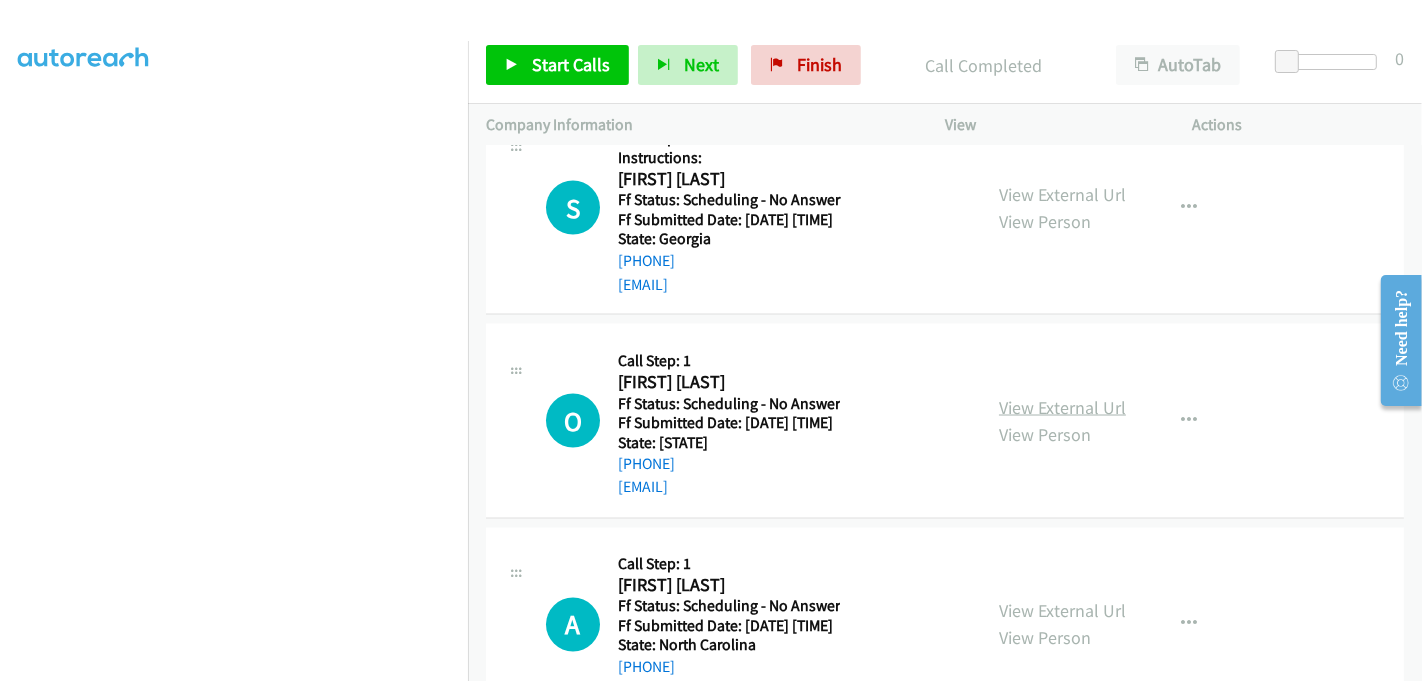 click on "View External Url" at bounding box center (1062, 407) 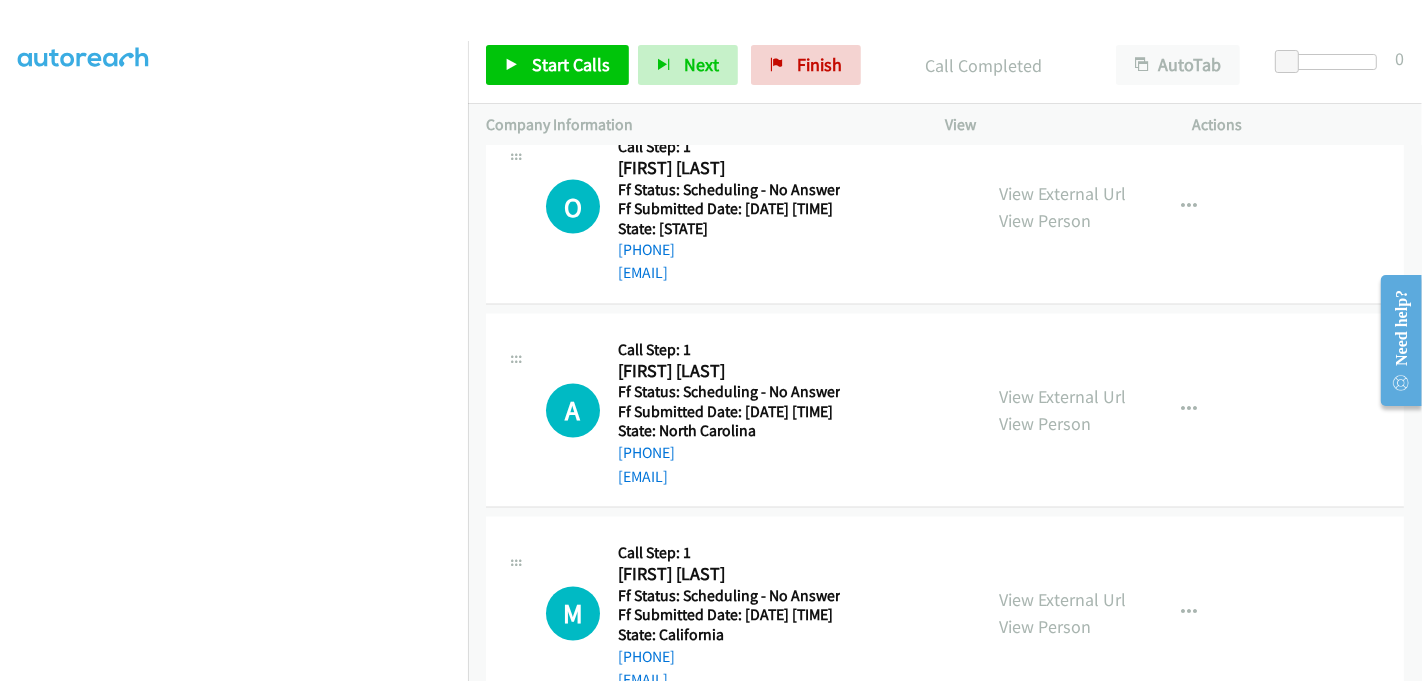 scroll, scrollTop: 3111, scrollLeft: 0, axis: vertical 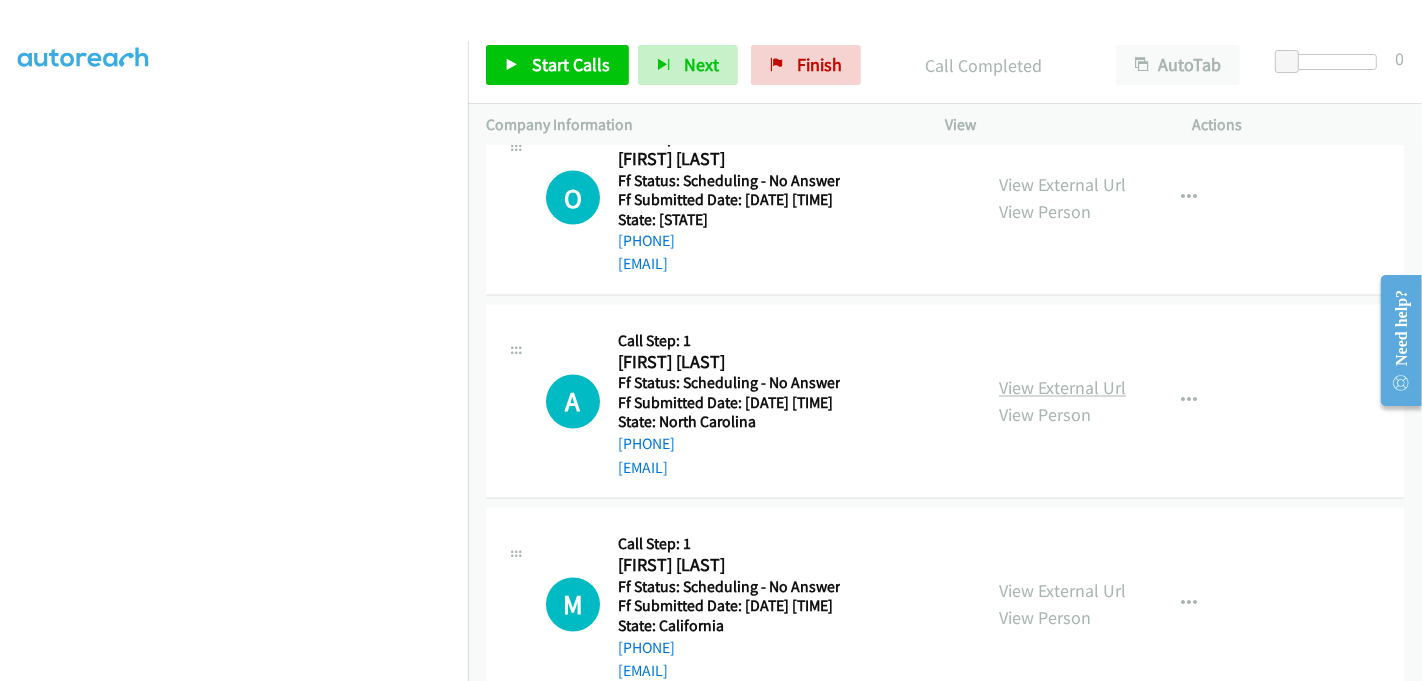 click on "View External Url" at bounding box center (1062, 388) 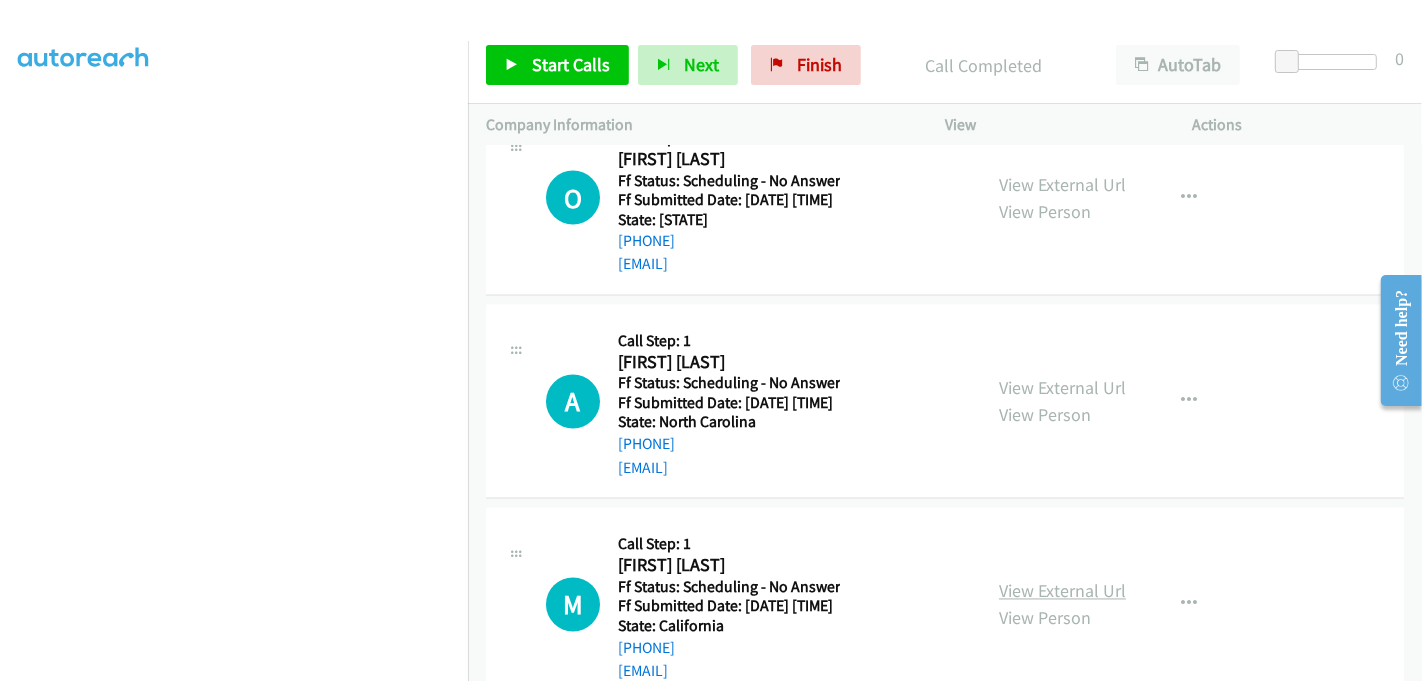 click on "View External Url" at bounding box center (1062, 591) 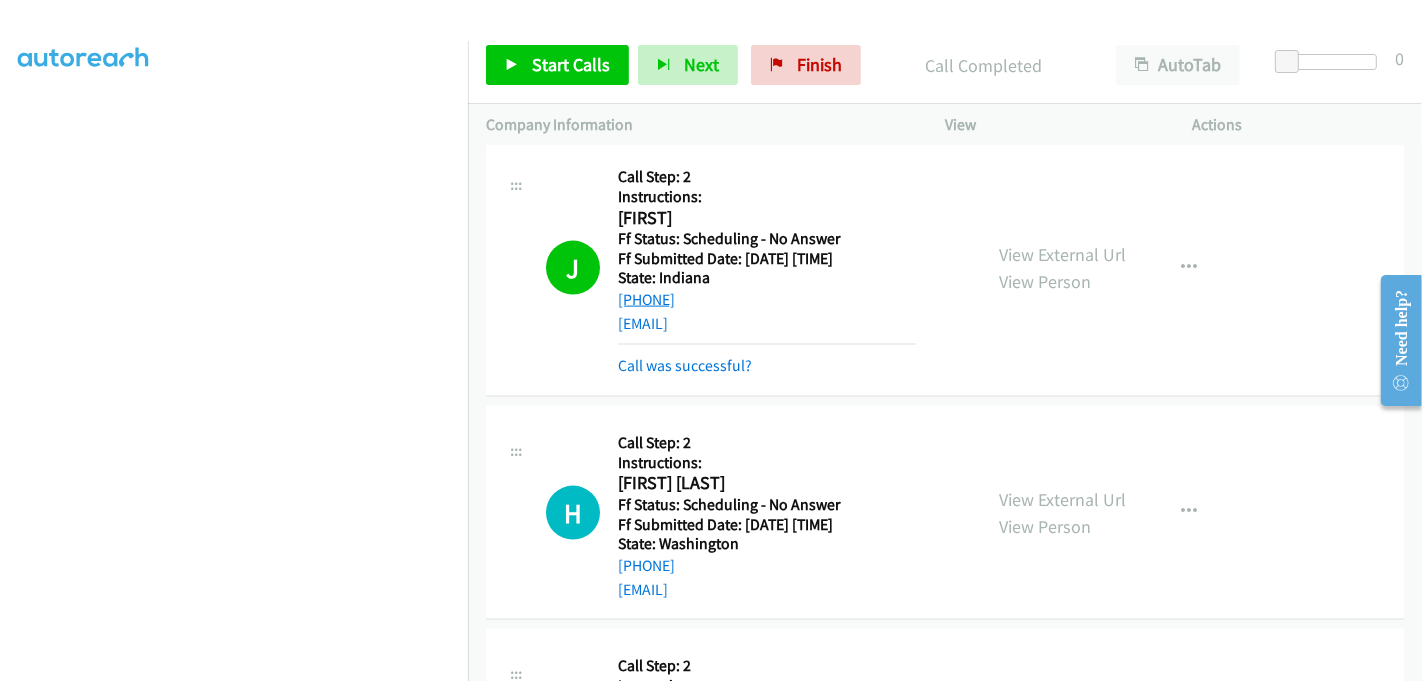 scroll, scrollTop: 2222, scrollLeft: 0, axis: vertical 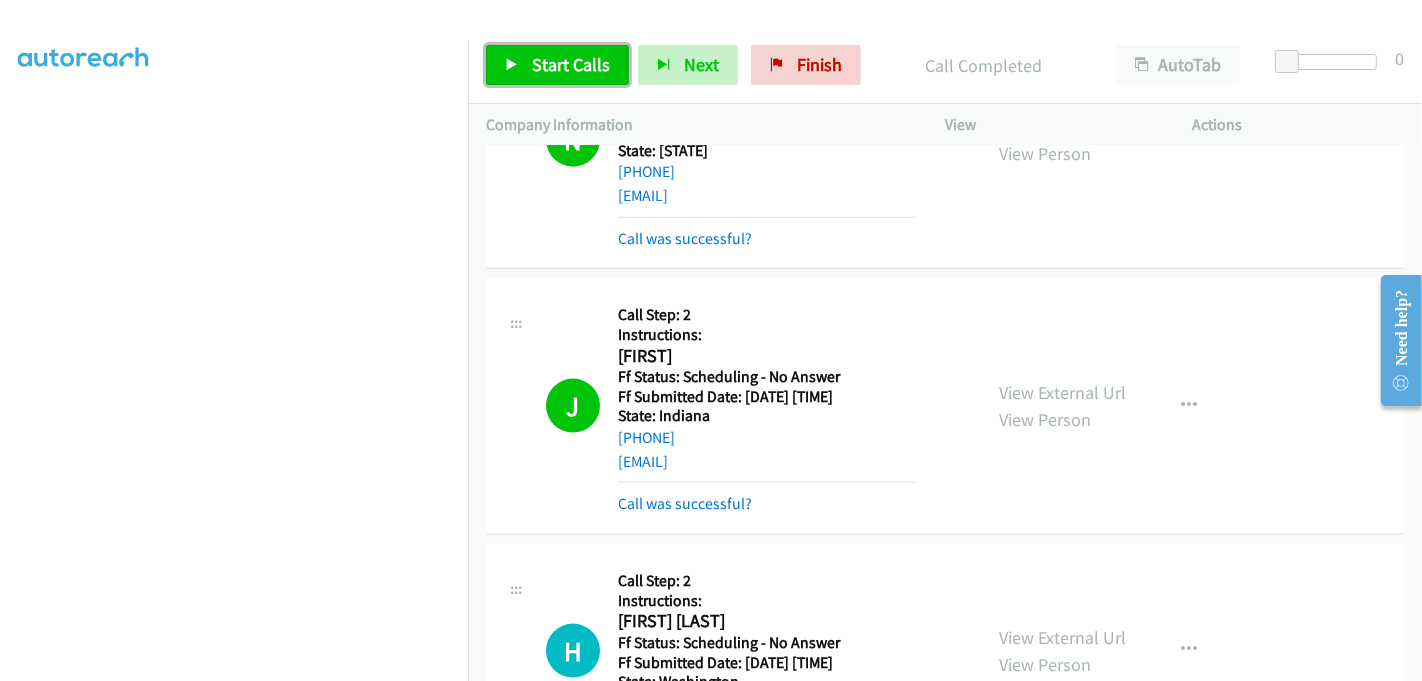 click on "Start Calls" at bounding box center [571, 64] 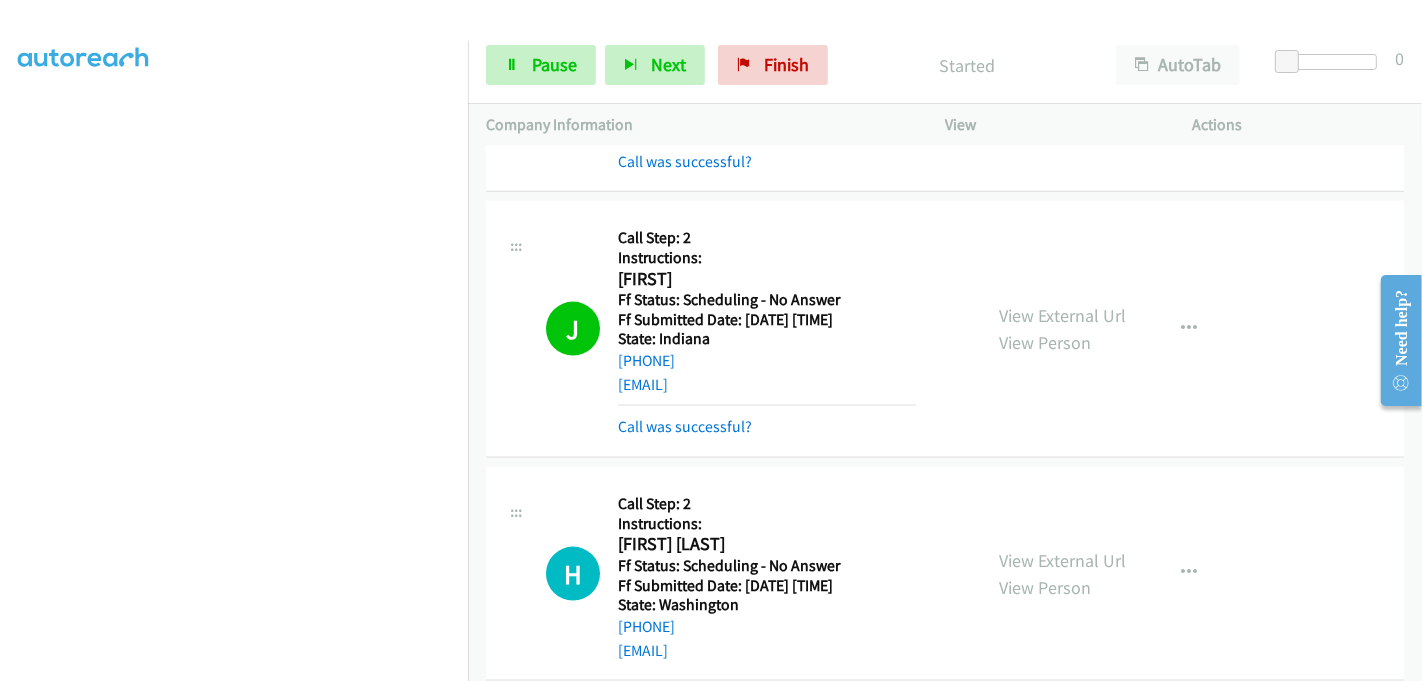 scroll, scrollTop: 2333, scrollLeft: 0, axis: vertical 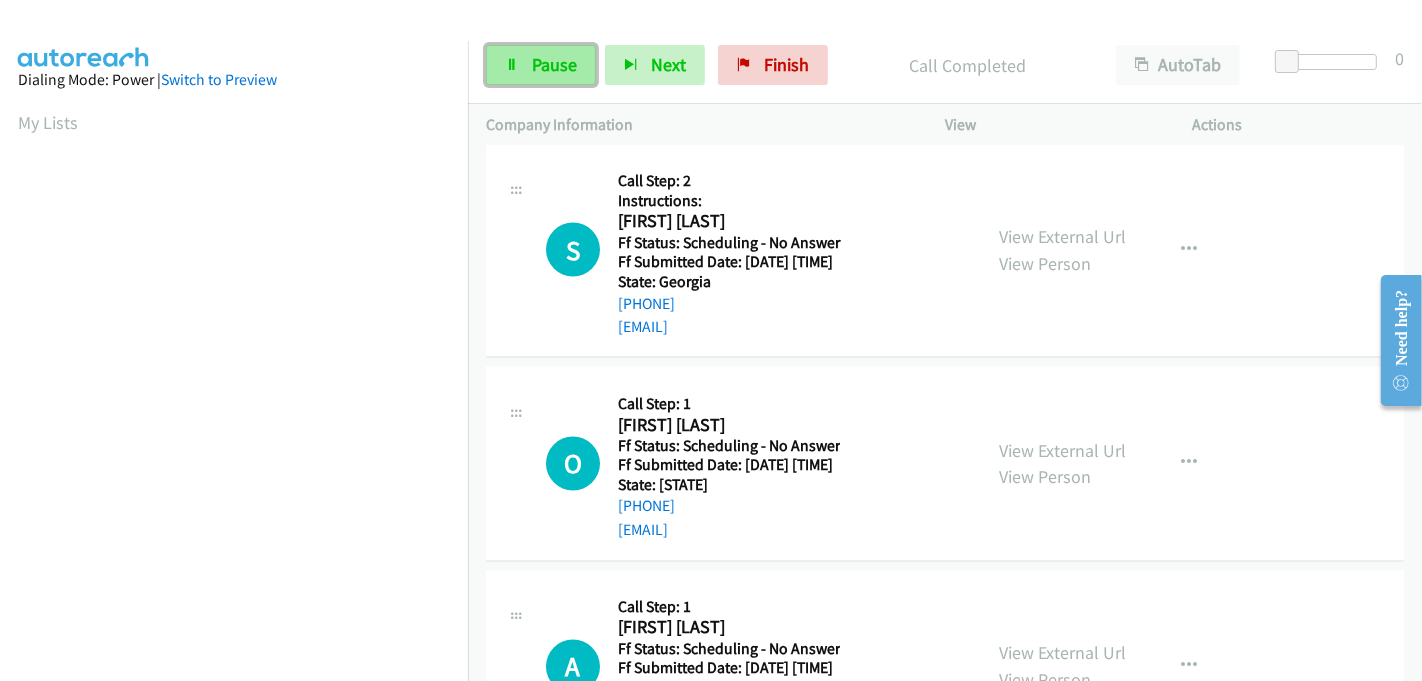 click on "Pause" at bounding box center (554, 64) 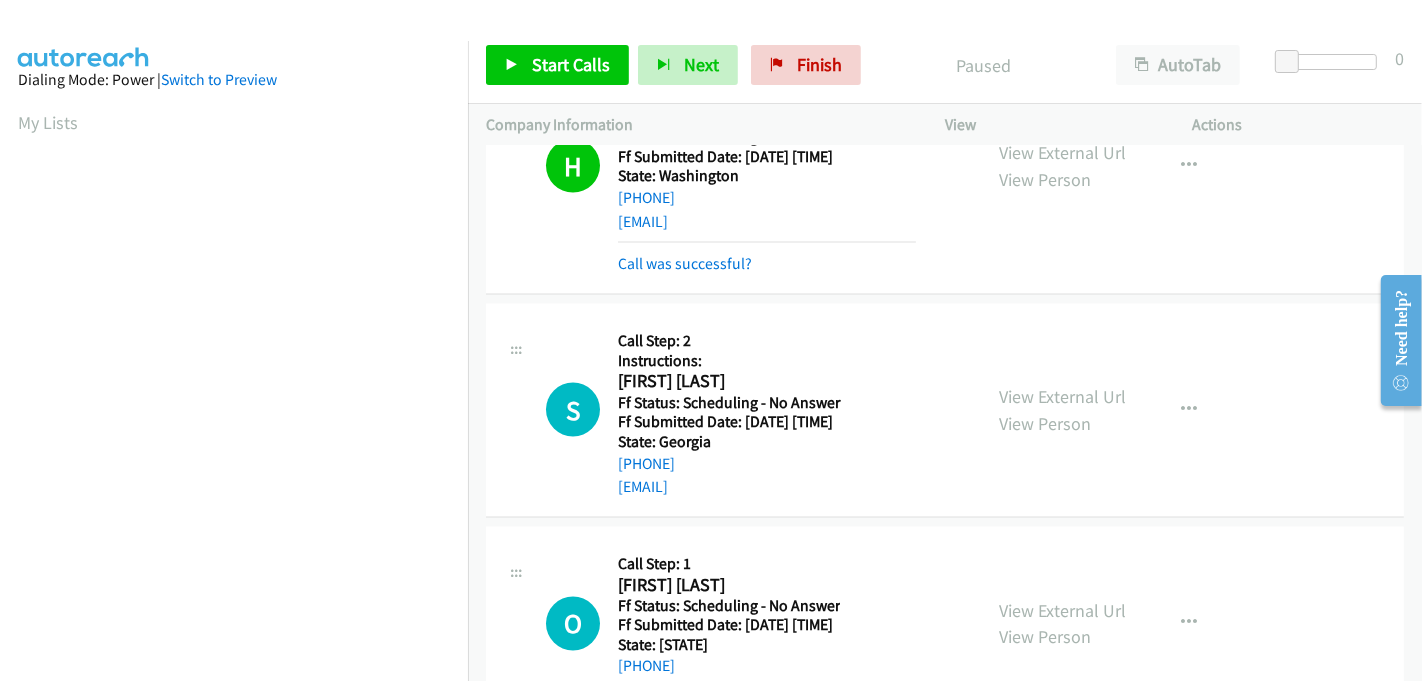 scroll, scrollTop: 2777, scrollLeft: 0, axis: vertical 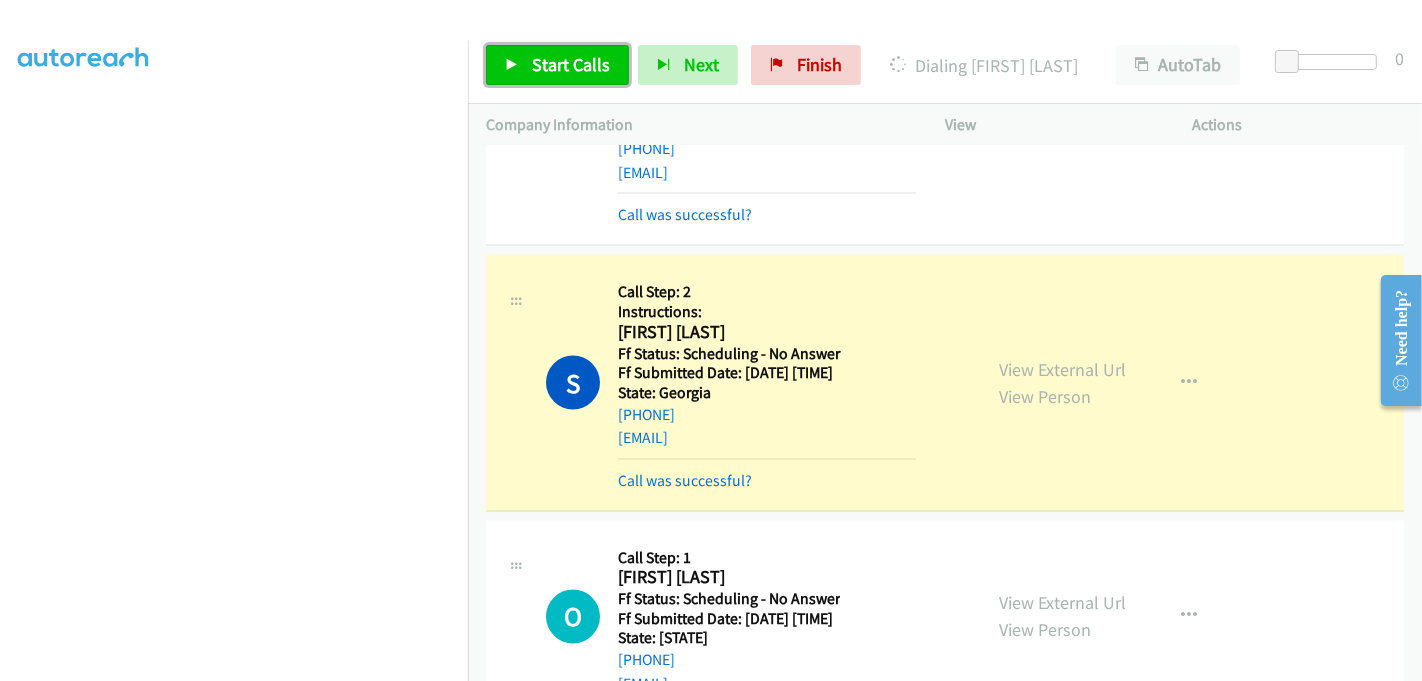 click on "Start Calls" at bounding box center (571, 64) 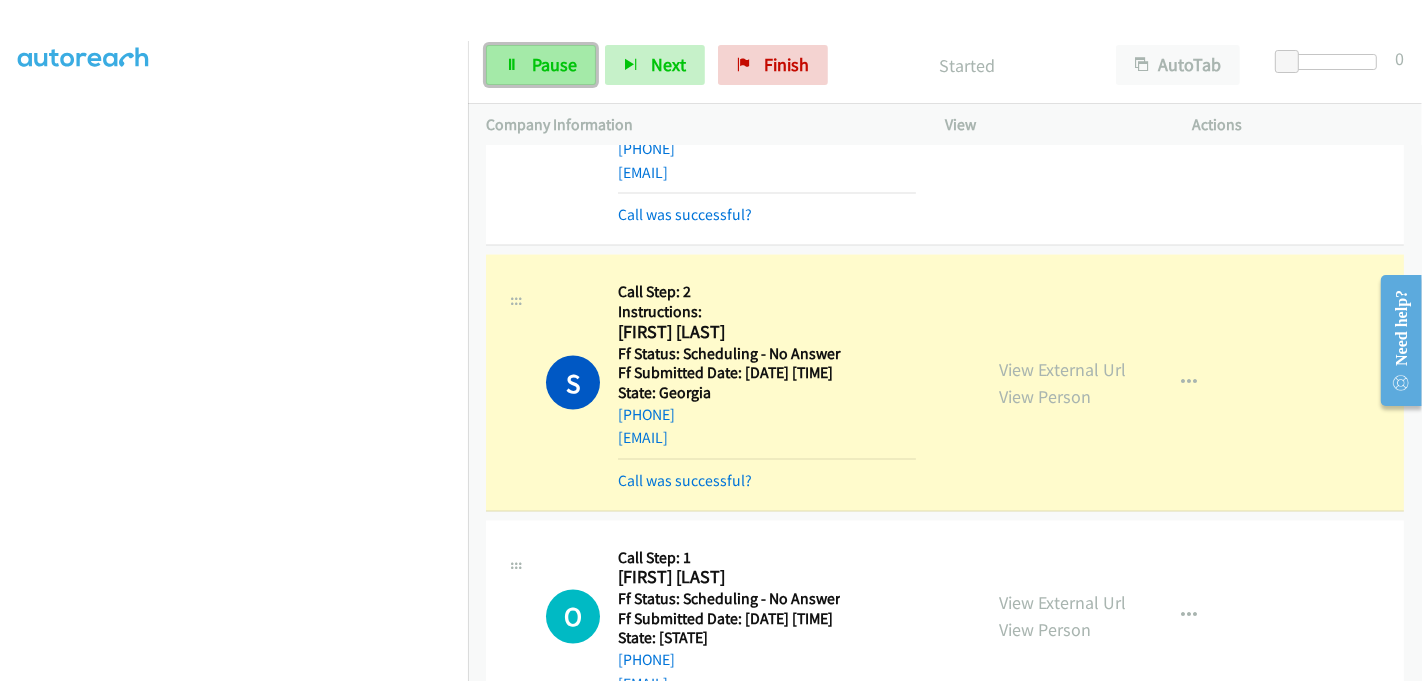 click on "Pause" at bounding box center (541, 65) 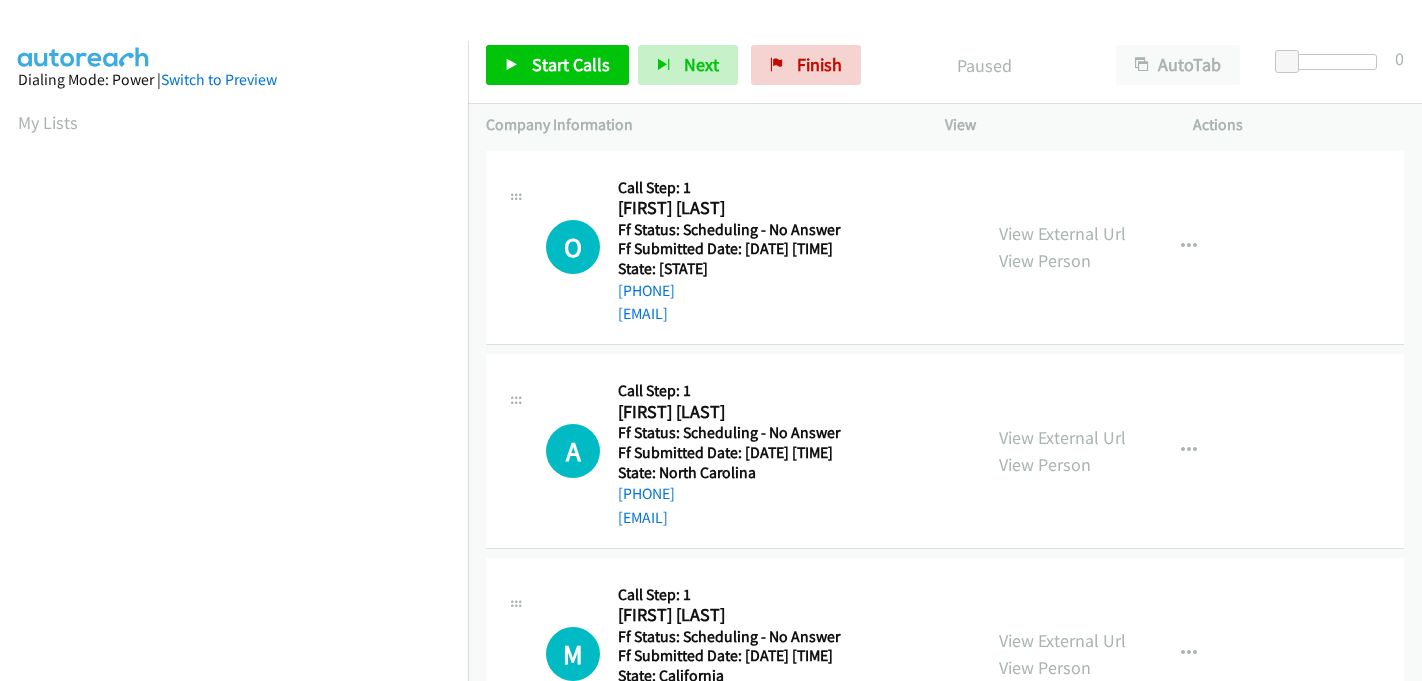 scroll, scrollTop: 0, scrollLeft: 0, axis: both 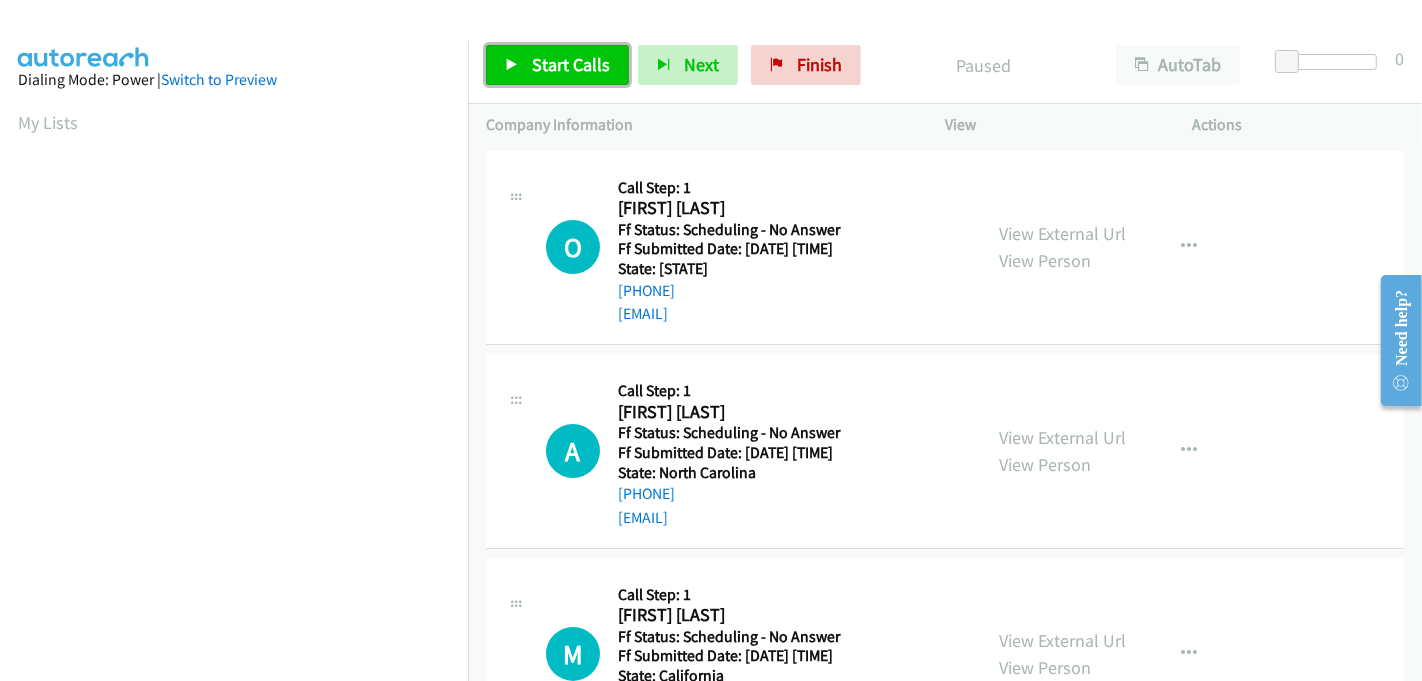 click on "Start Calls" at bounding box center (571, 64) 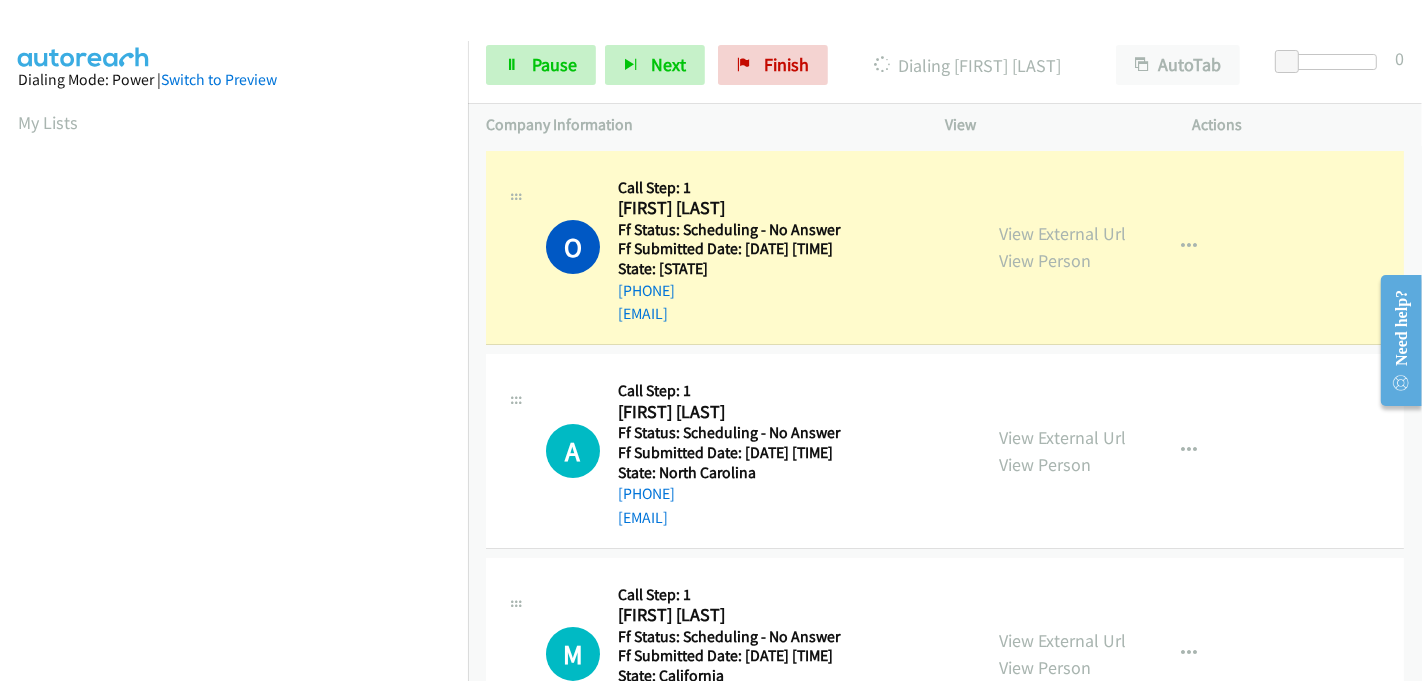 scroll, scrollTop: 442, scrollLeft: 0, axis: vertical 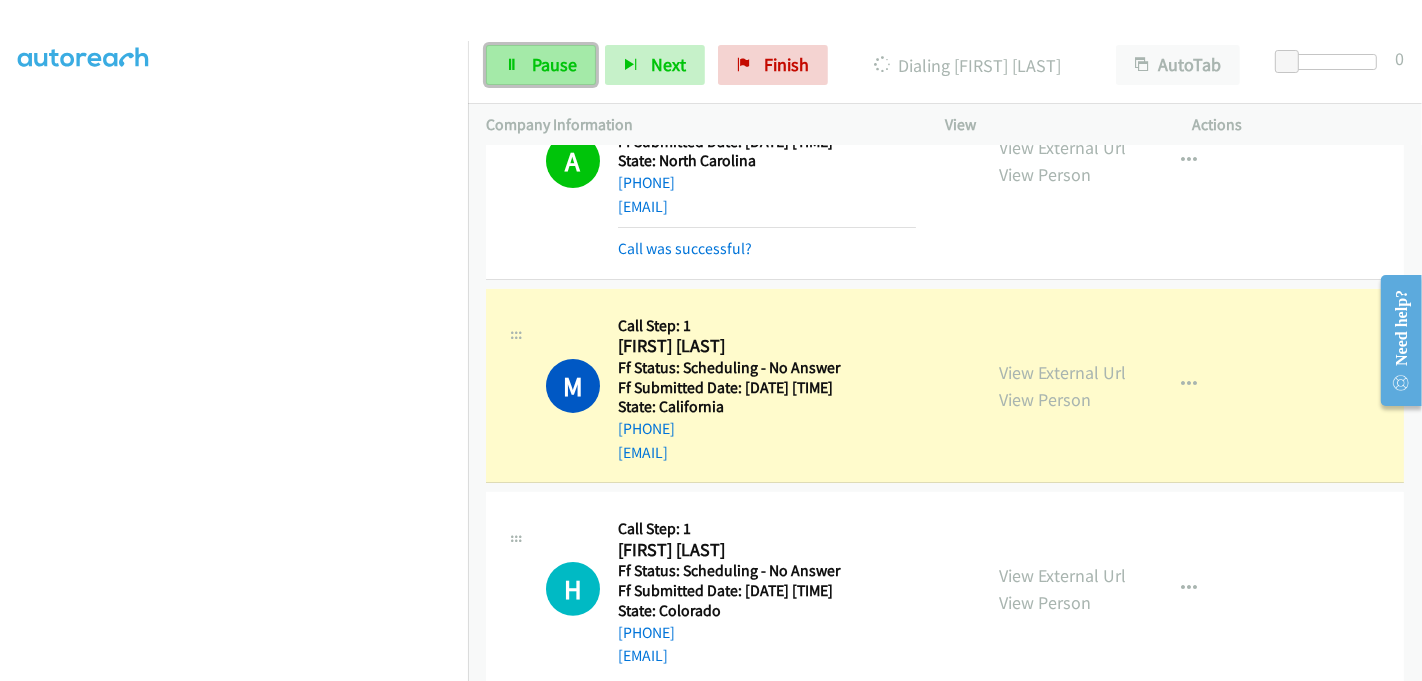 click on "Pause" at bounding box center (541, 65) 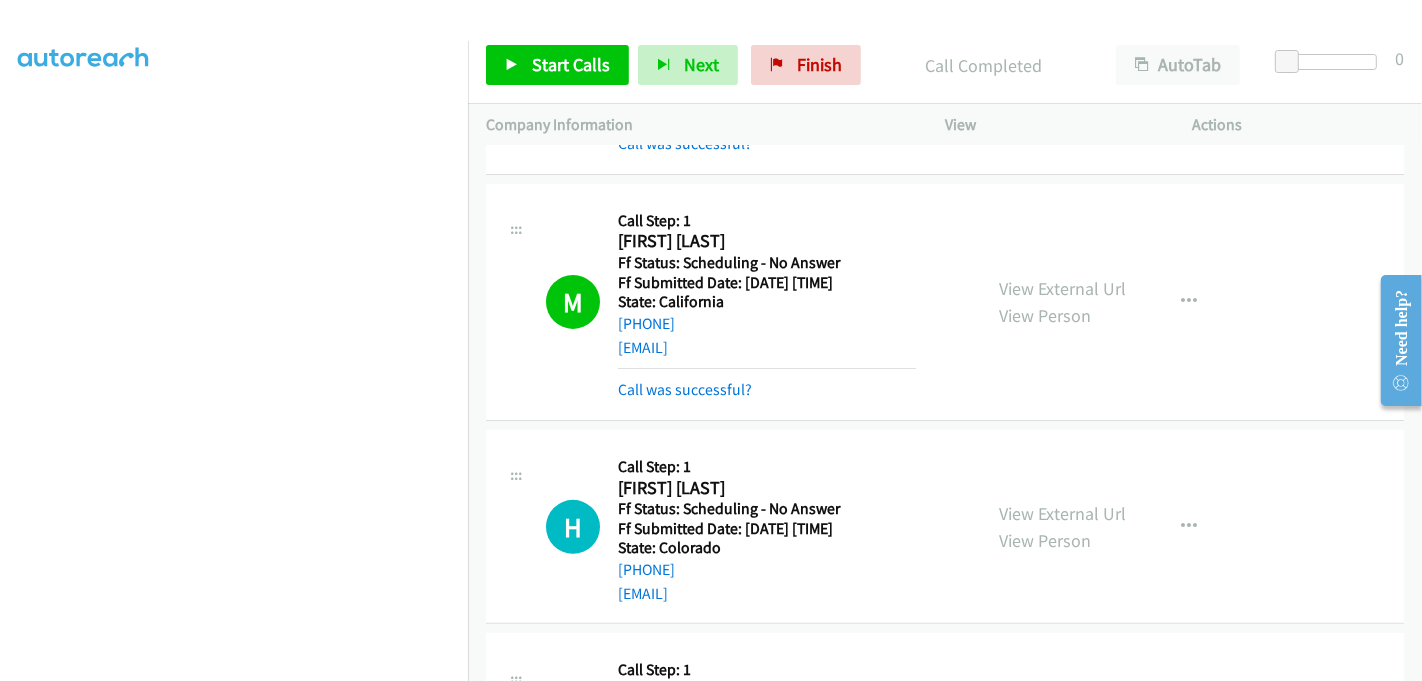 scroll, scrollTop: 687, scrollLeft: 0, axis: vertical 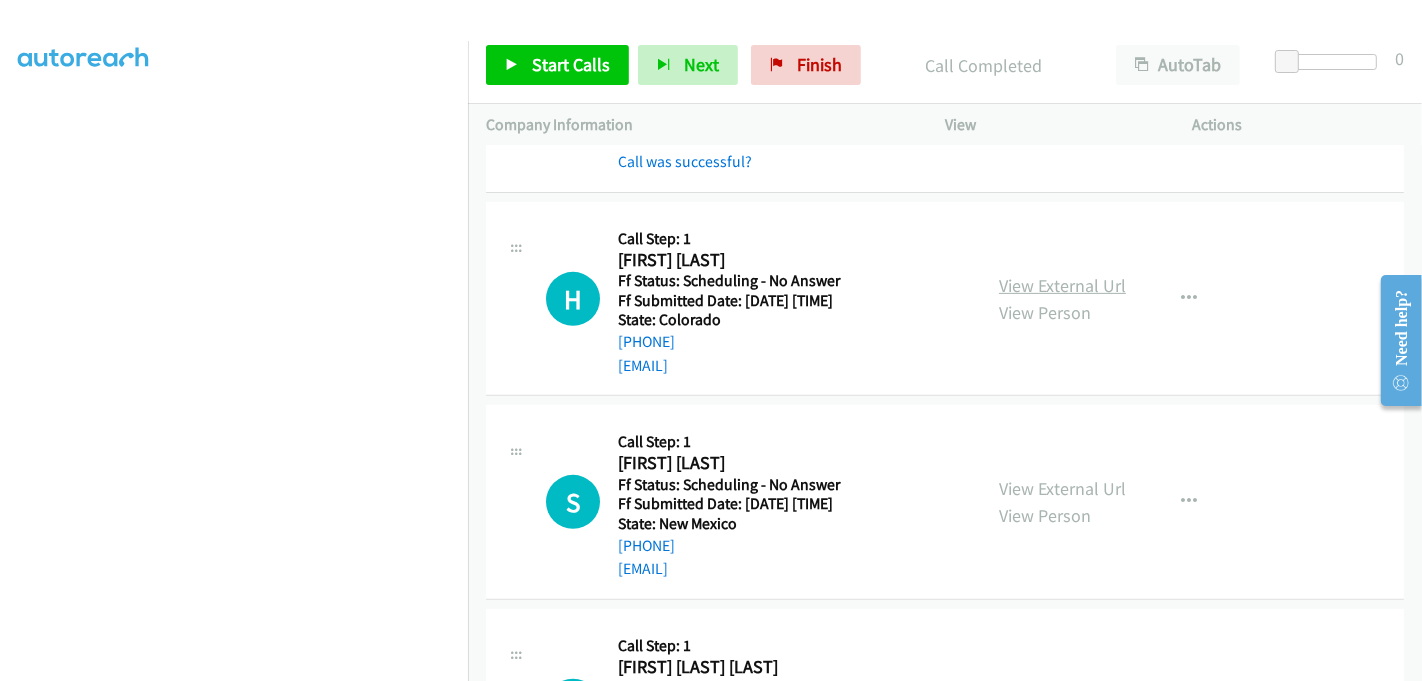 click on "View External Url" at bounding box center [1062, 285] 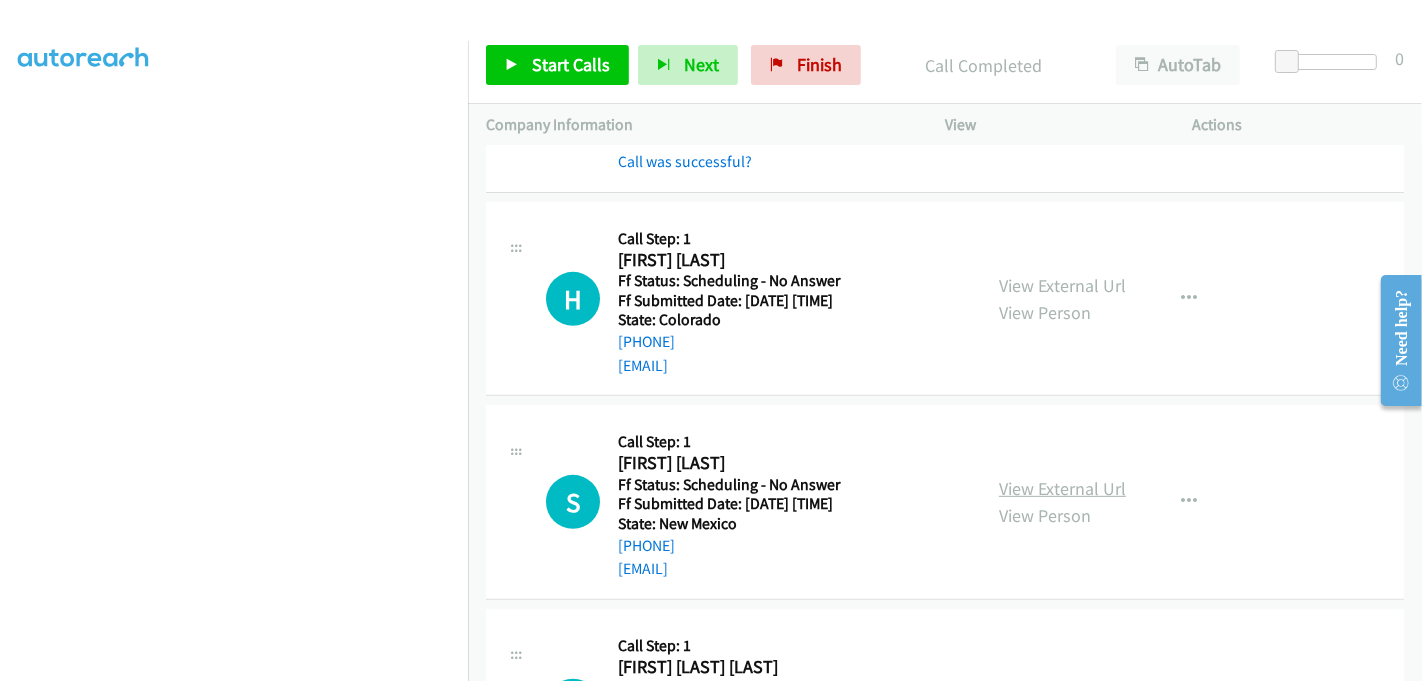 click on "View External Url" at bounding box center (1062, 488) 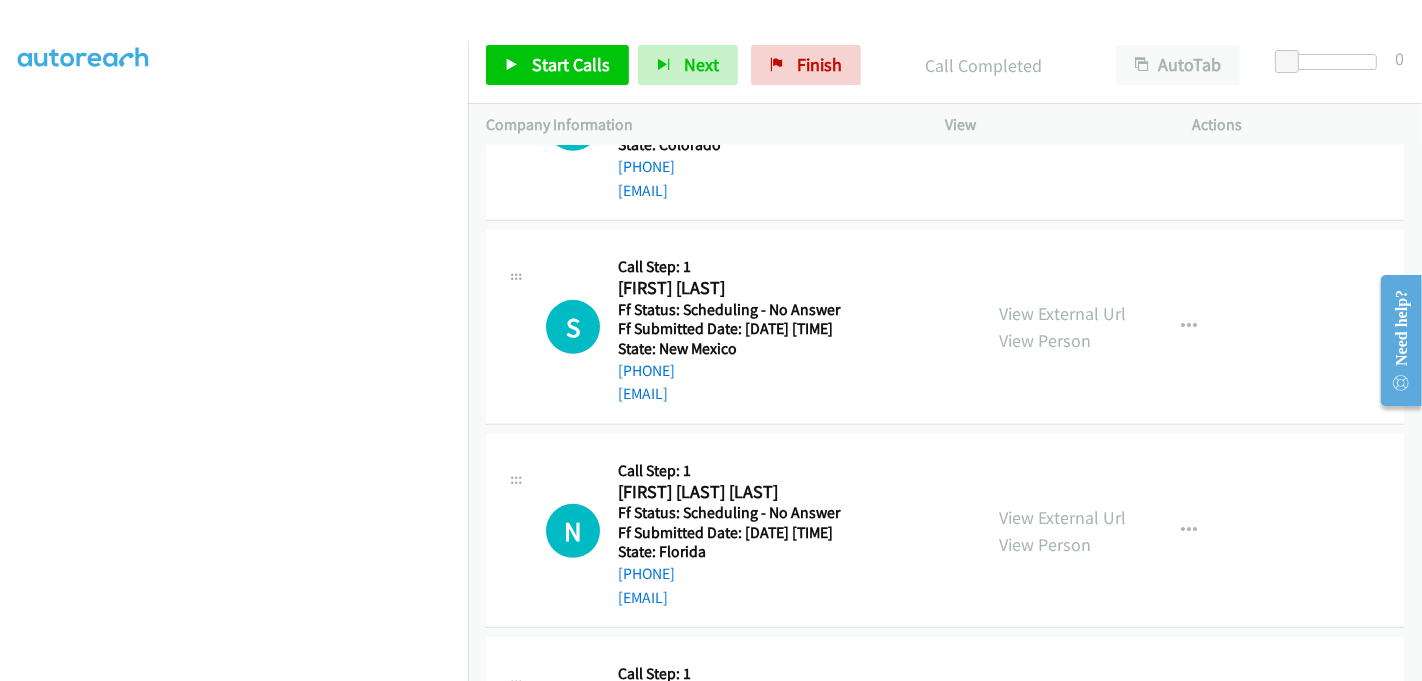 scroll, scrollTop: 1020, scrollLeft: 0, axis: vertical 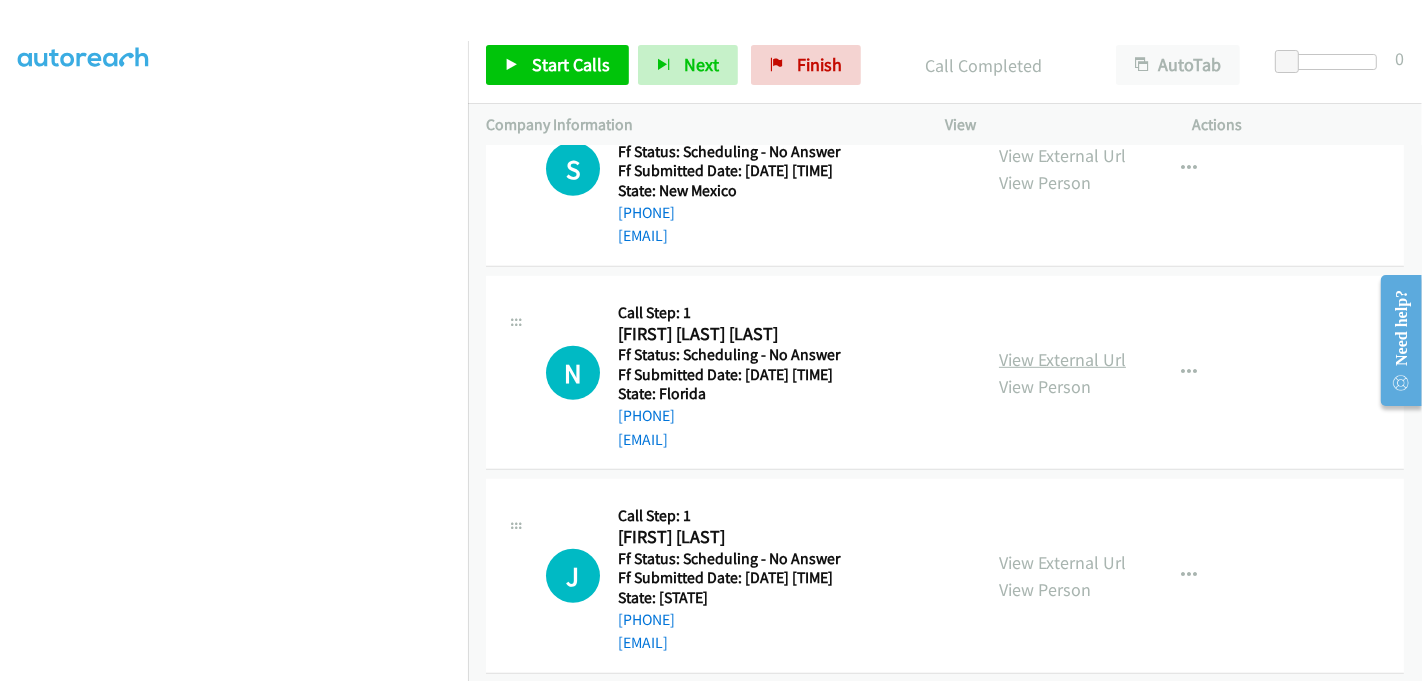 drag, startPoint x: 1042, startPoint y: 357, endPoint x: 1057, endPoint y: 349, distance: 17 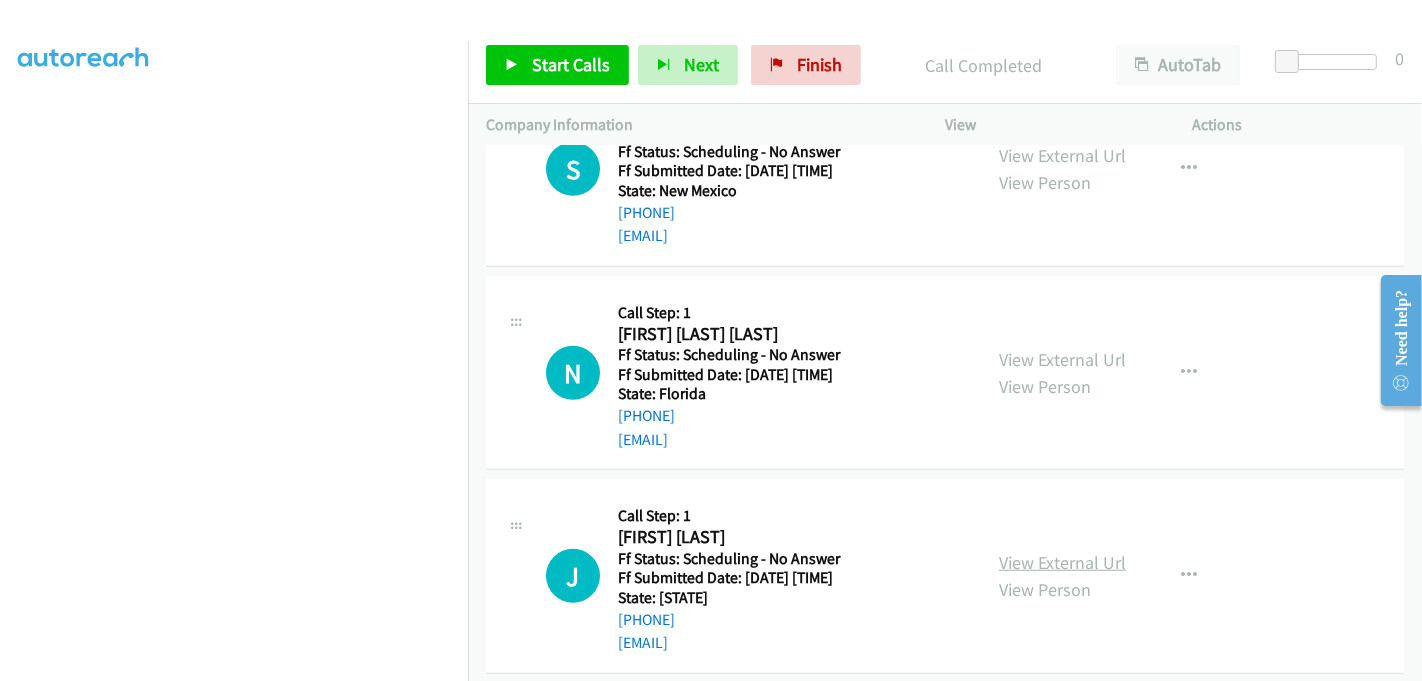 click on "View External Url" at bounding box center [1062, 562] 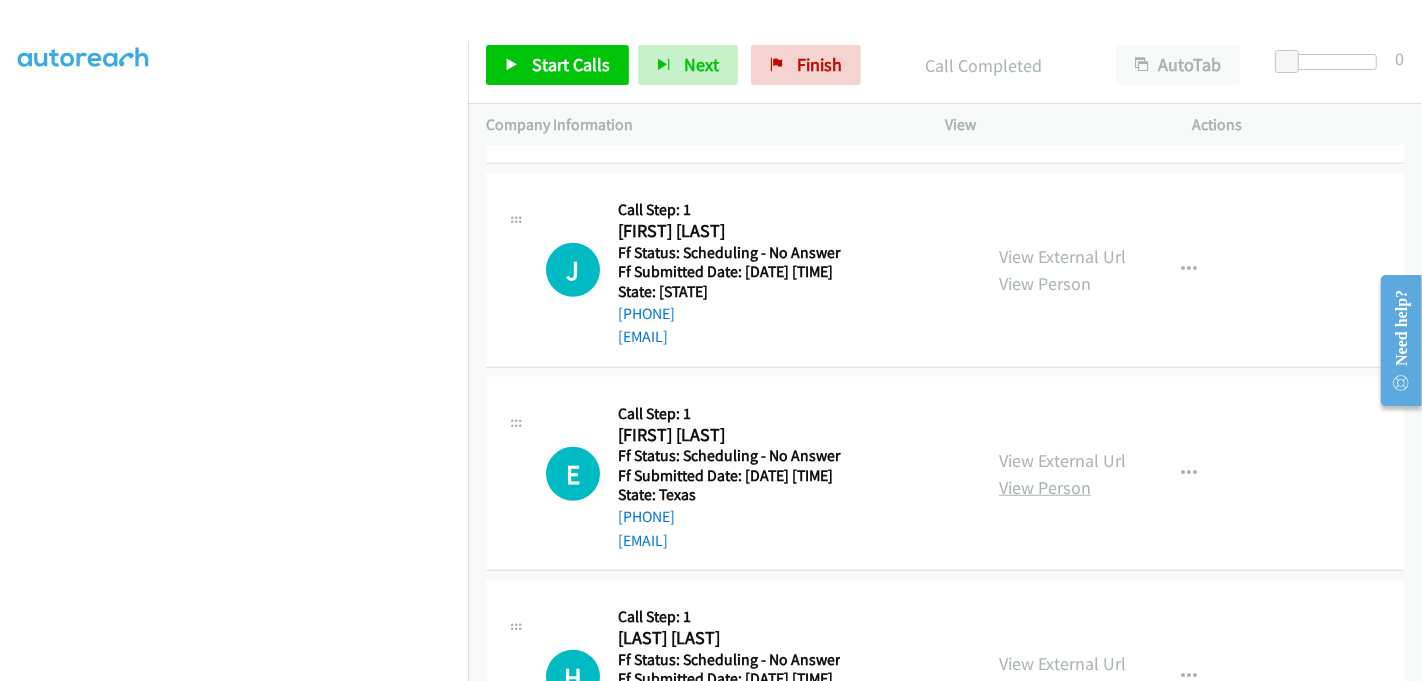 scroll, scrollTop: 1354, scrollLeft: 0, axis: vertical 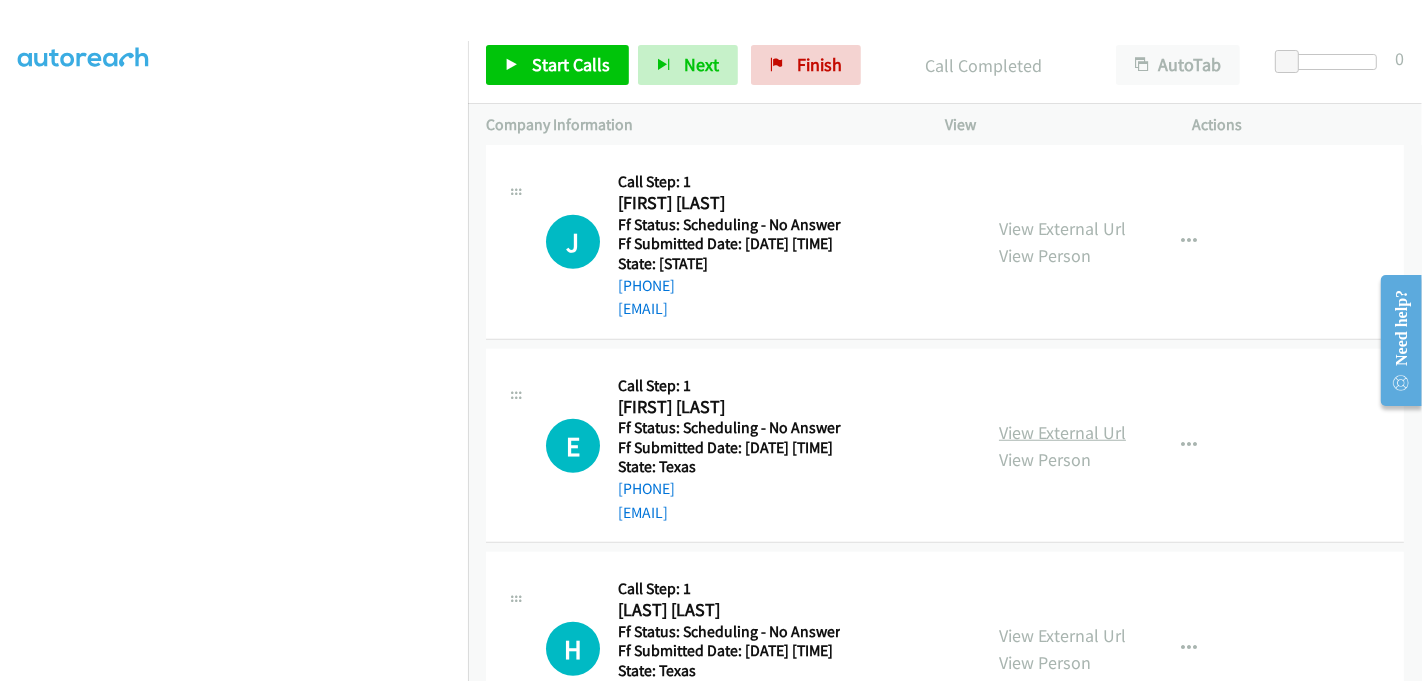 click on "View External Url" at bounding box center [1062, 432] 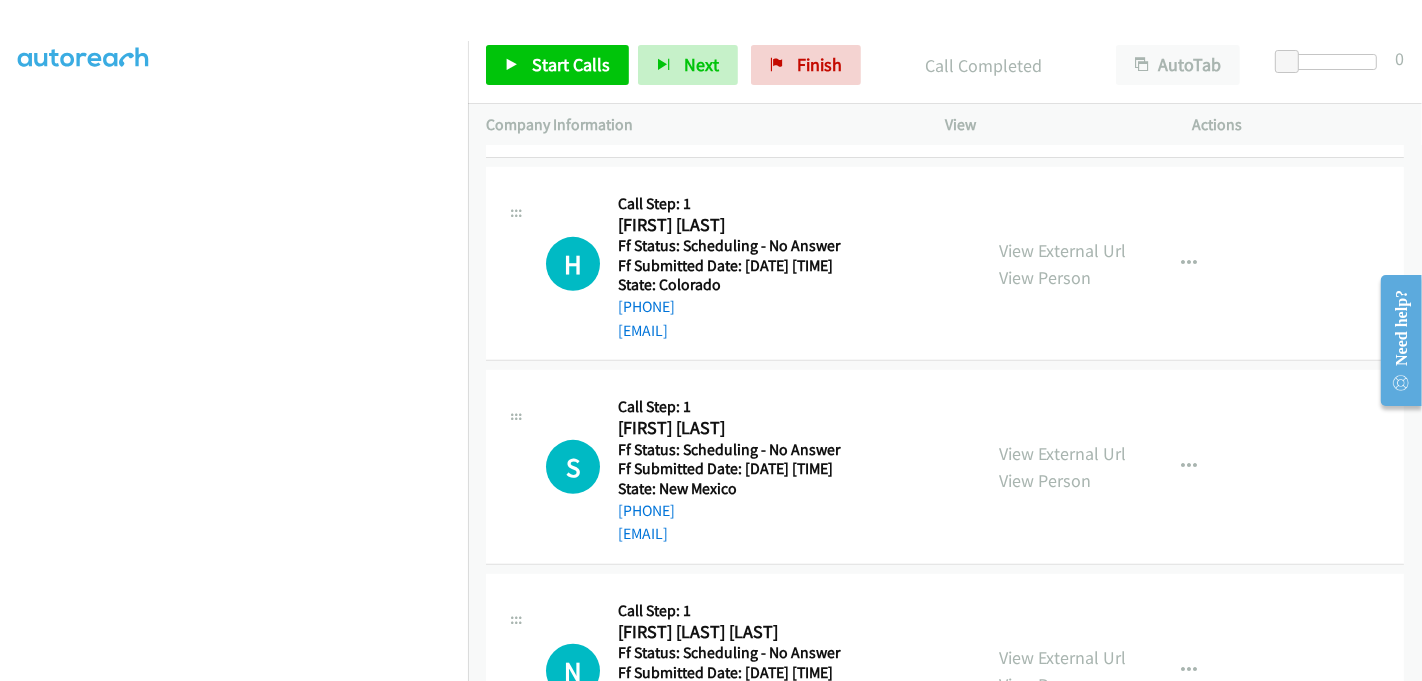 scroll, scrollTop: 687, scrollLeft: 0, axis: vertical 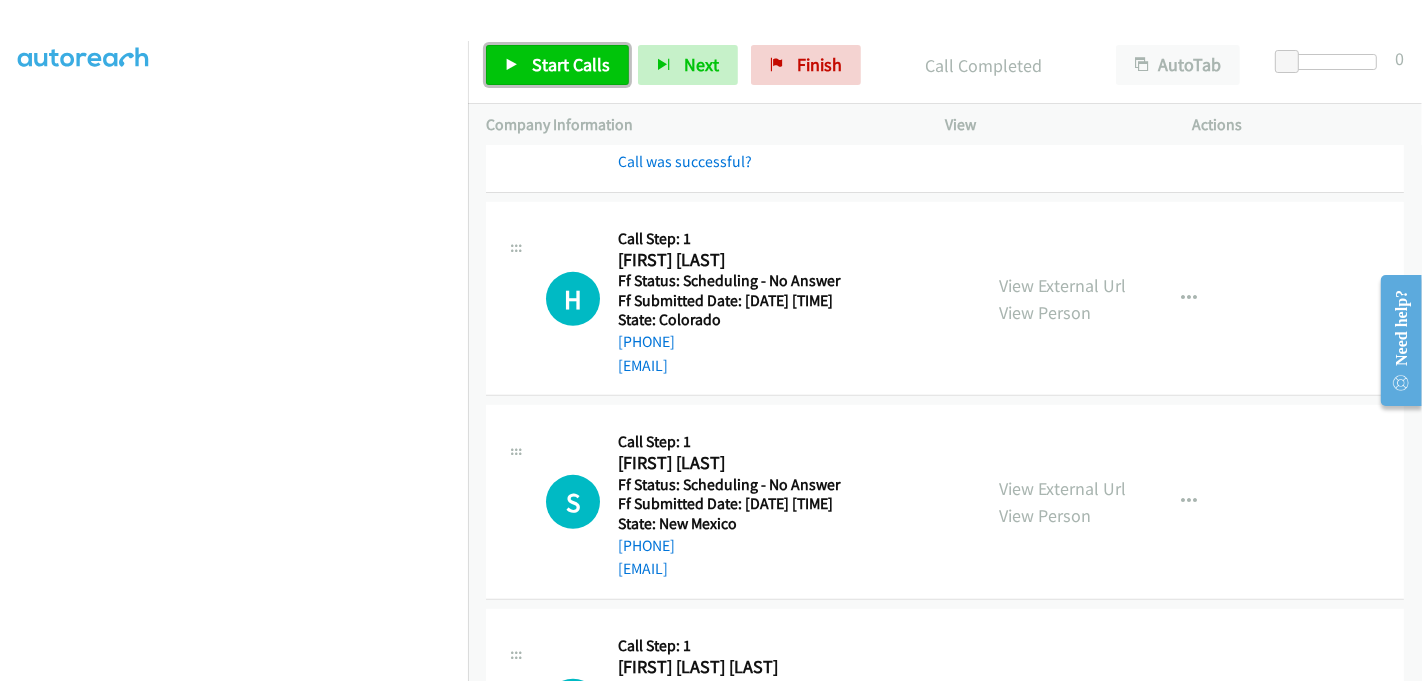 click on "Start Calls" at bounding box center (571, 64) 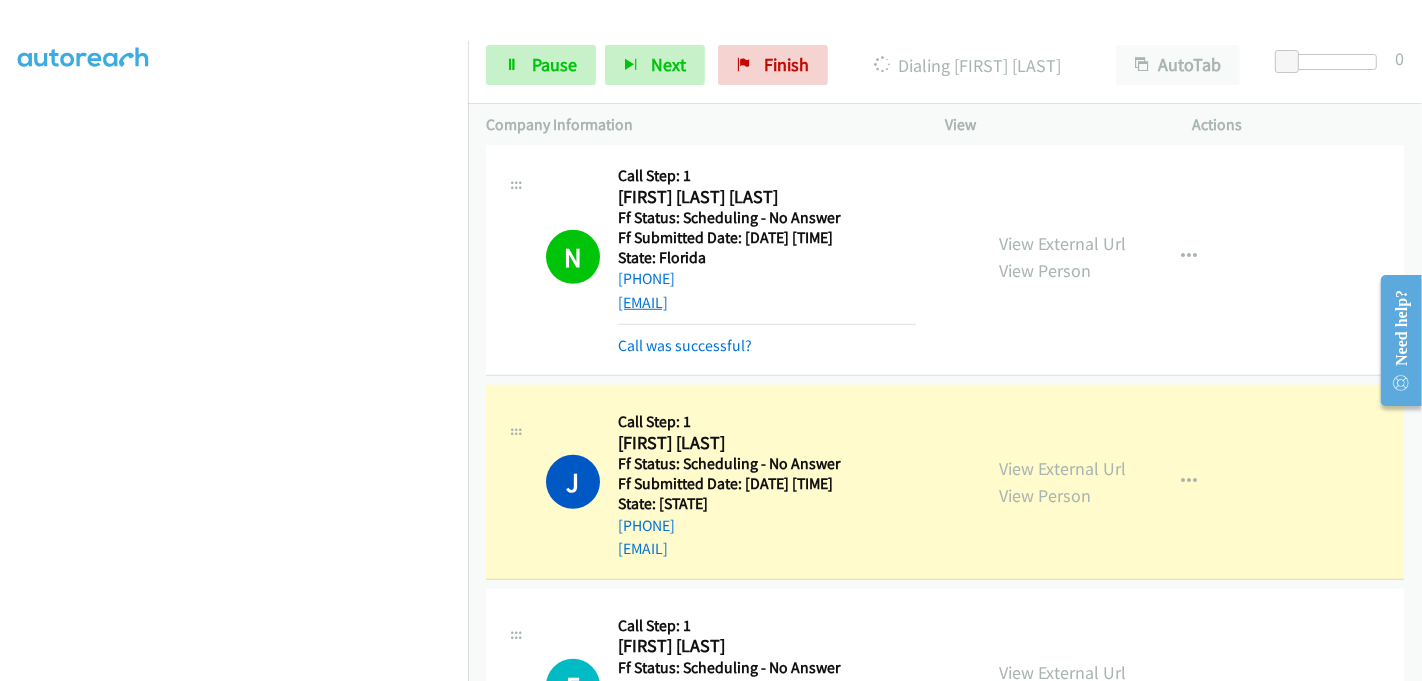 scroll, scrollTop: 1465, scrollLeft: 0, axis: vertical 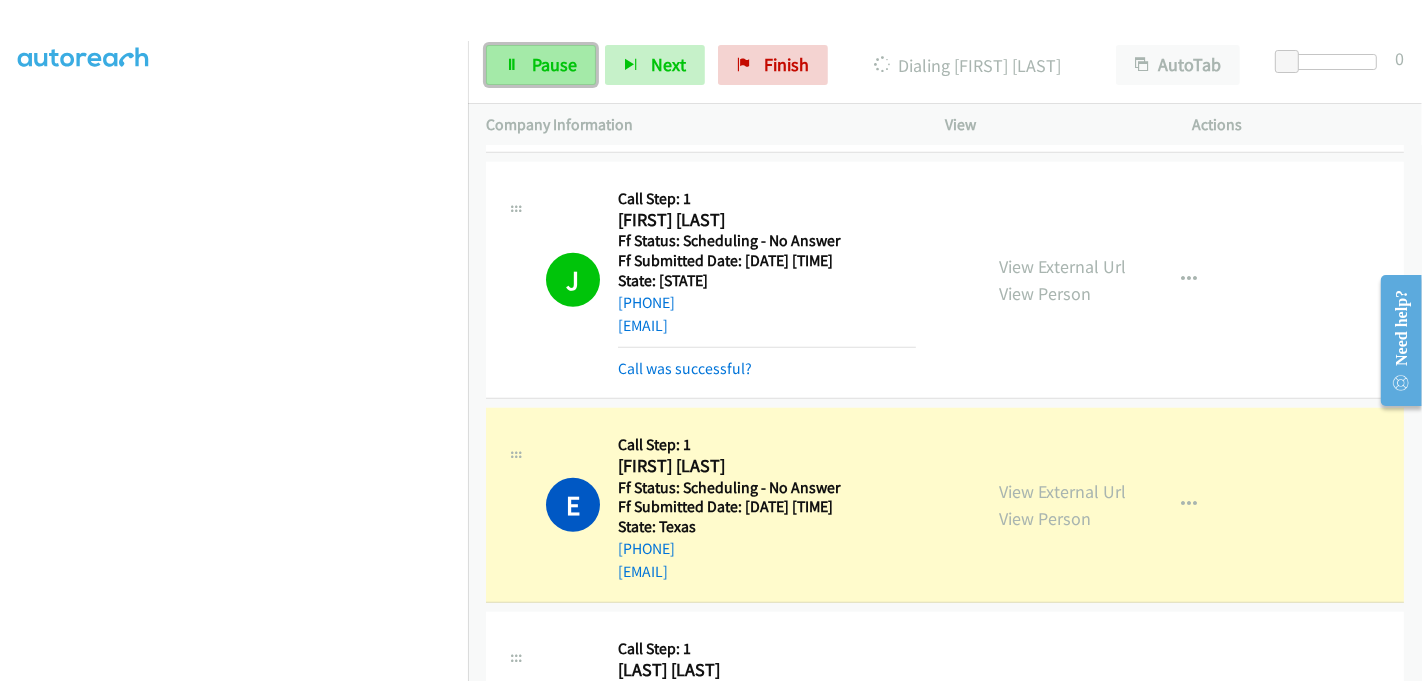 click at bounding box center [512, 66] 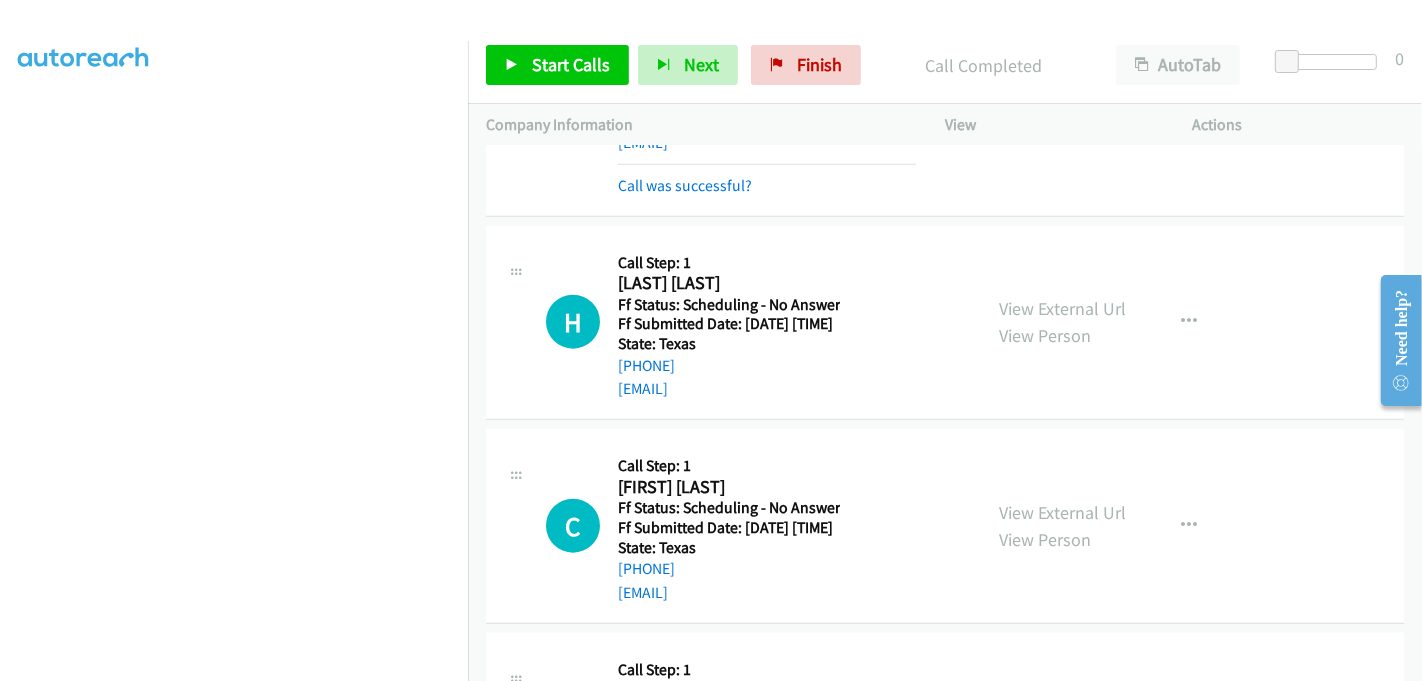 scroll, scrollTop: 1909, scrollLeft: 0, axis: vertical 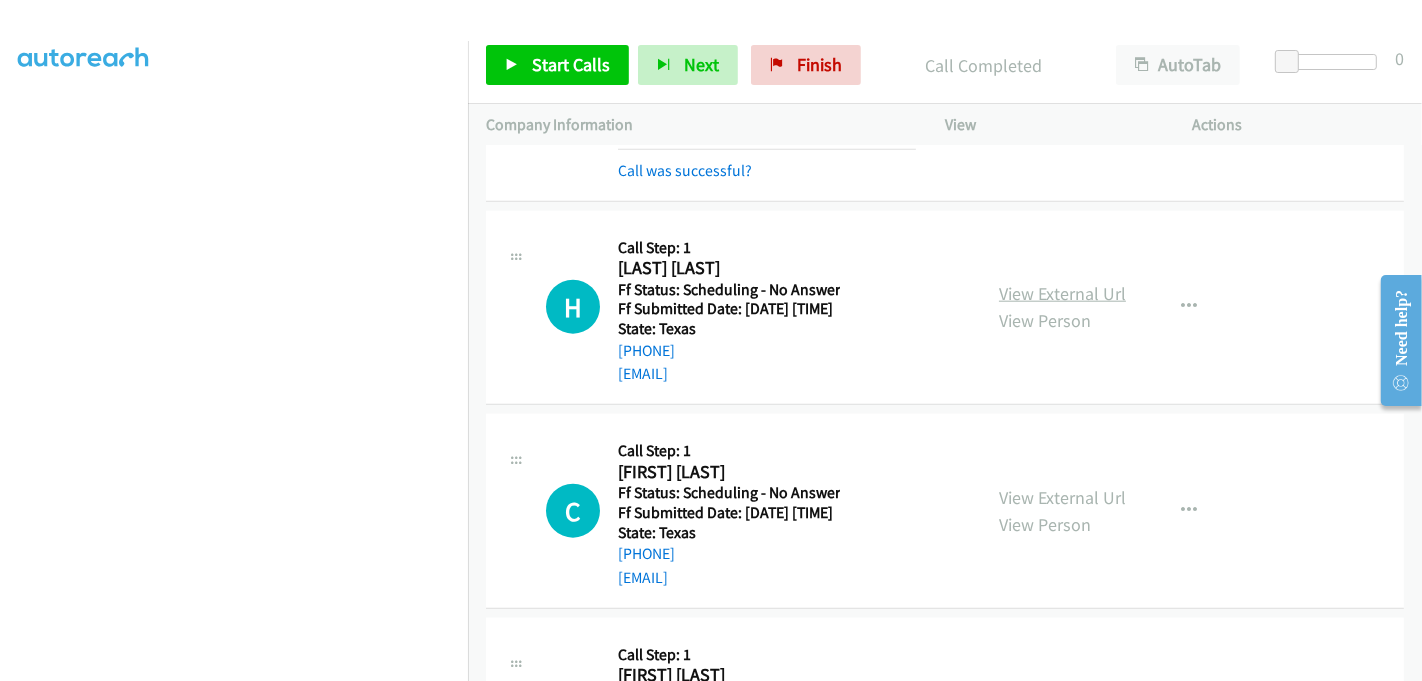click on "View External Url" at bounding box center (1062, 293) 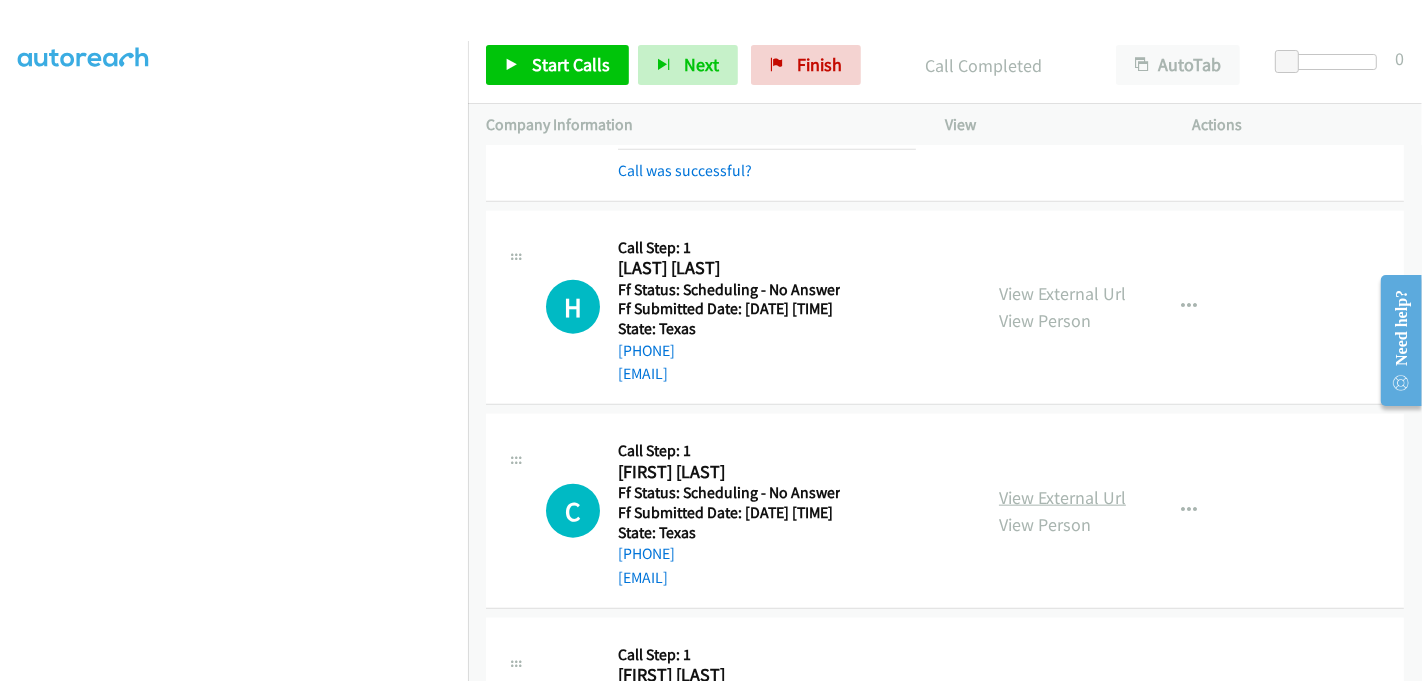 click on "View External Url" at bounding box center [1062, 497] 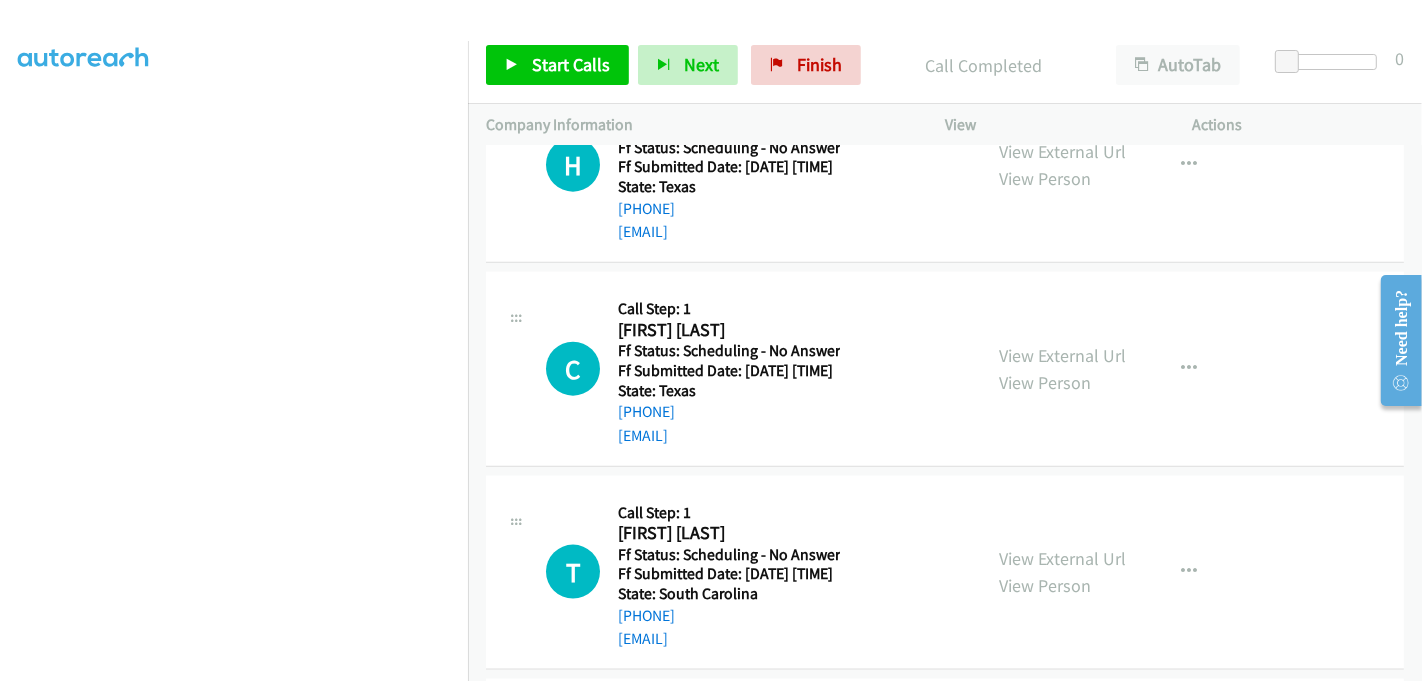 scroll, scrollTop: 2242, scrollLeft: 0, axis: vertical 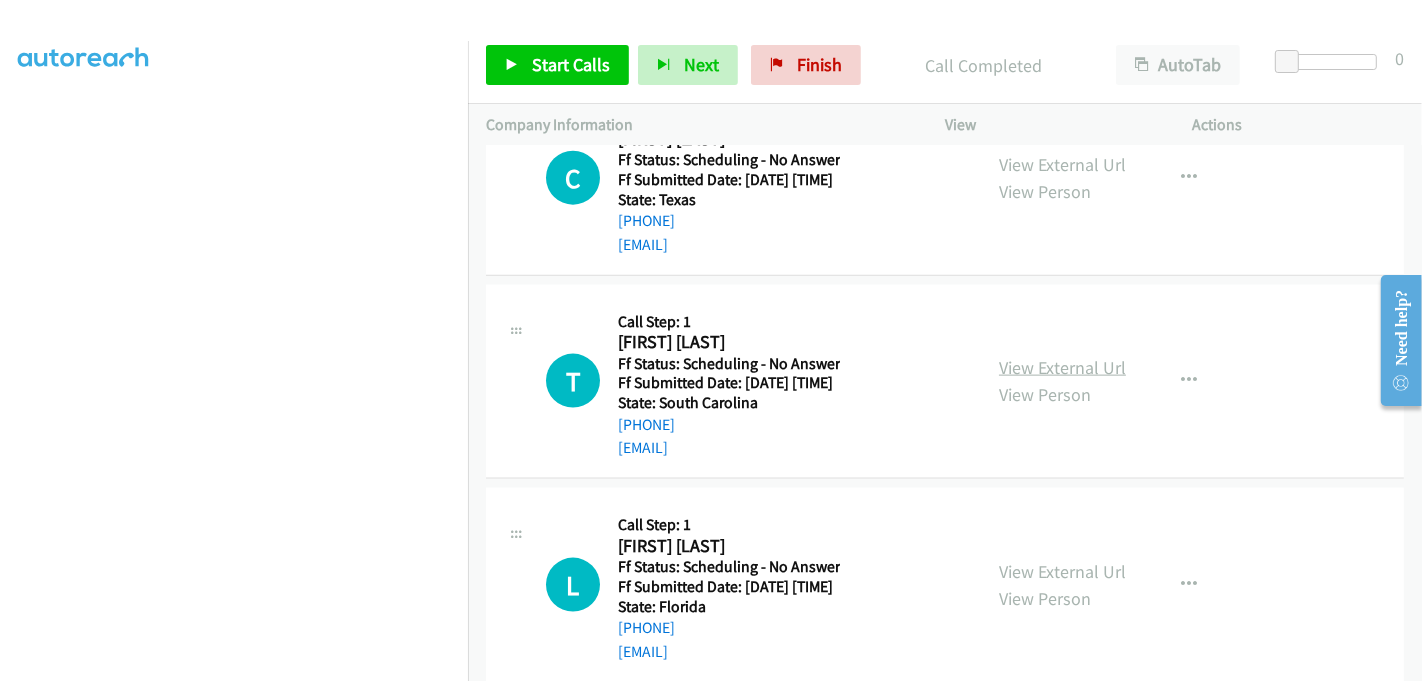 drag, startPoint x: 1048, startPoint y: 357, endPoint x: 1053, endPoint y: 371, distance: 14.866069 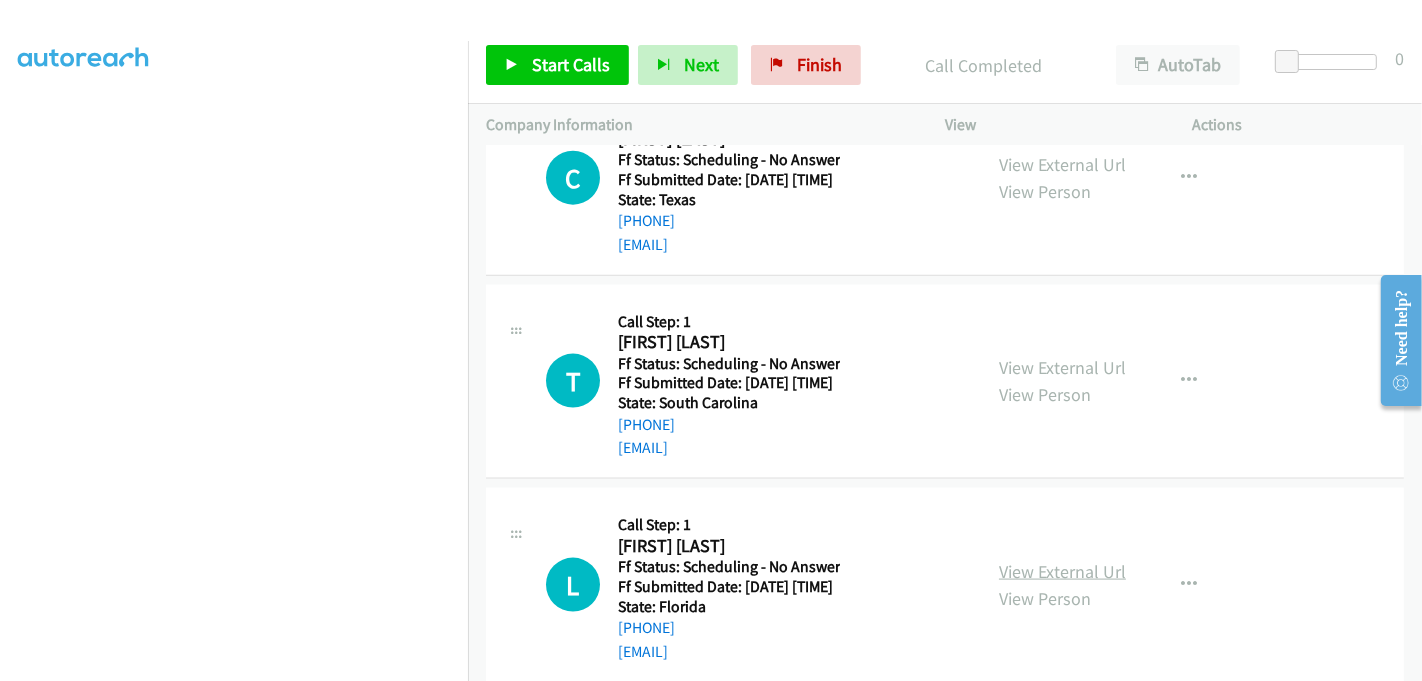 click on "View External Url" at bounding box center [1062, 571] 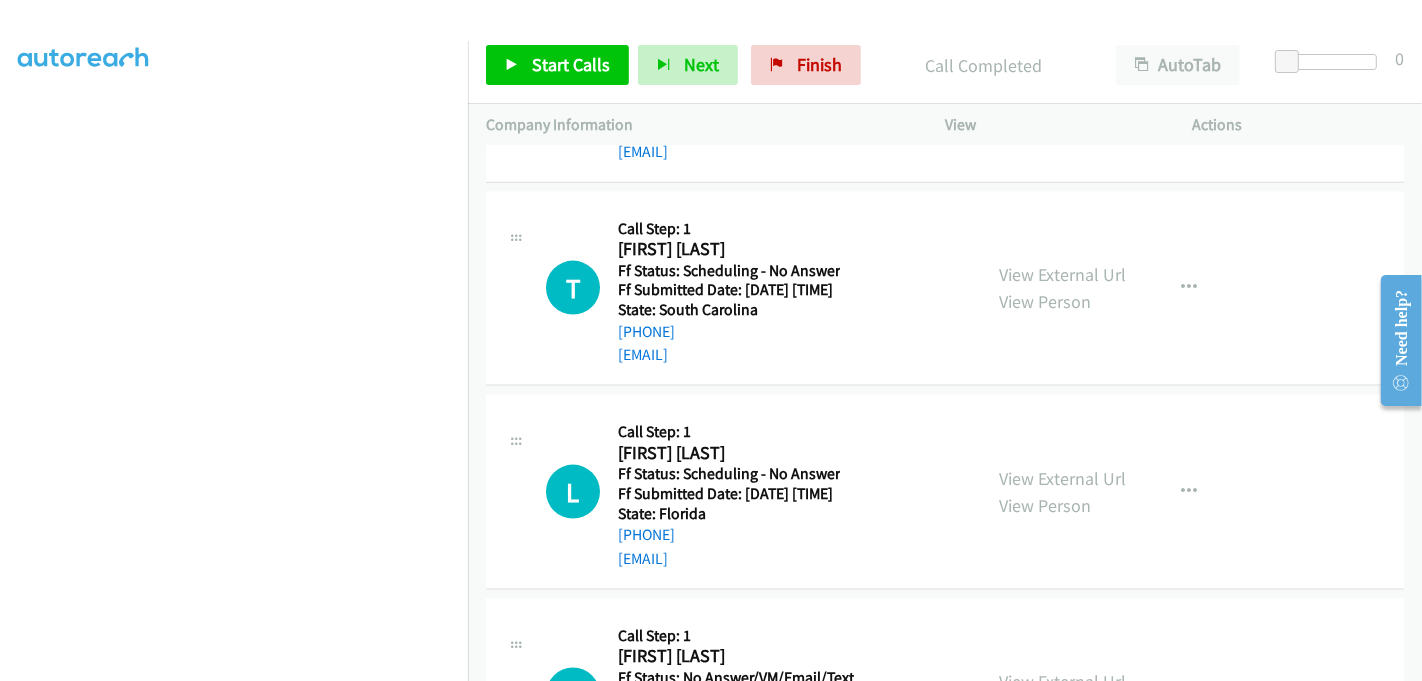 scroll, scrollTop: 2465, scrollLeft: 0, axis: vertical 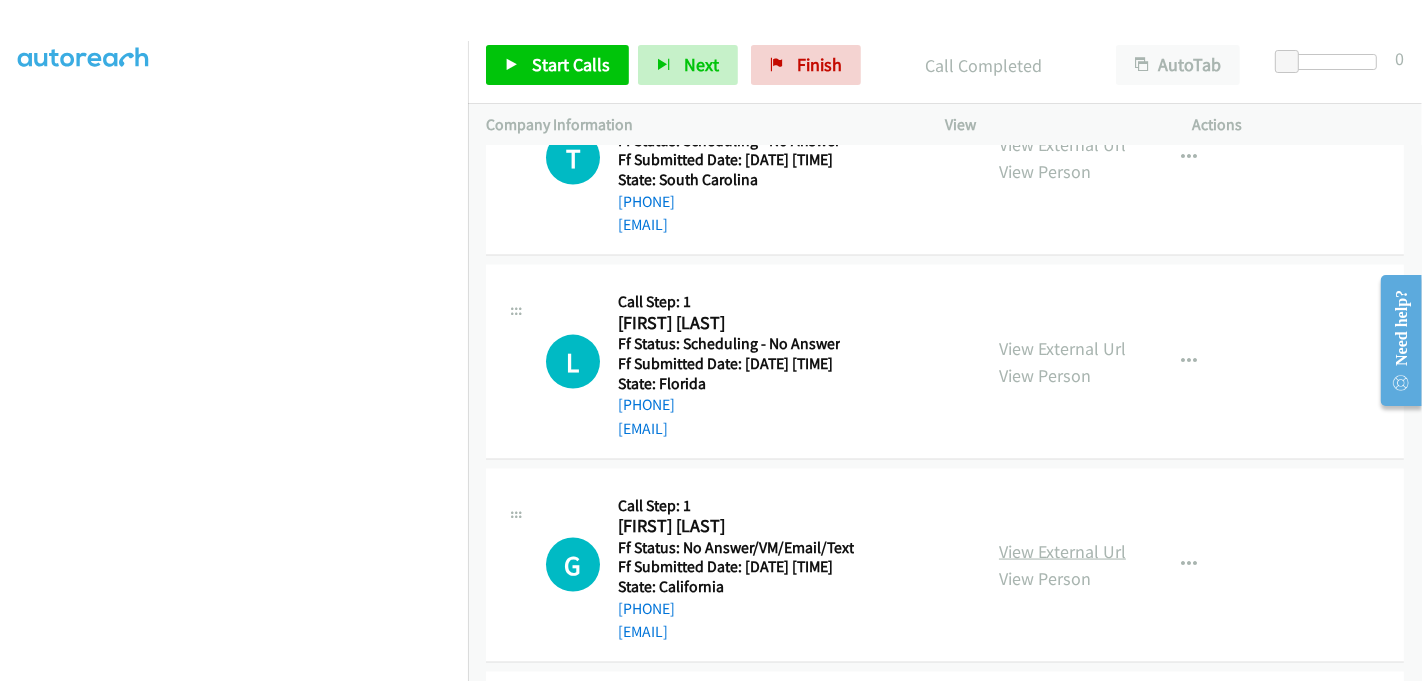 click on "View External Url" at bounding box center [1062, 551] 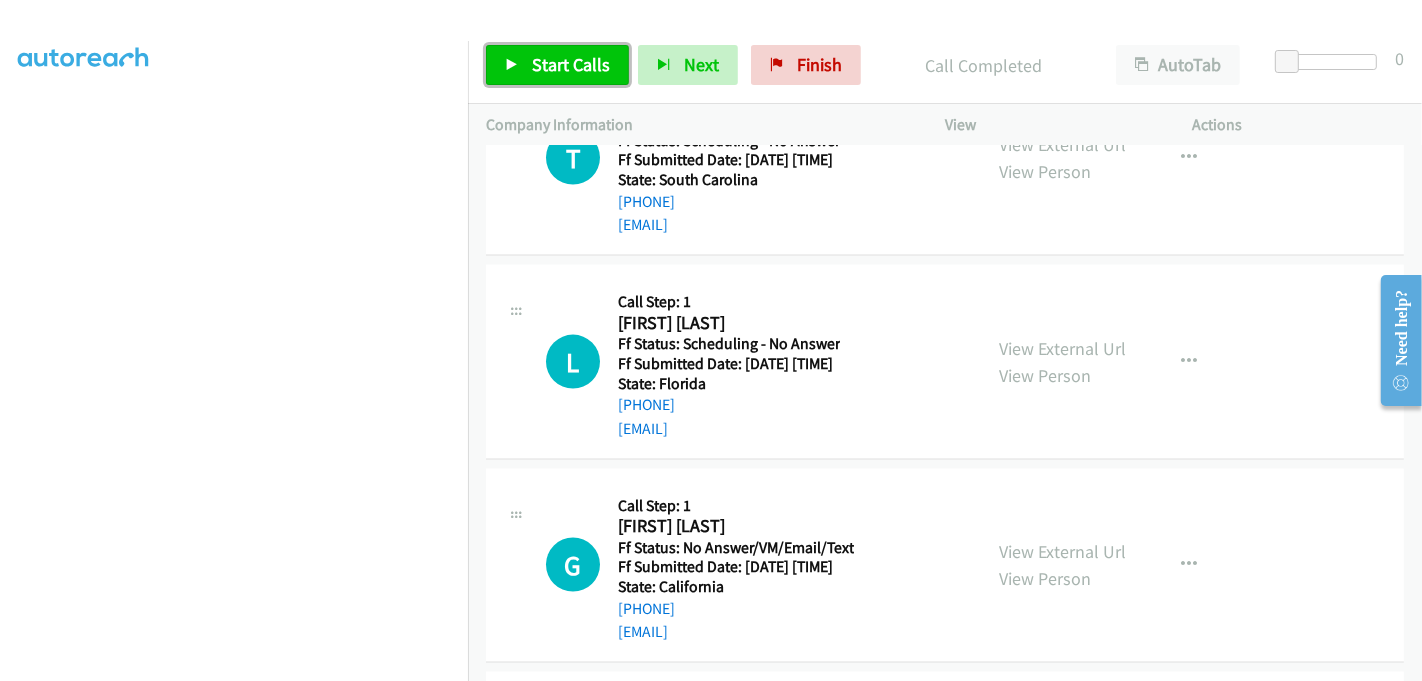 click on "Start Calls" at bounding box center [557, 65] 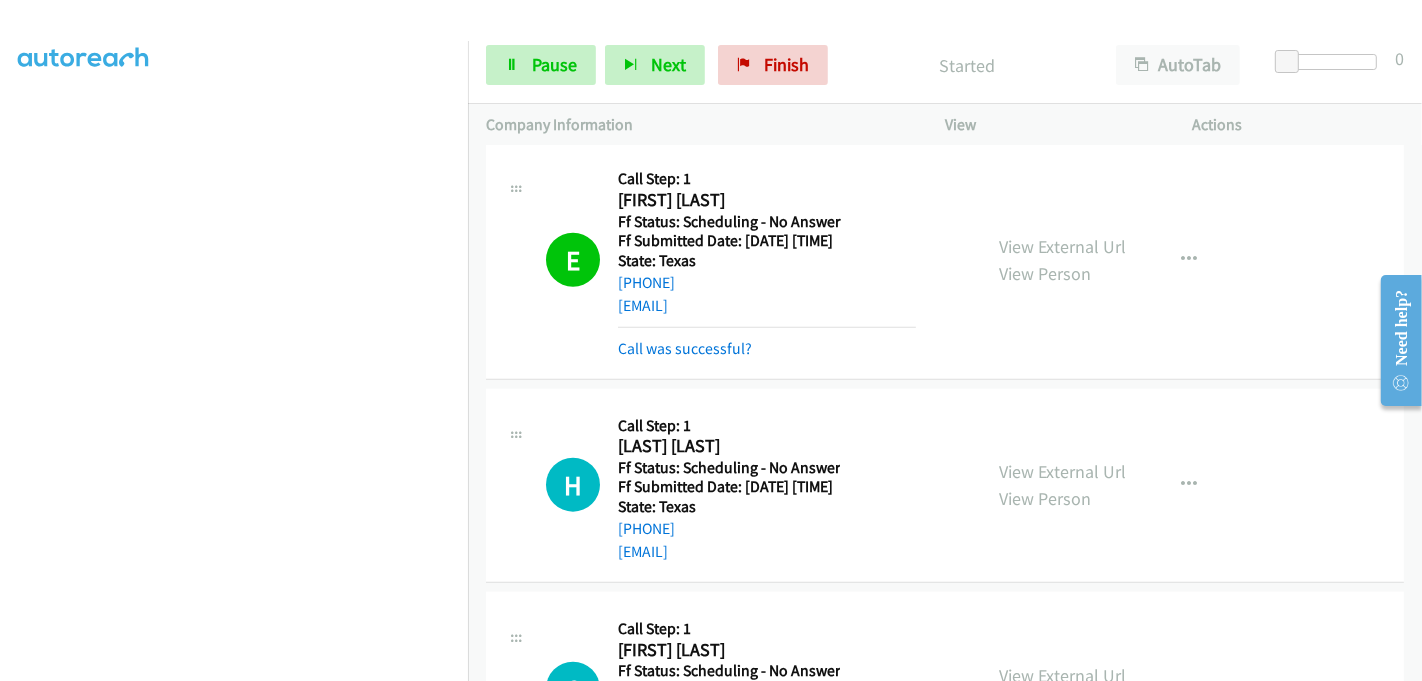scroll, scrollTop: 1798, scrollLeft: 0, axis: vertical 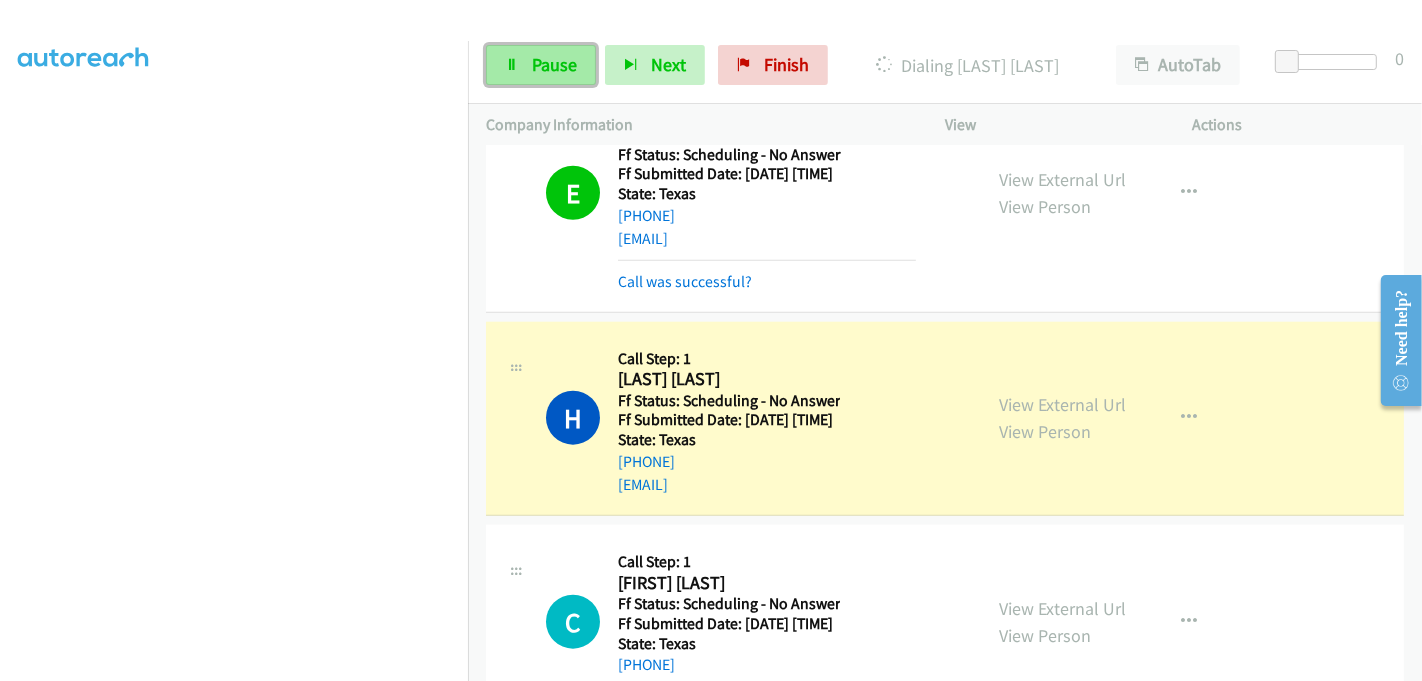 click on "Pause" at bounding box center (554, 64) 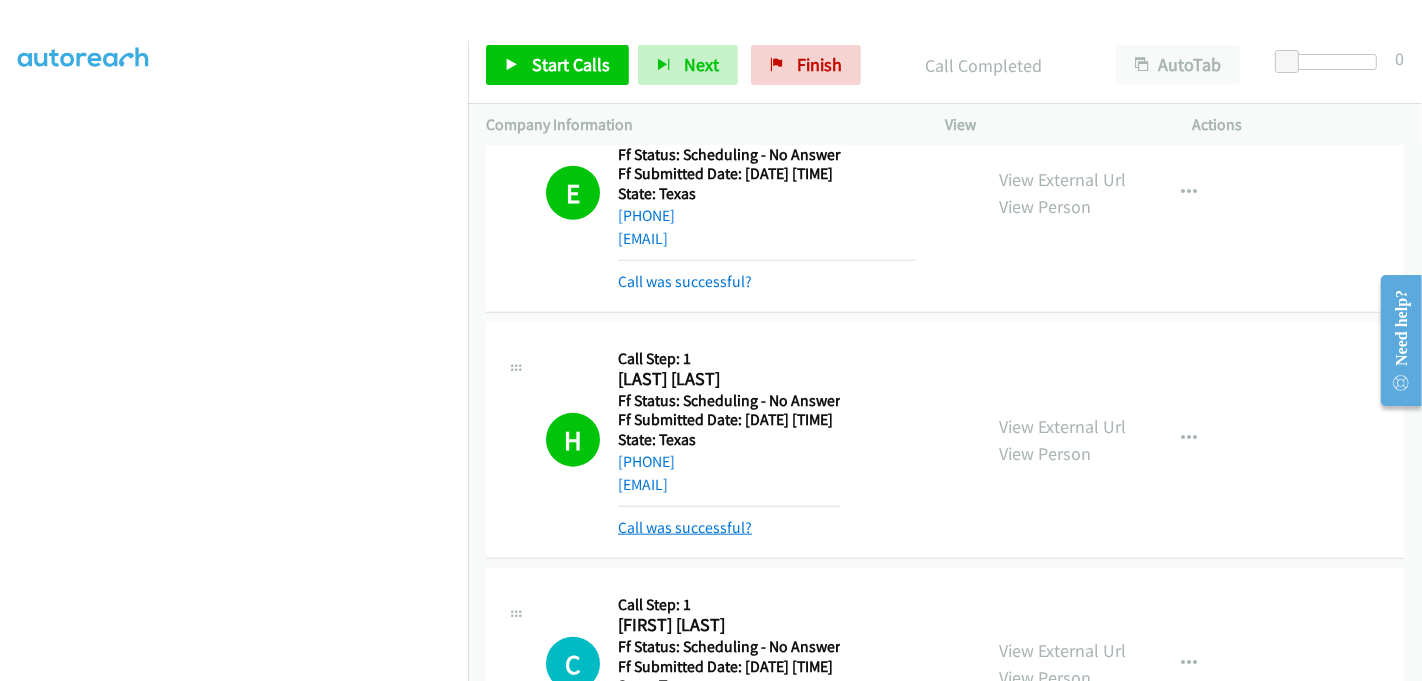 click on "Call was successful?" at bounding box center (685, 527) 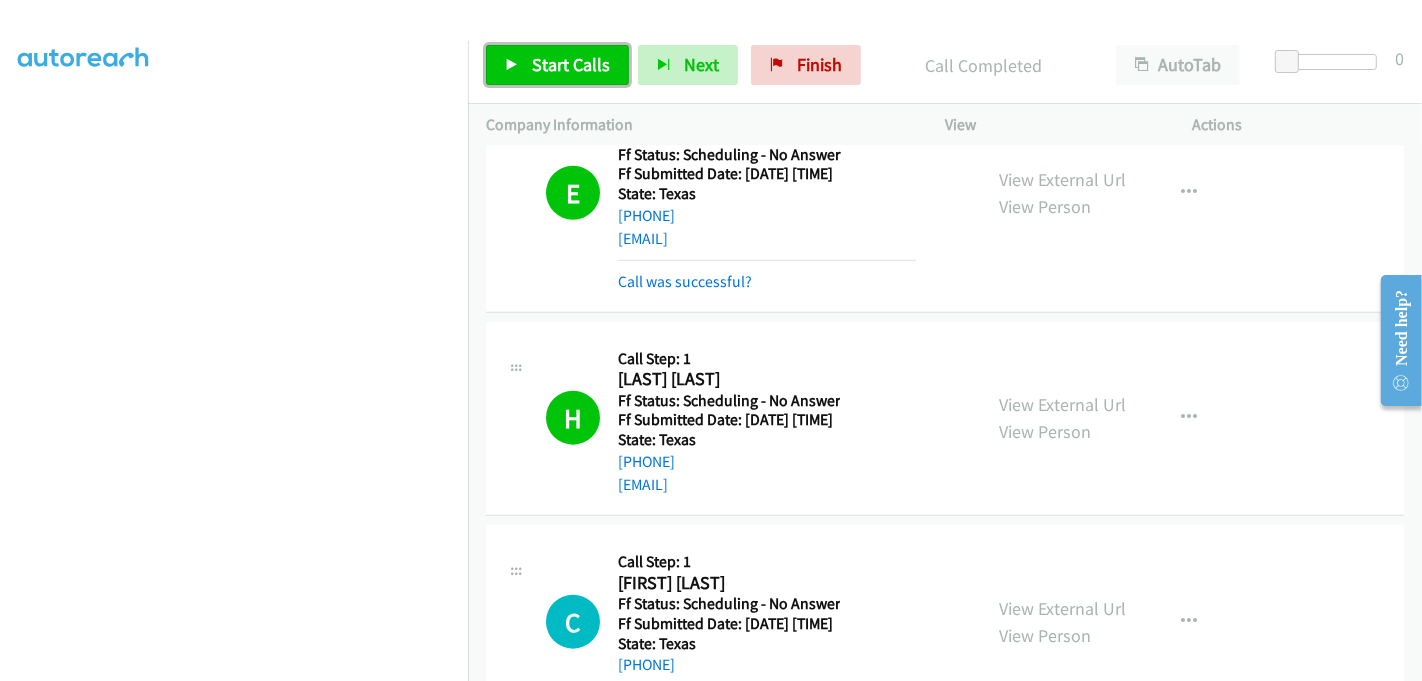 click on "Start Calls" at bounding box center [571, 64] 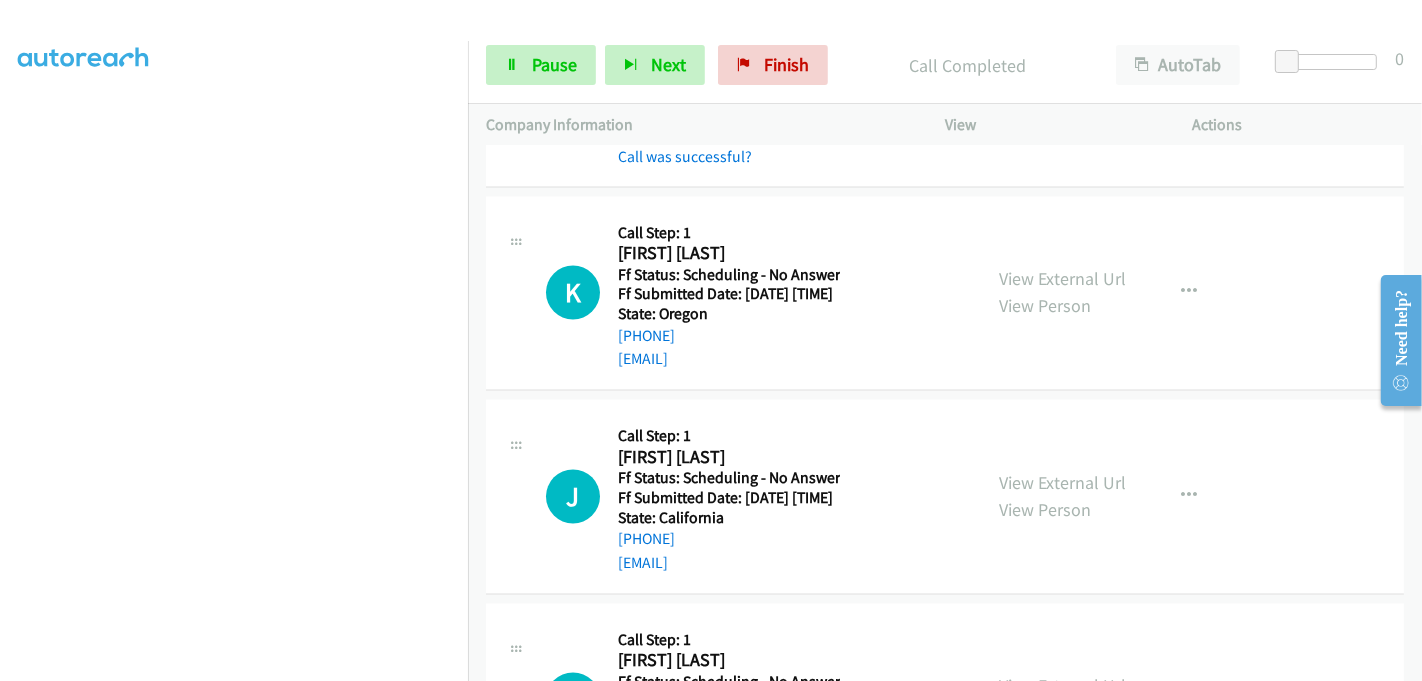 scroll, scrollTop: 3131, scrollLeft: 0, axis: vertical 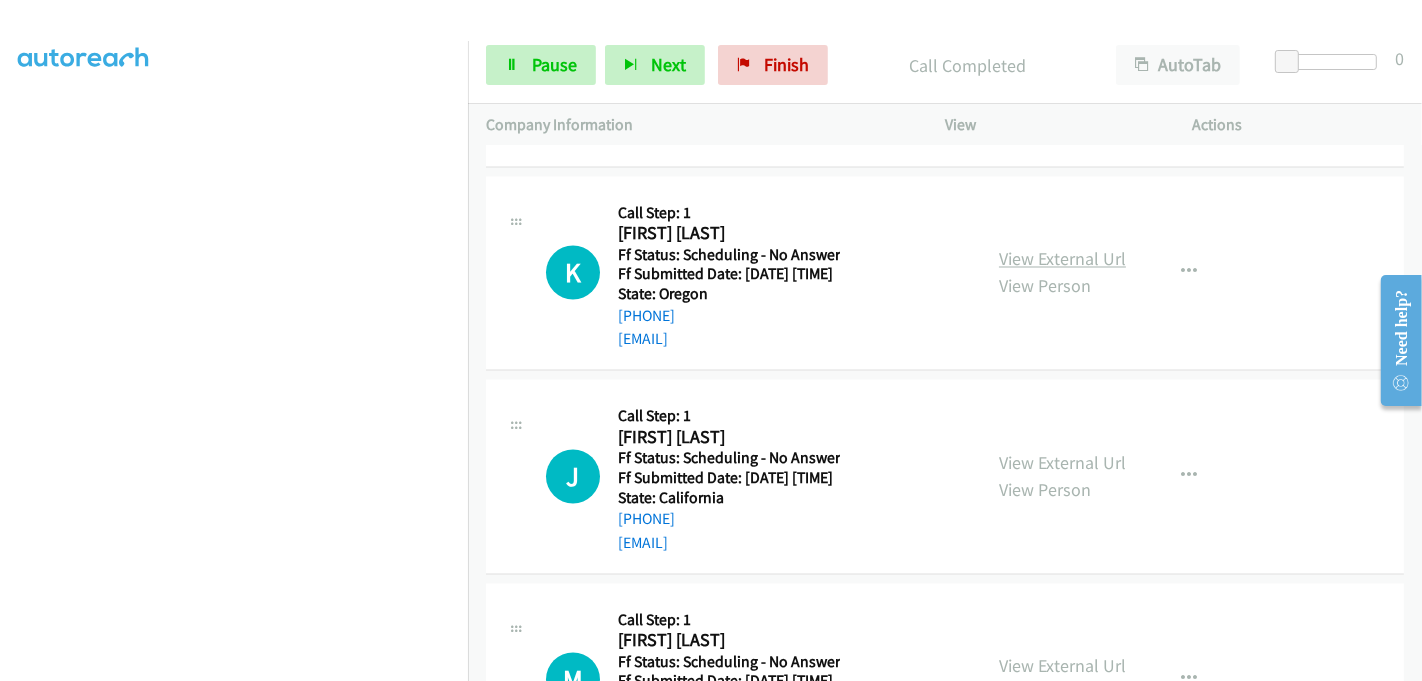 click on "View External Url" at bounding box center (1062, 259) 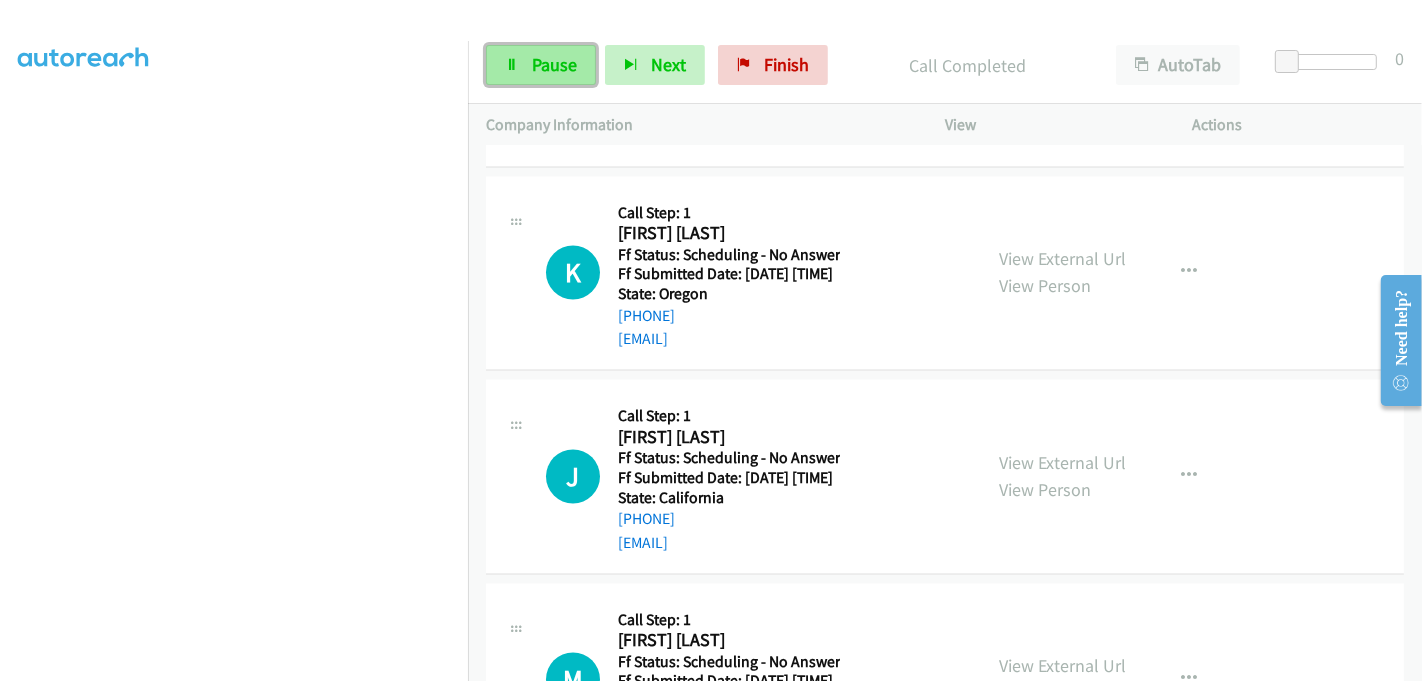 click on "Pause" at bounding box center [541, 65] 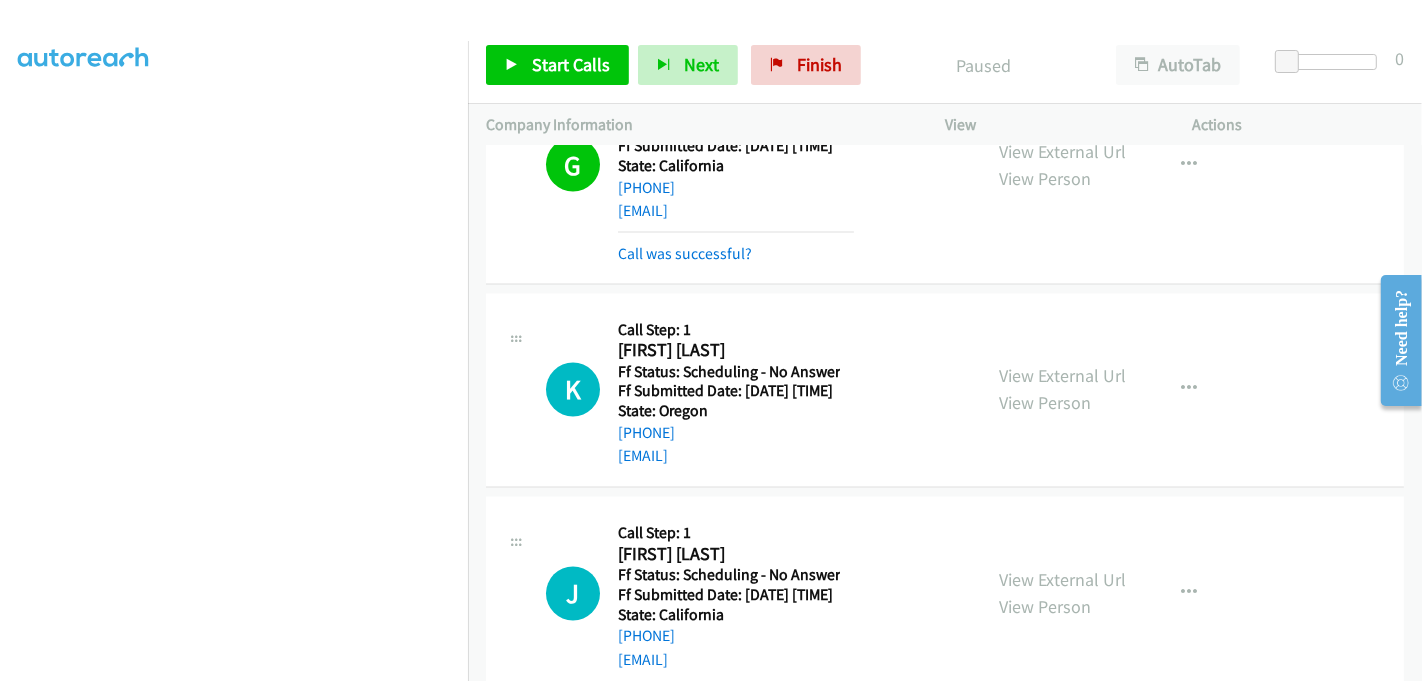 scroll, scrollTop: 2798, scrollLeft: 0, axis: vertical 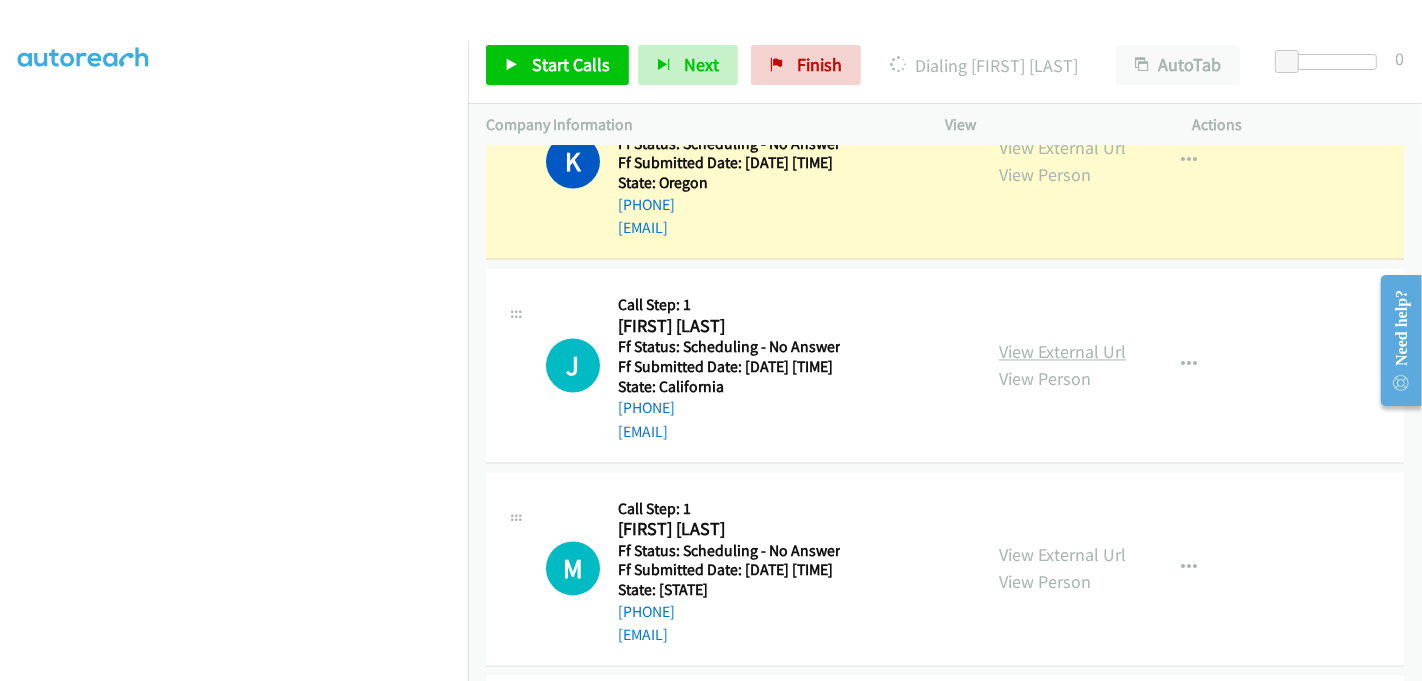 click on "View External Url" at bounding box center (1062, 352) 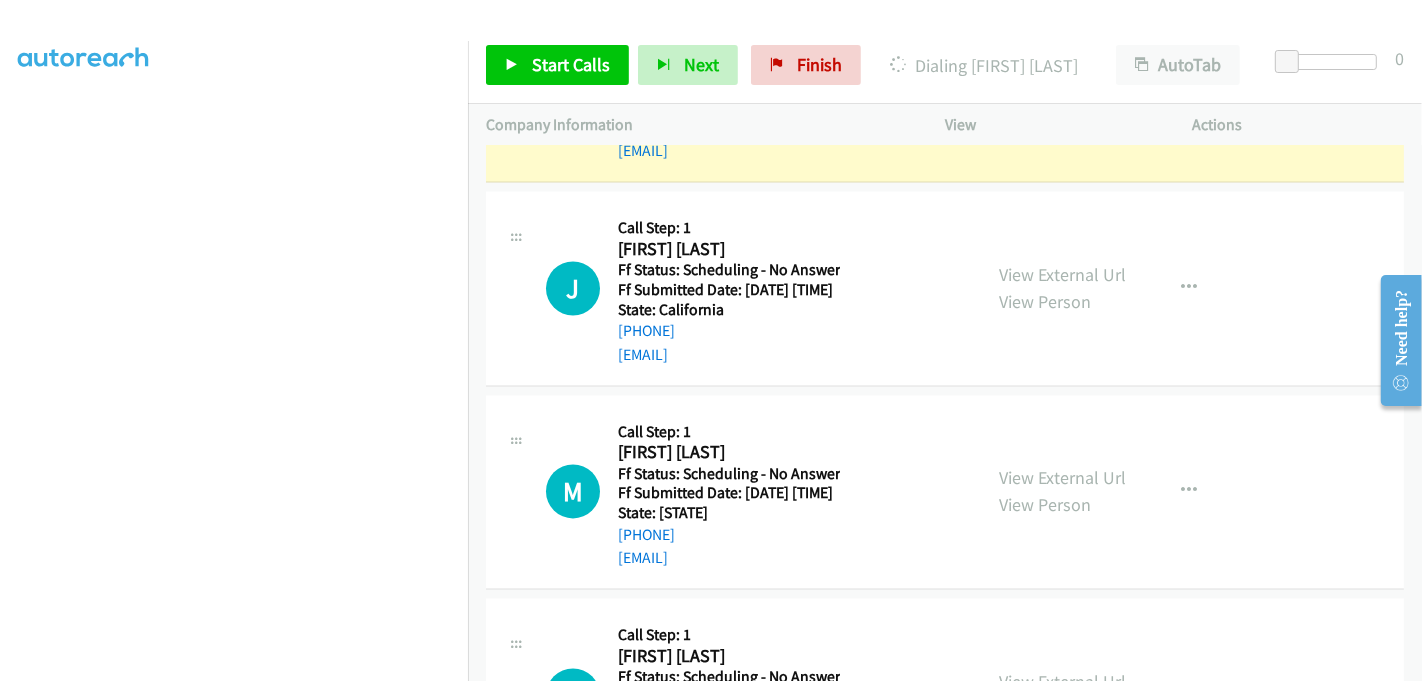 scroll, scrollTop: 3354, scrollLeft: 0, axis: vertical 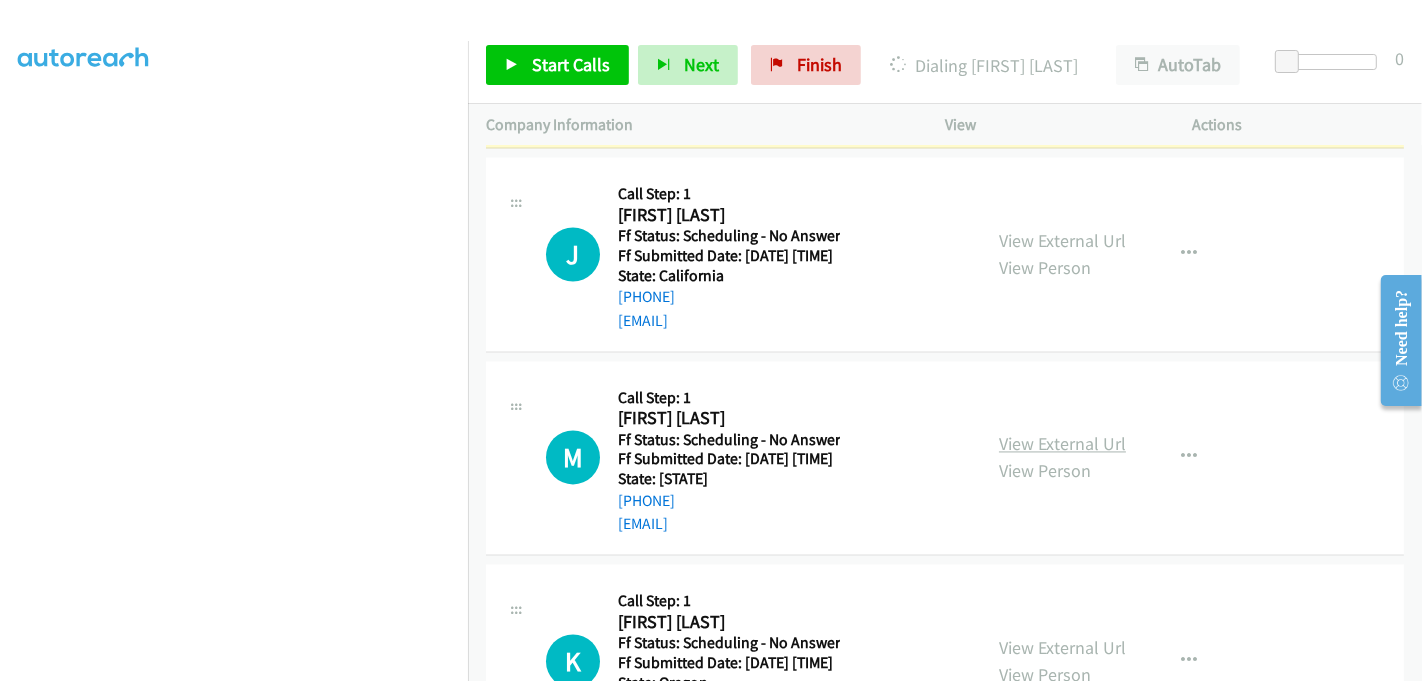 click on "View External Url" at bounding box center [1062, 443] 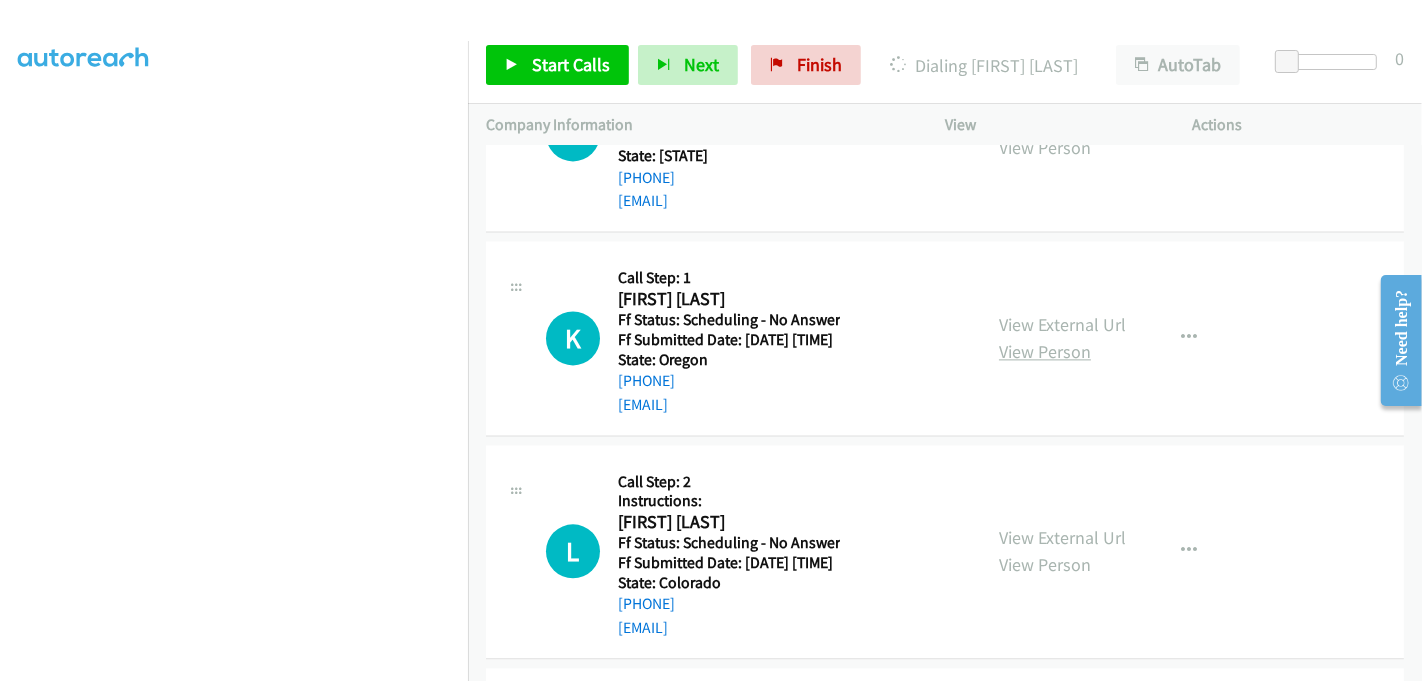 scroll, scrollTop: 3687, scrollLeft: 0, axis: vertical 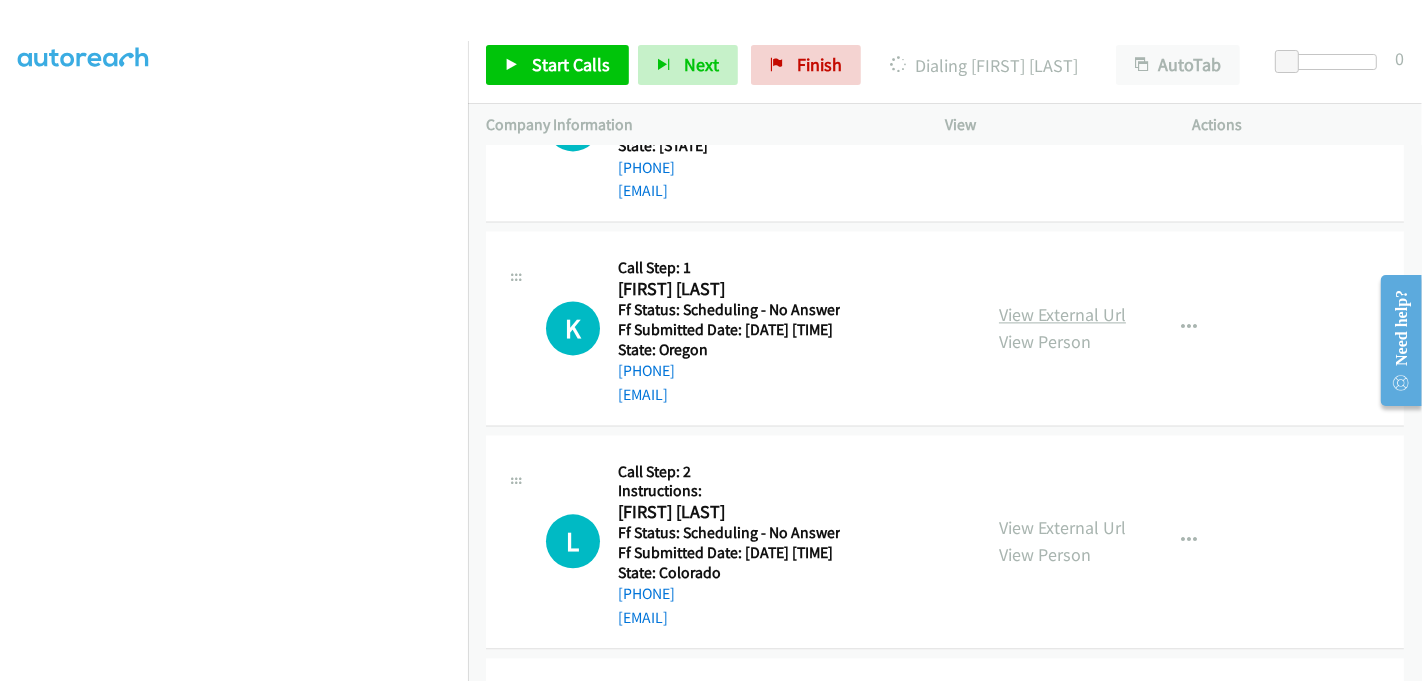 click on "View External Url" at bounding box center (1062, 314) 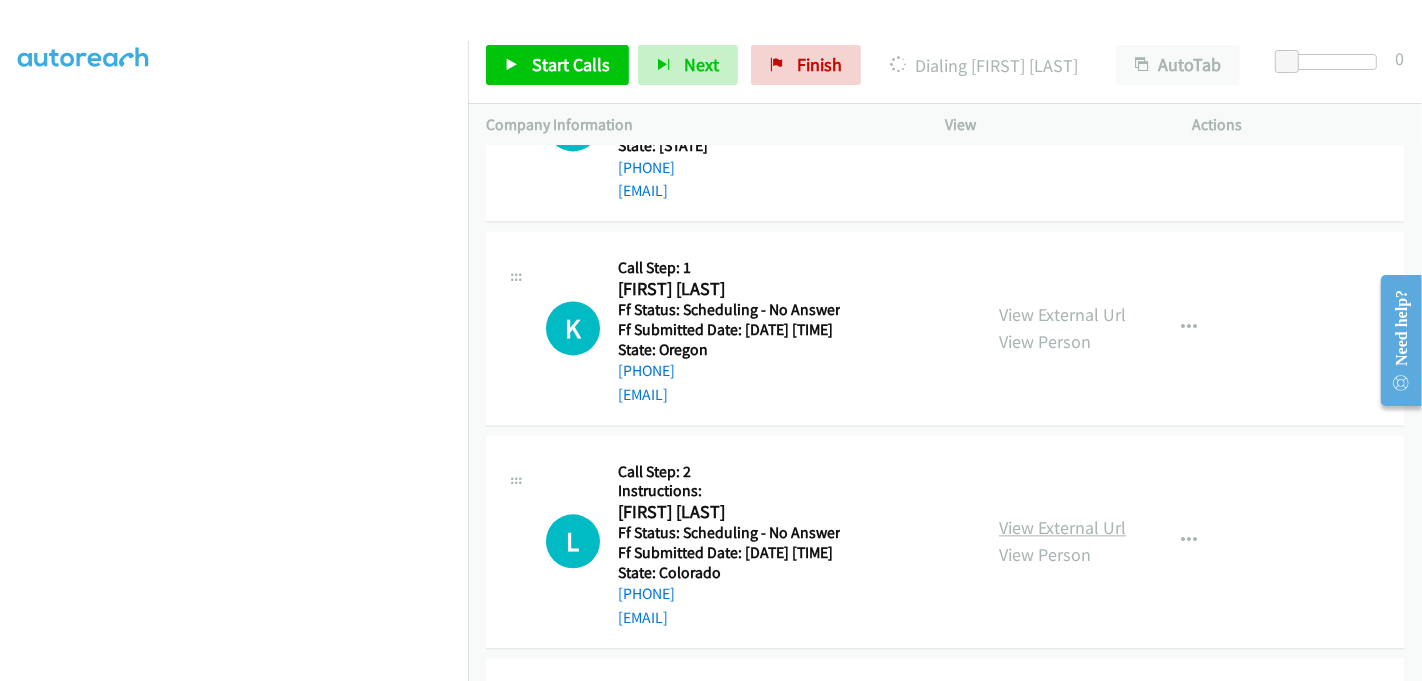 click on "View External Url" at bounding box center [1062, 527] 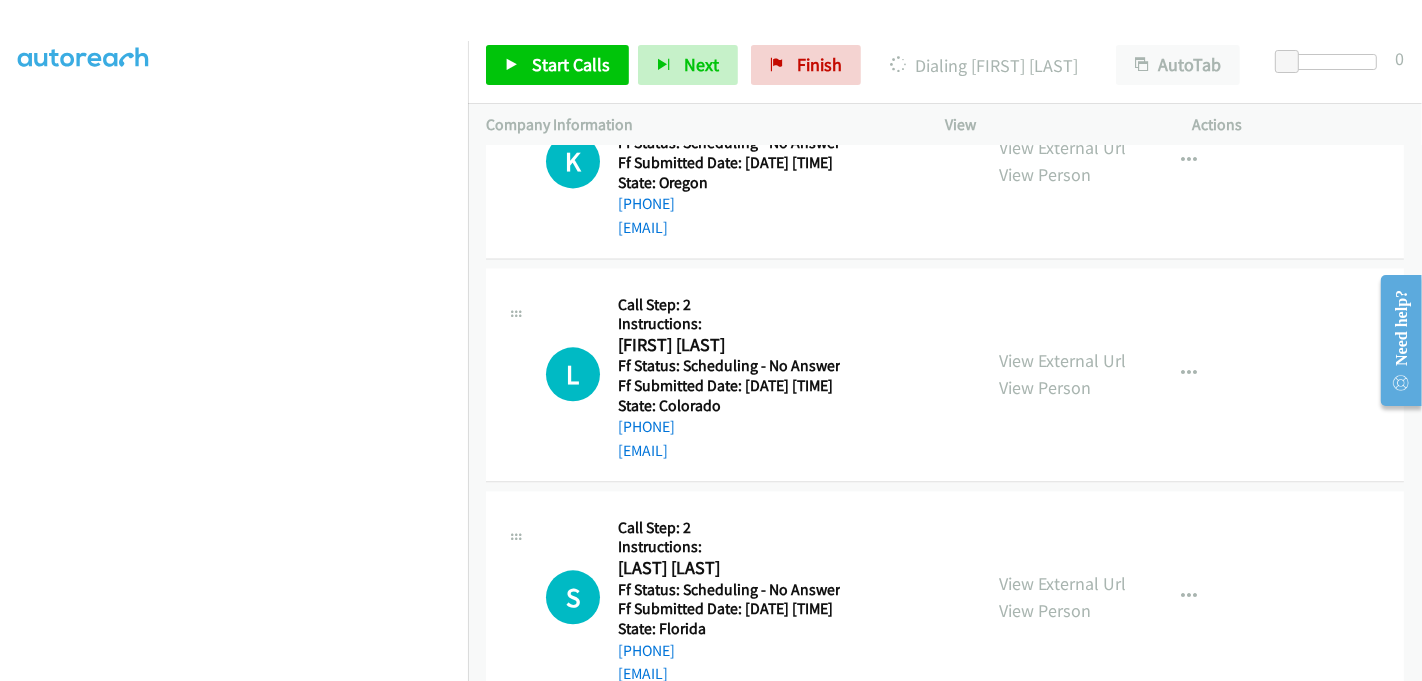 scroll, scrollTop: 3909, scrollLeft: 0, axis: vertical 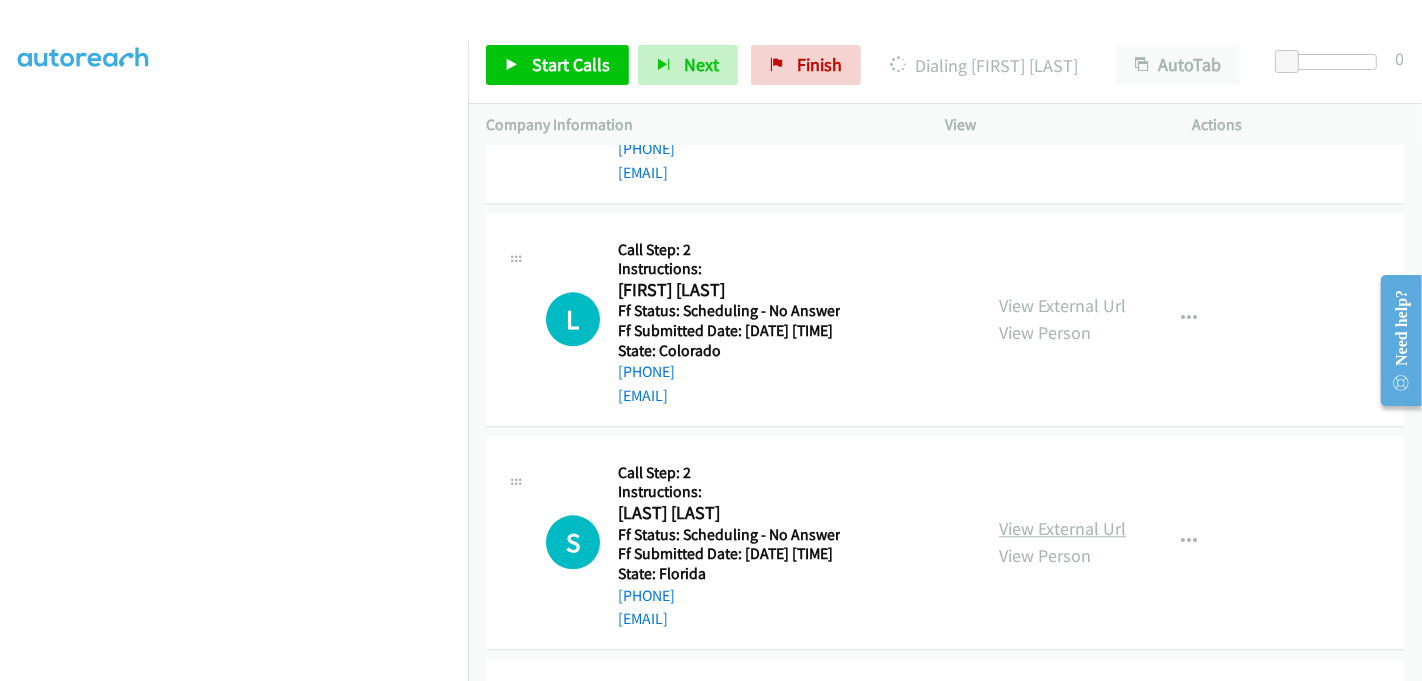click on "View External Url" at bounding box center (1062, 528) 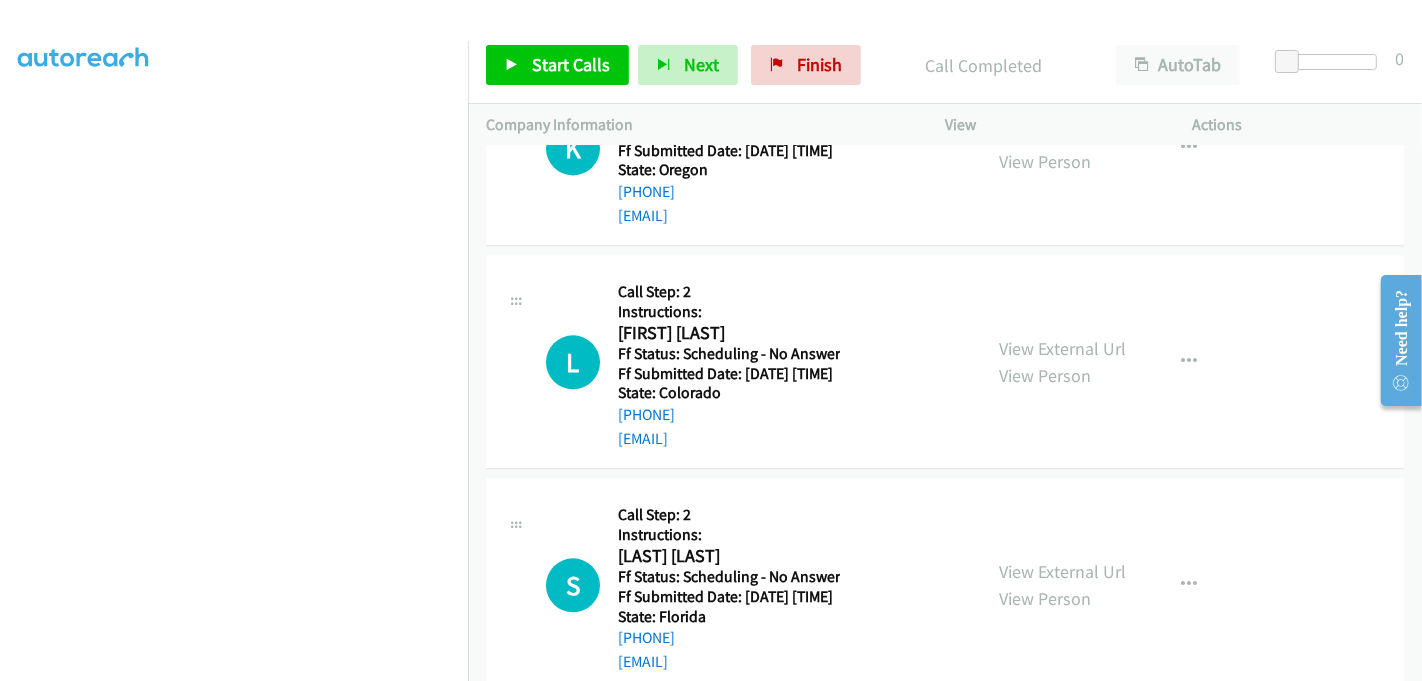 scroll, scrollTop: 3951, scrollLeft: 0, axis: vertical 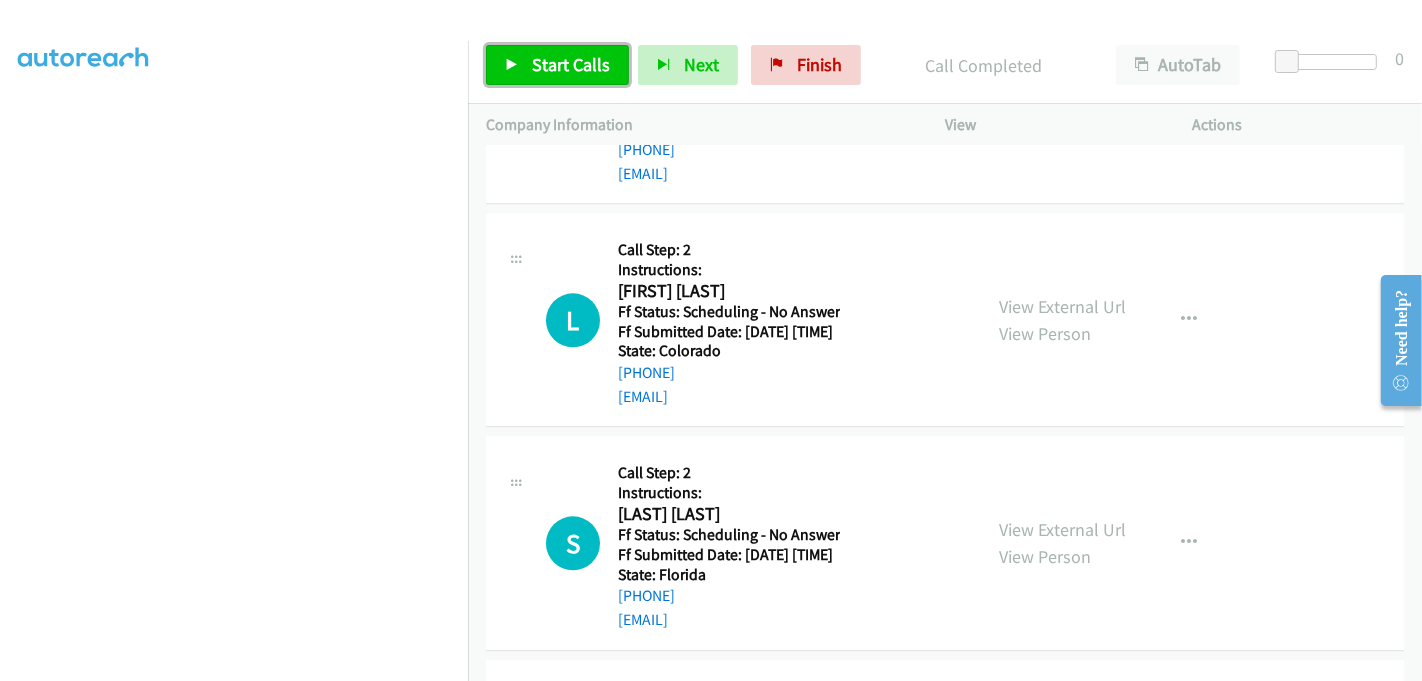 click on "Start Calls" at bounding box center [571, 64] 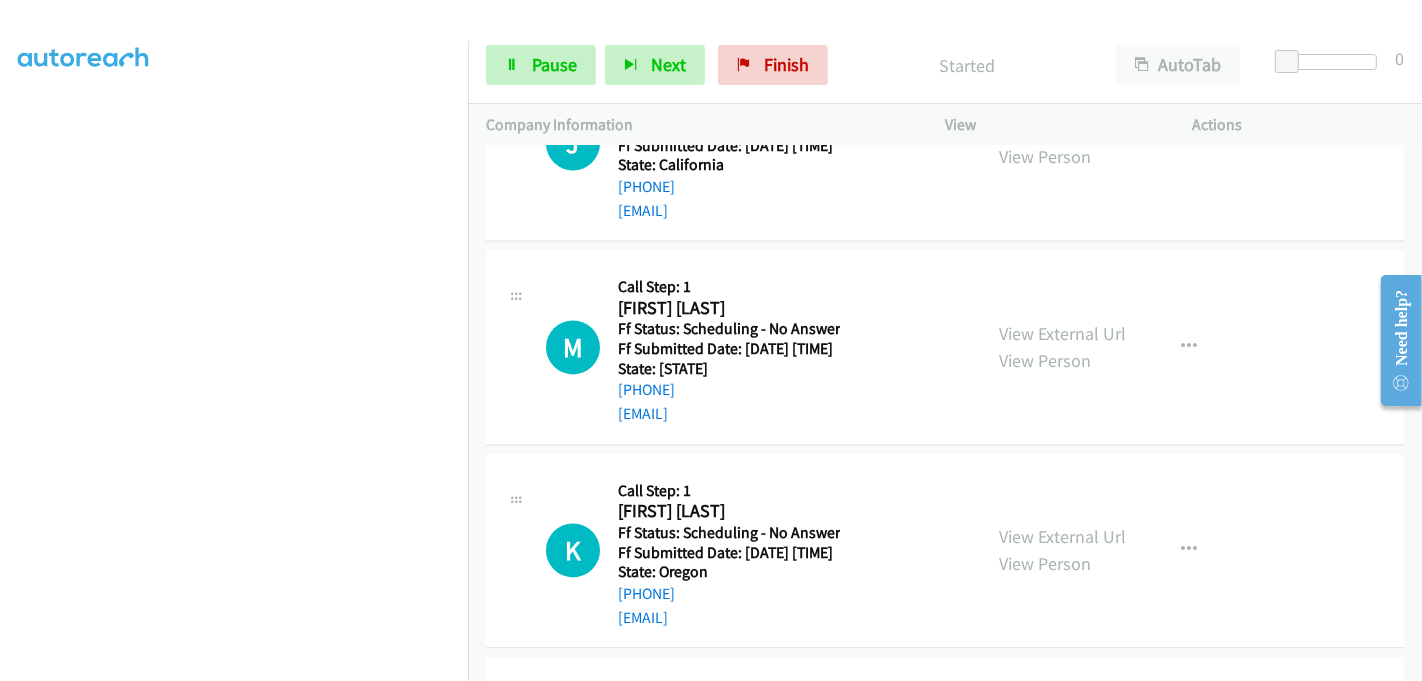 scroll, scrollTop: 3285, scrollLeft: 0, axis: vertical 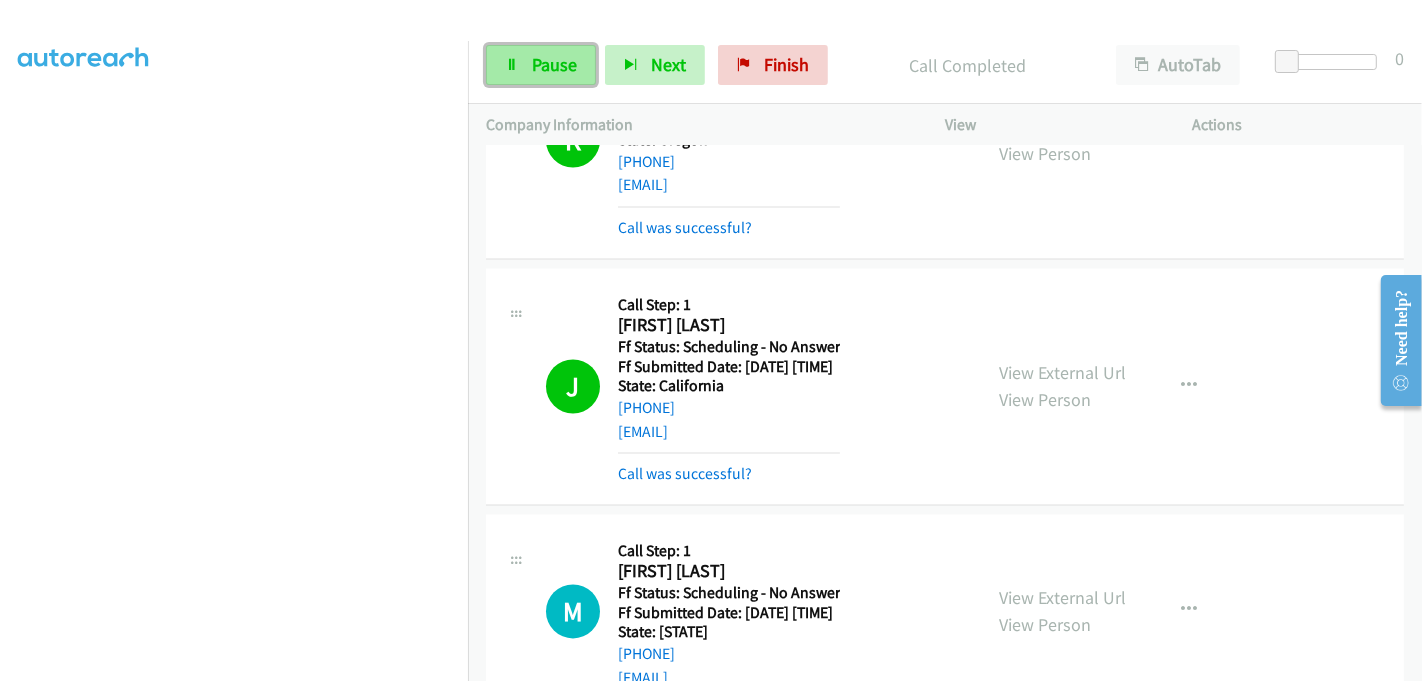 click on "Pause" at bounding box center (554, 64) 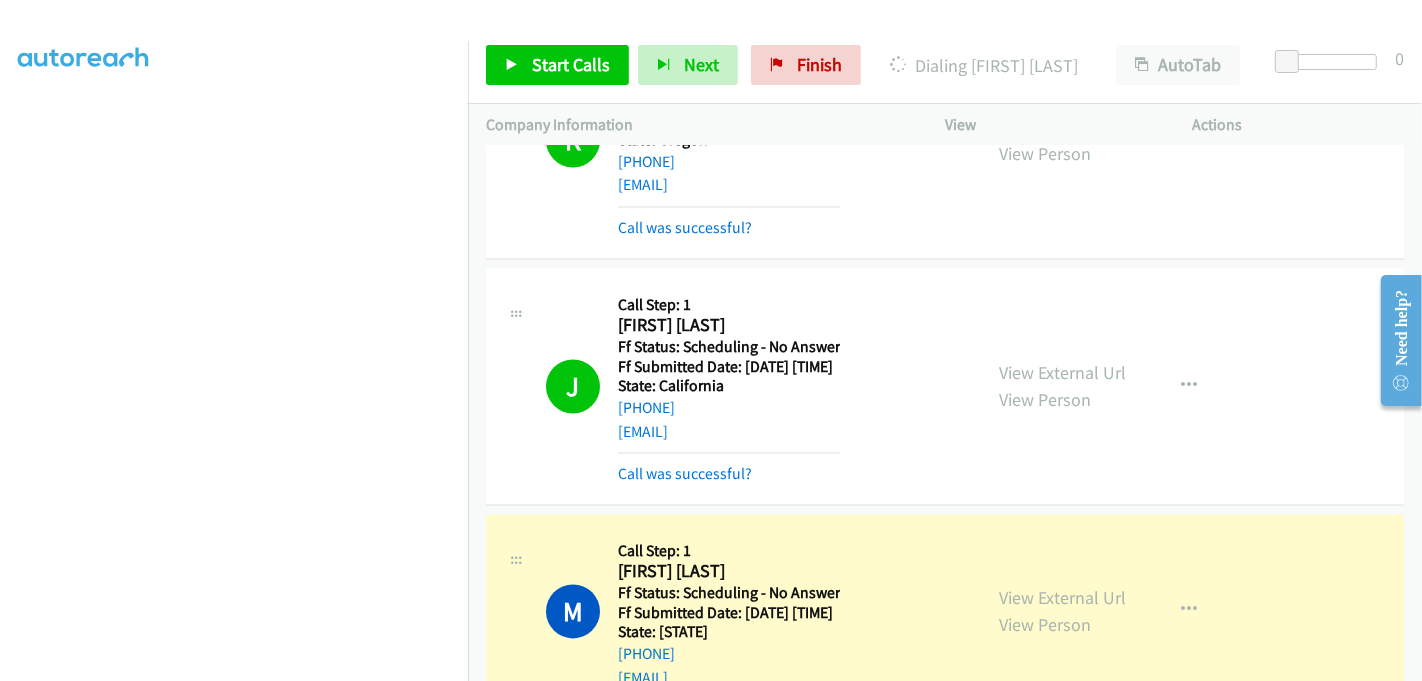 scroll, scrollTop: 442, scrollLeft: 0, axis: vertical 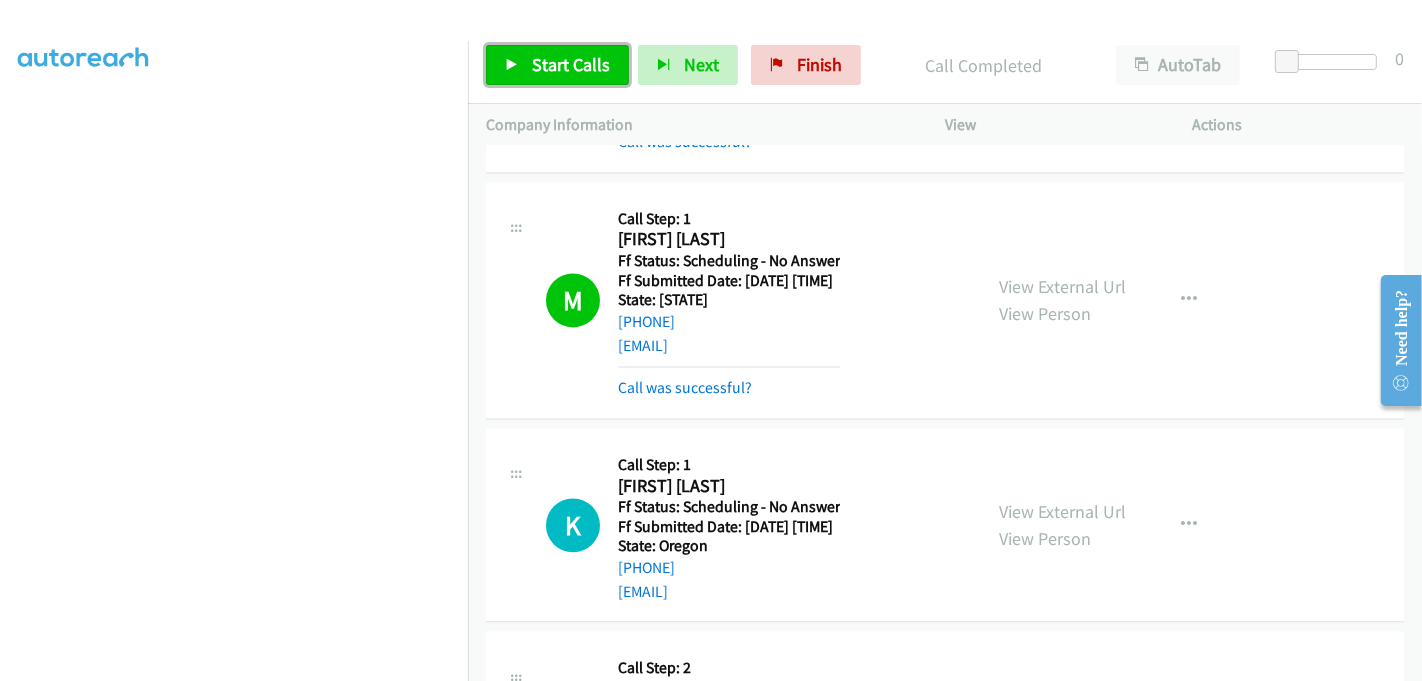click on "Start Calls" at bounding box center [557, 65] 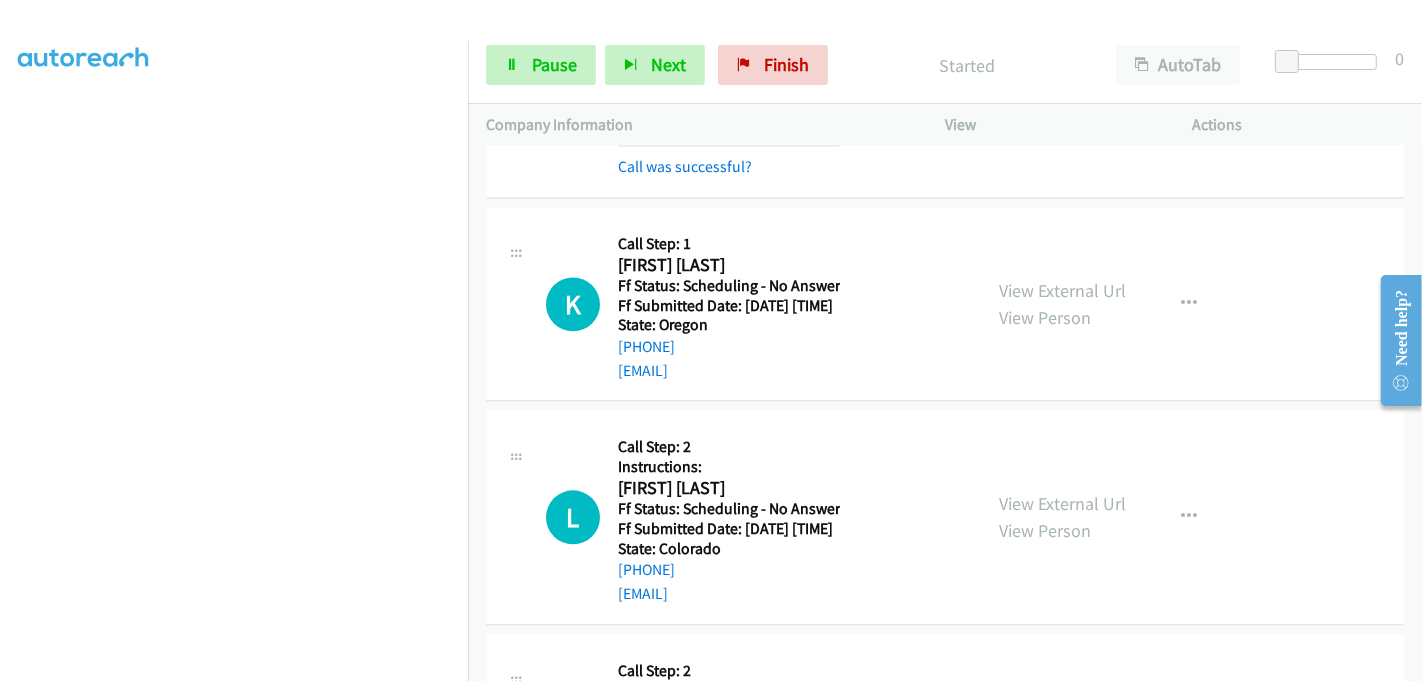 scroll, scrollTop: 3840, scrollLeft: 0, axis: vertical 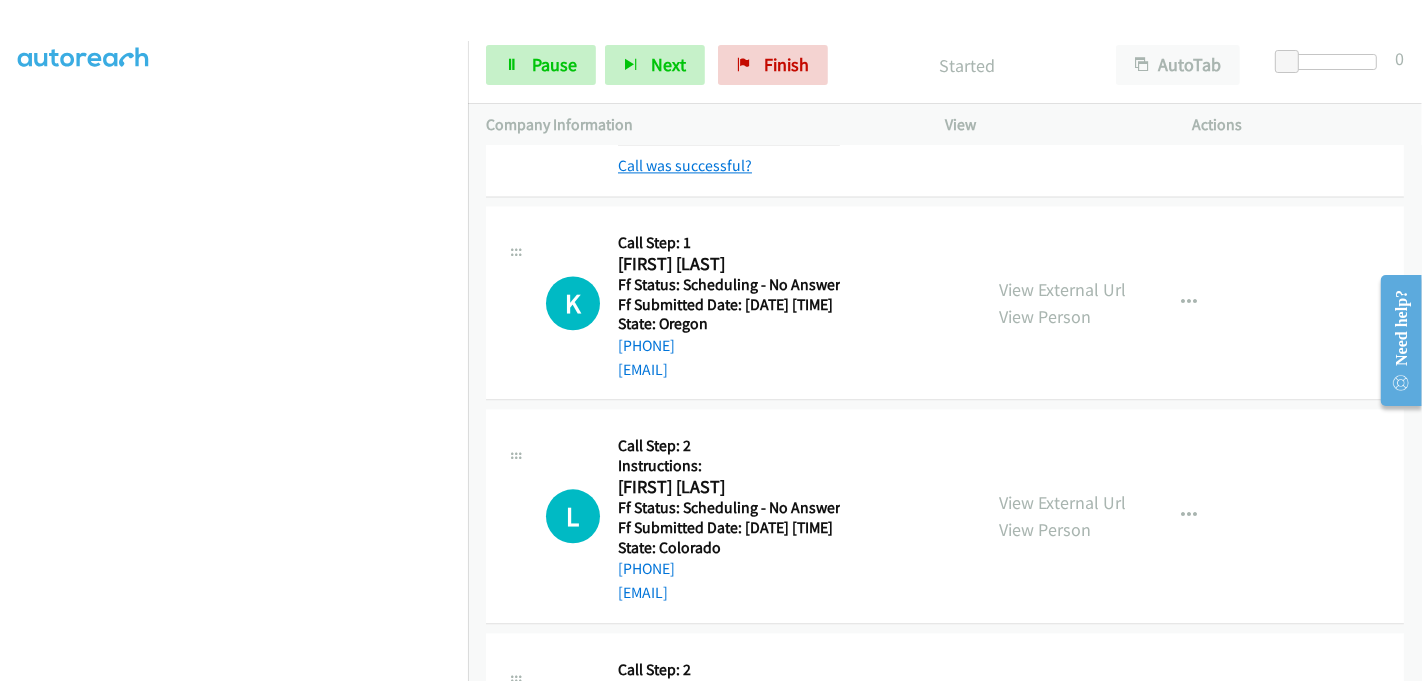 click on "Call was successful?" at bounding box center [685, 165] 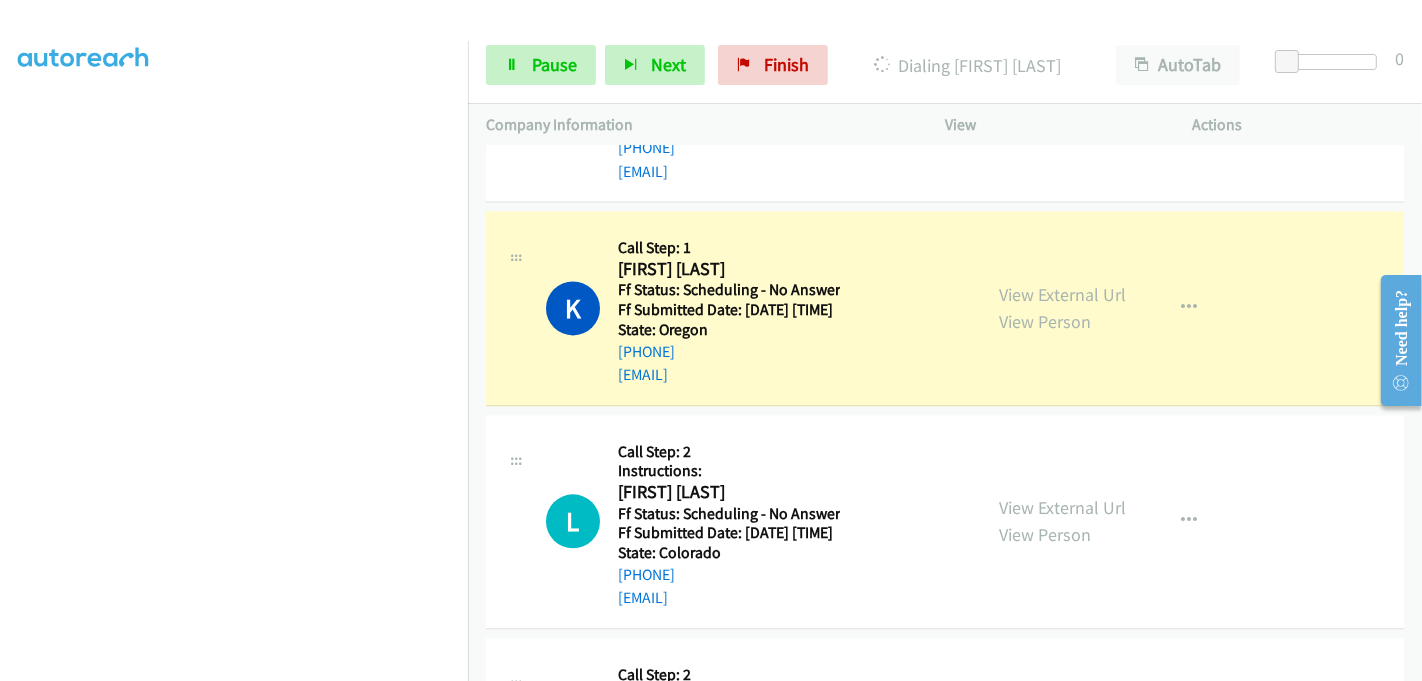 scroll, scrollTop: 3840, scrollLeft: 0, axis: vertical 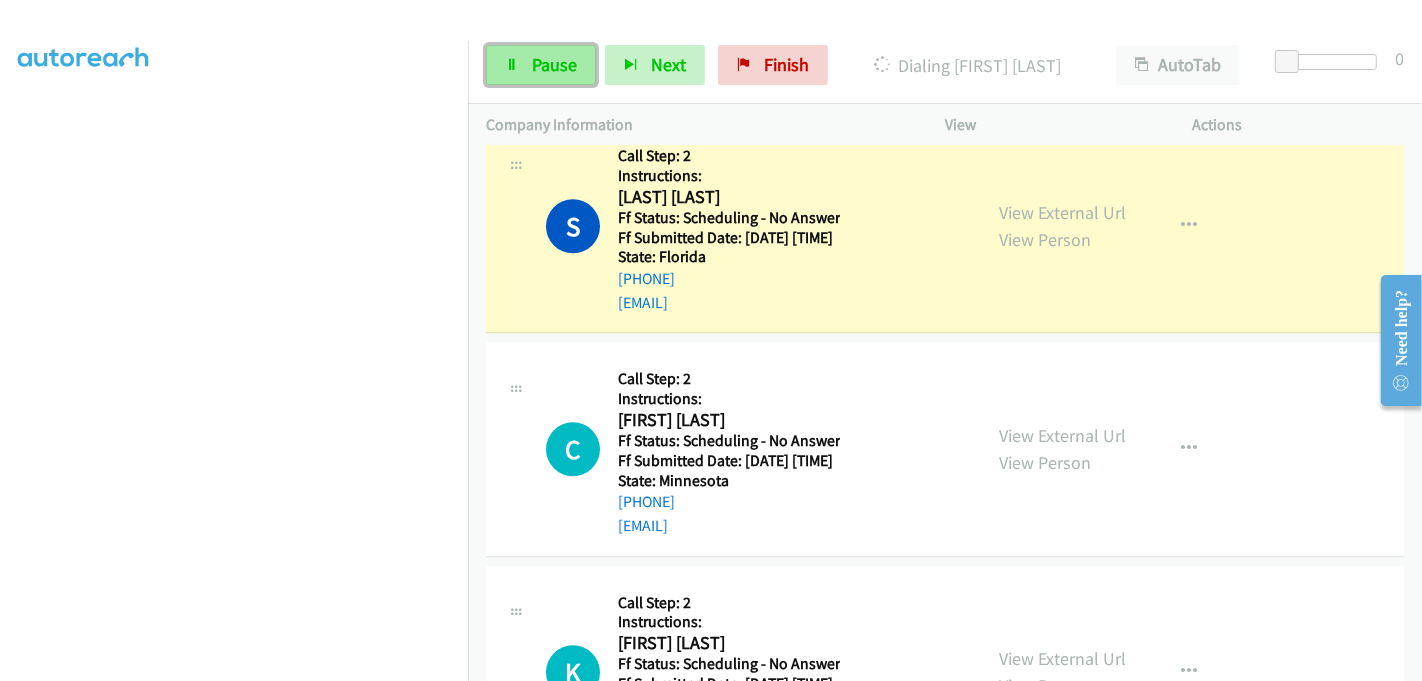 click on "Pause" at bounding box center [554, 64] 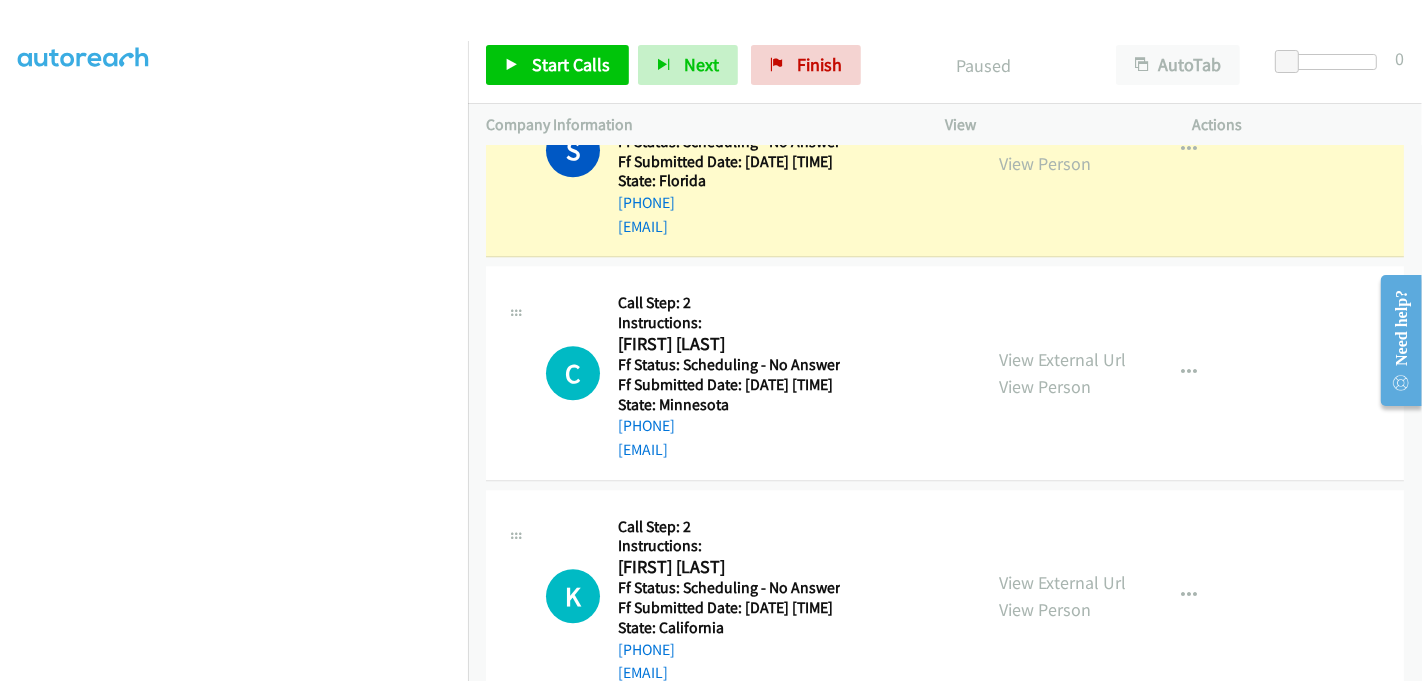 scroll, scrollTop: 4507, scrollLeft: 0, axis: vertical 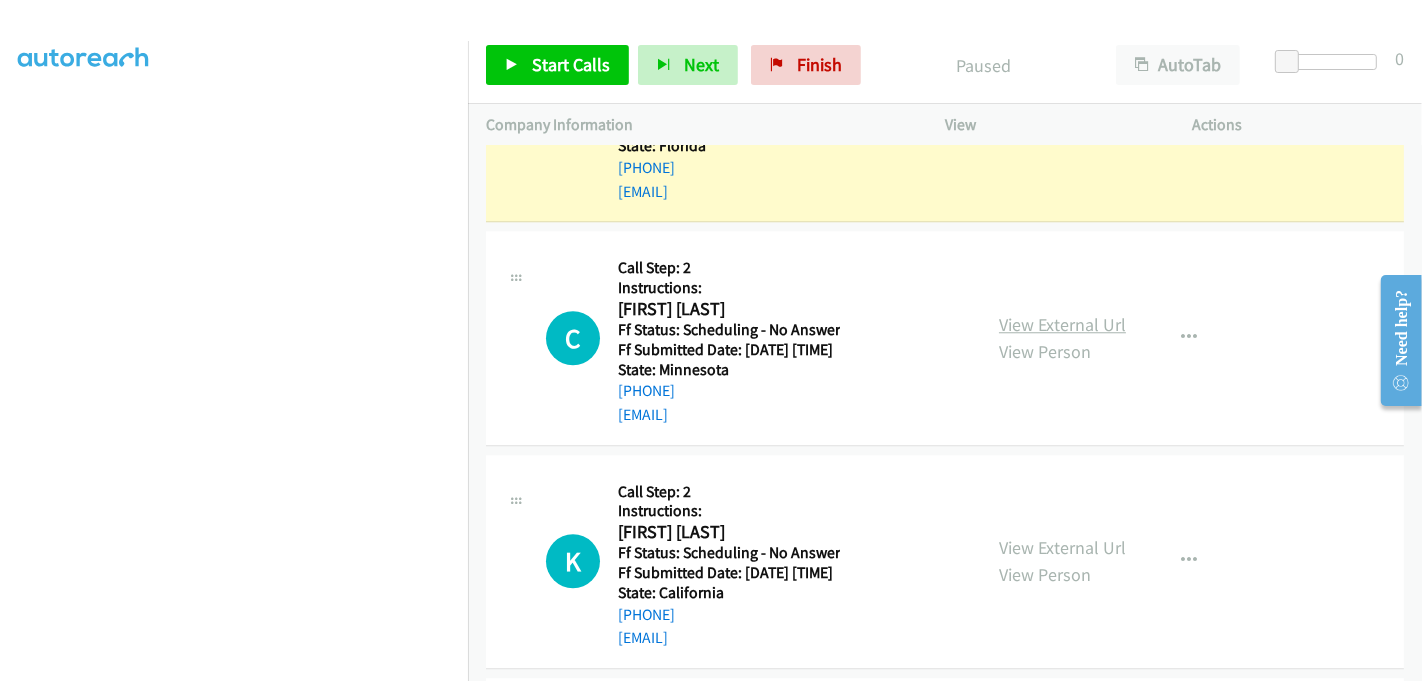 click on "View External Url" at bounding box center (1062, 324) 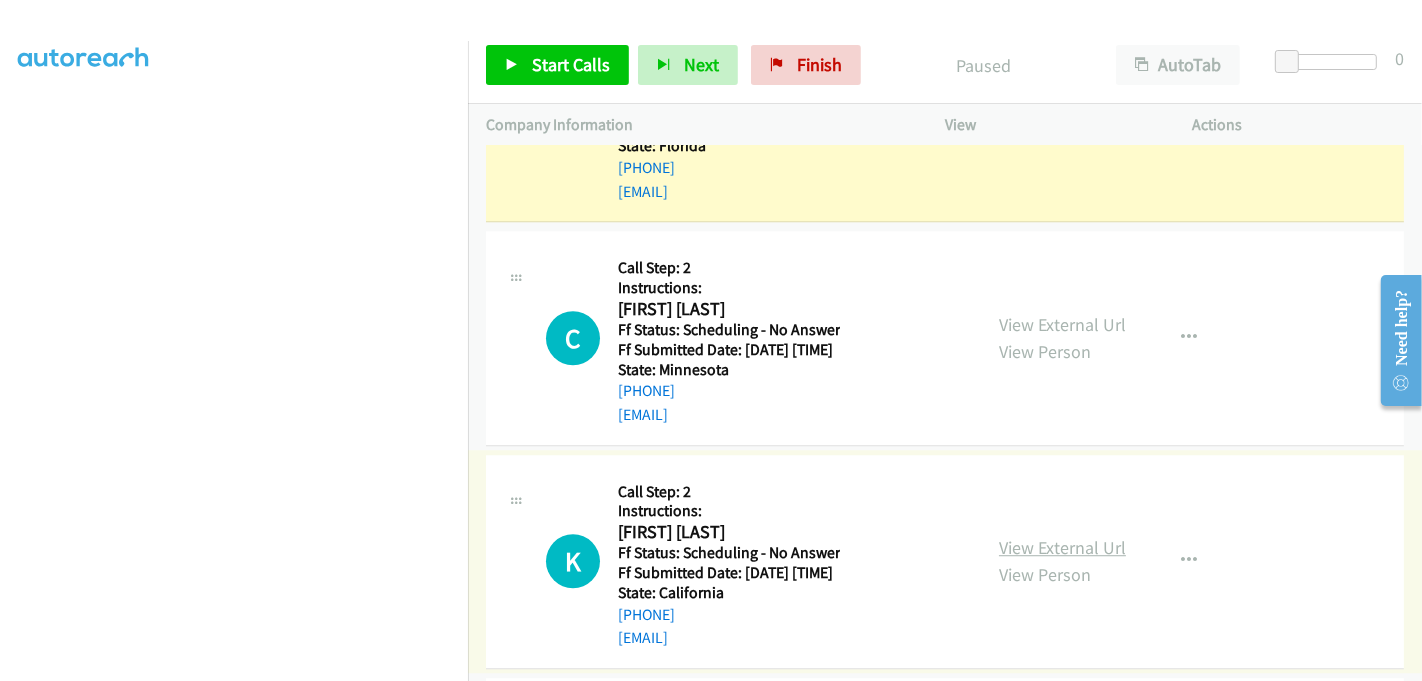 click on "View External Url" at bounding box center [1062, 547] 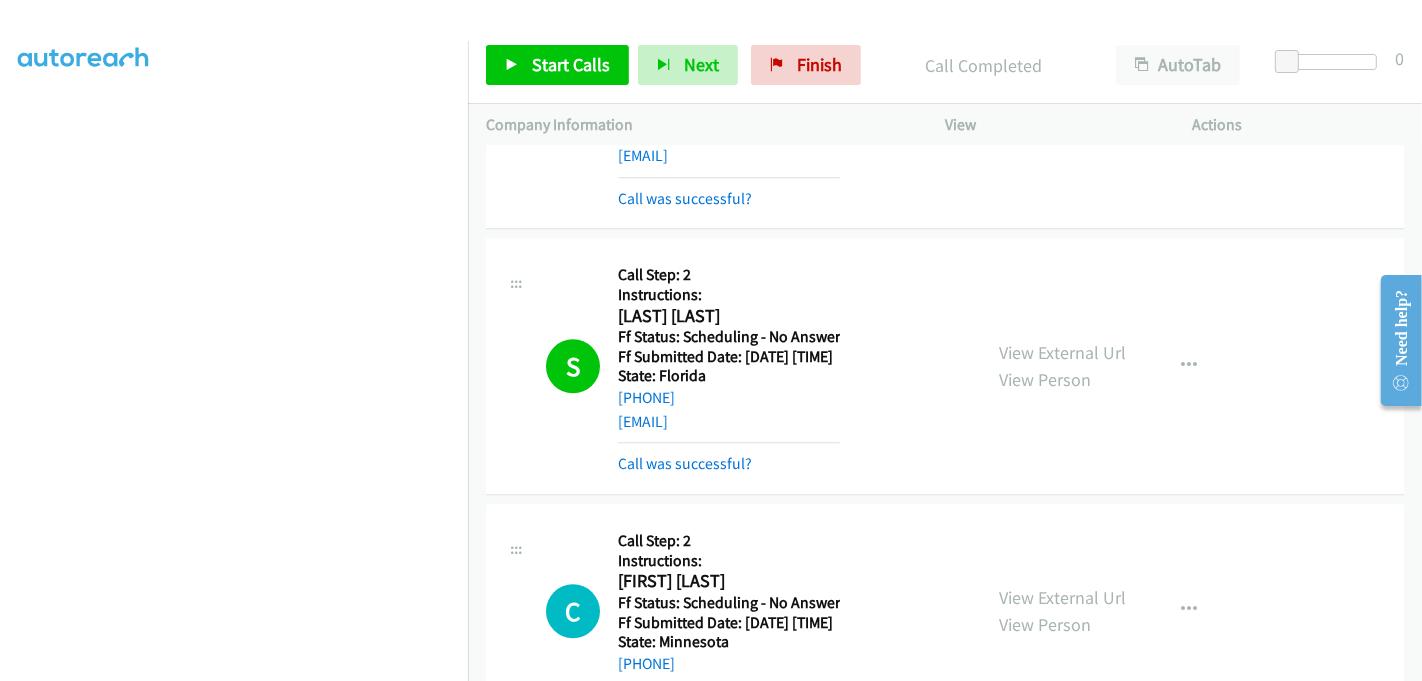 scroll, scrollTop: 4396, scrollLeft: 0, axis: vertical 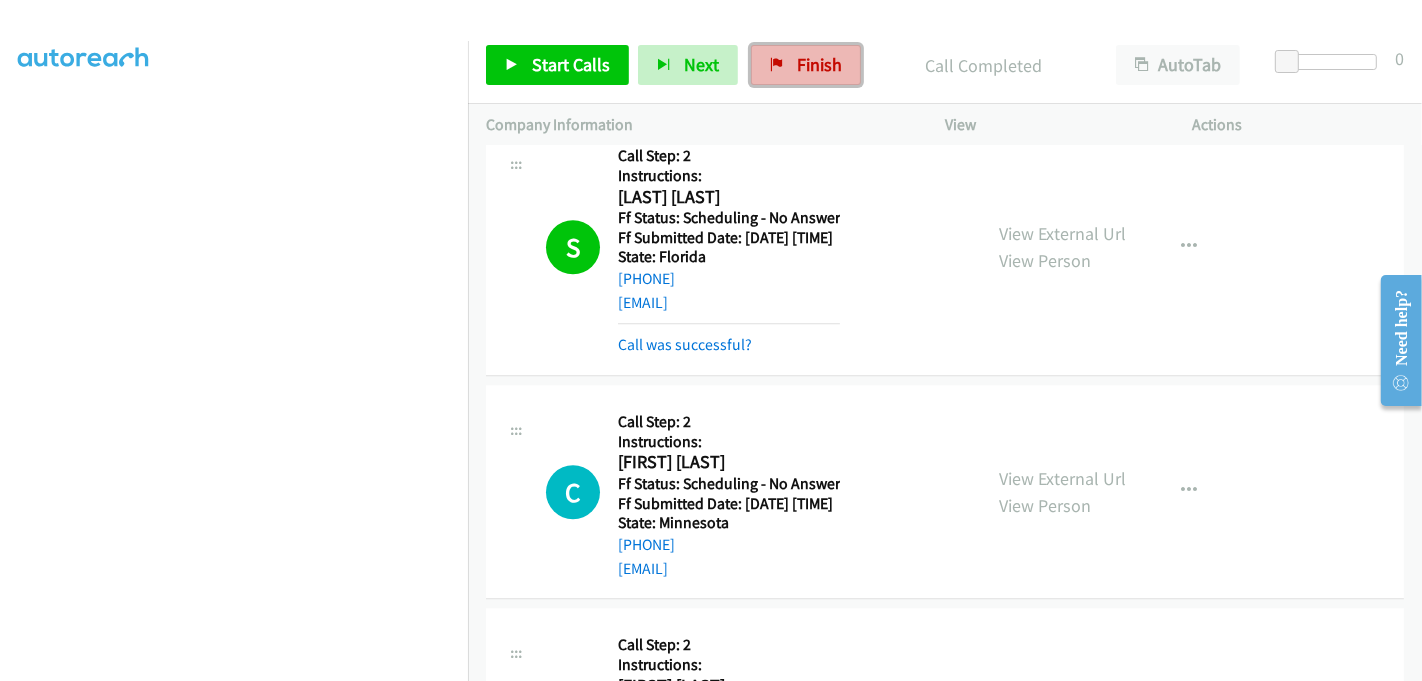 click on "Finish" at bounding box center [806, 65] 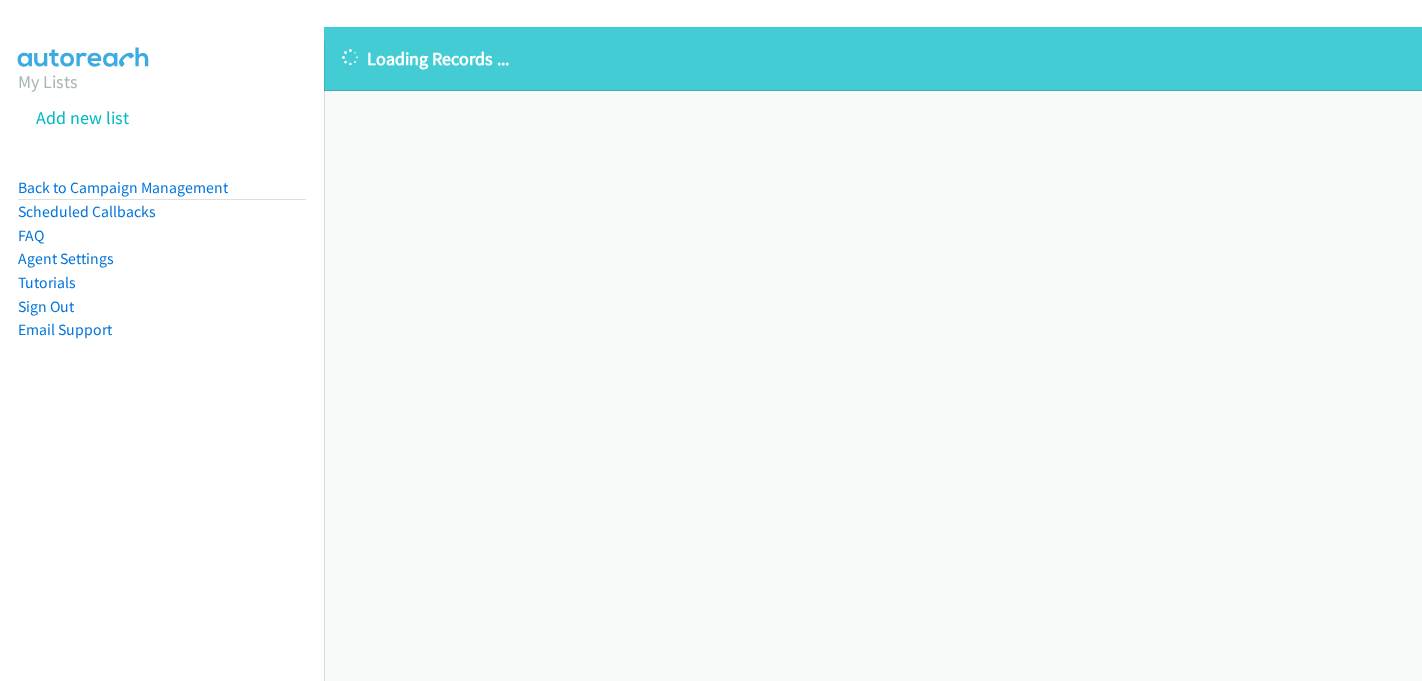 scroll, scrollTop: 0, scrollLeft: 0, axis: both 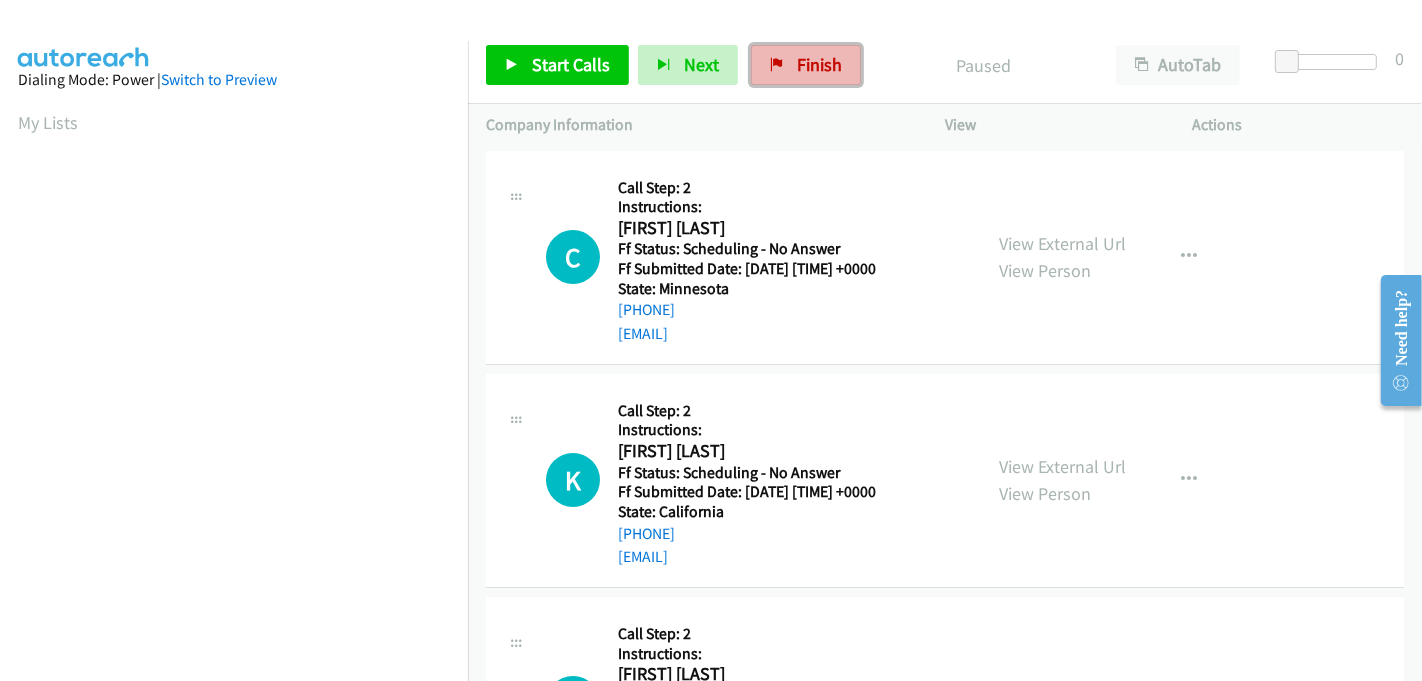 click on "Finish" at bounding box center (819, 64) 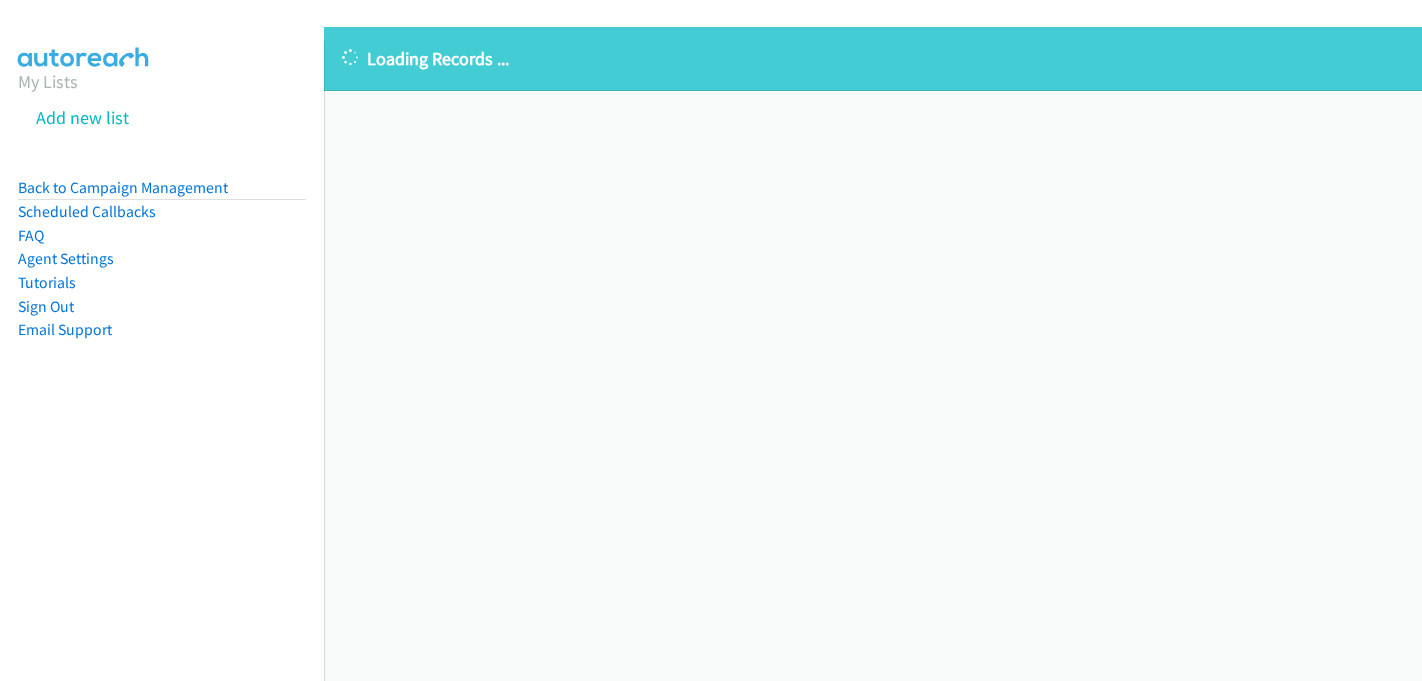 scroll, scrollTop: 0, scrollLeft: 0, axis: both 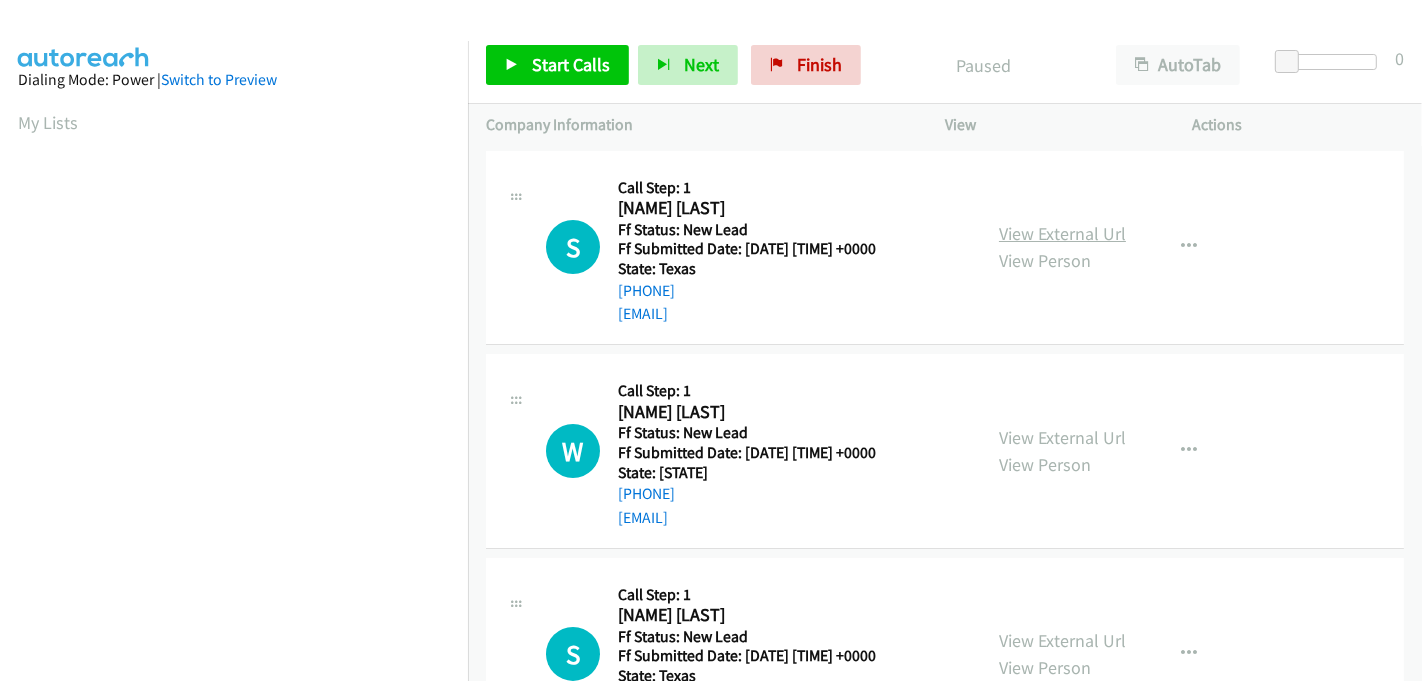 click on "View External Url" at bounding box center [1062, 233] 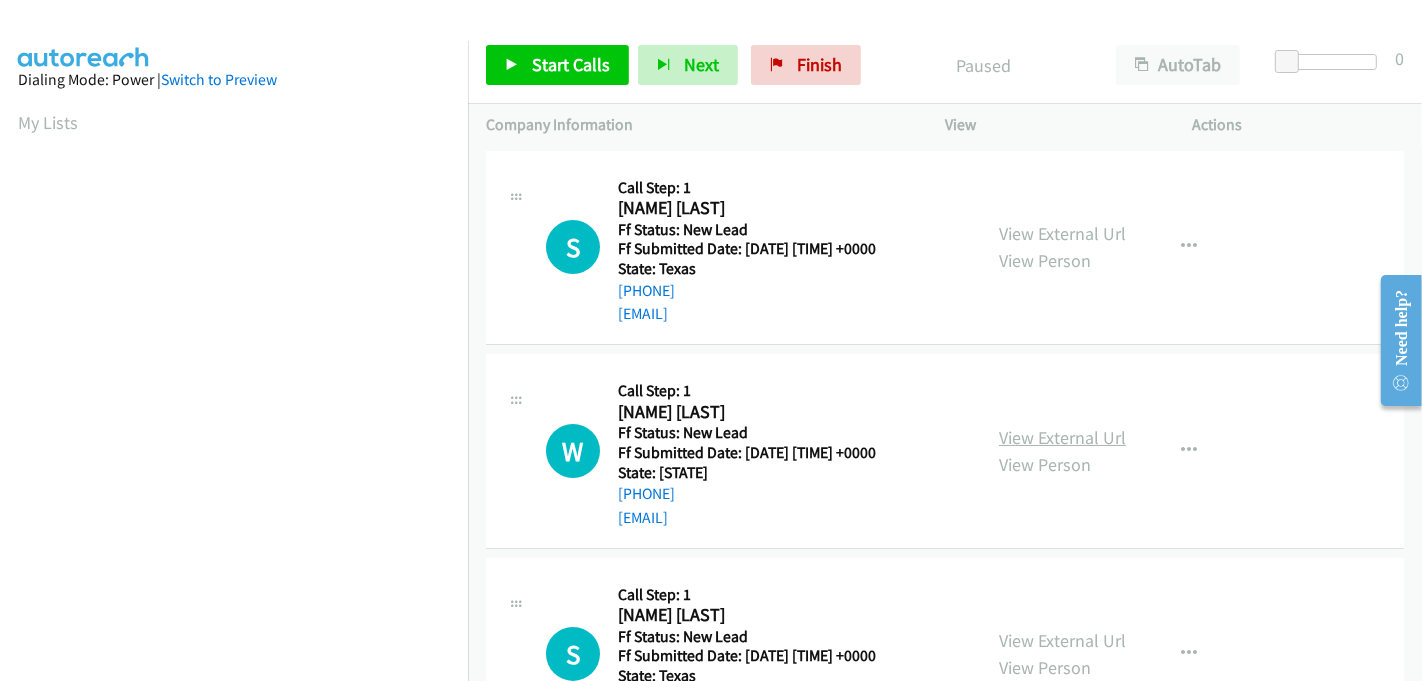 click on "View External Url" at bounding box center (1062, 437) 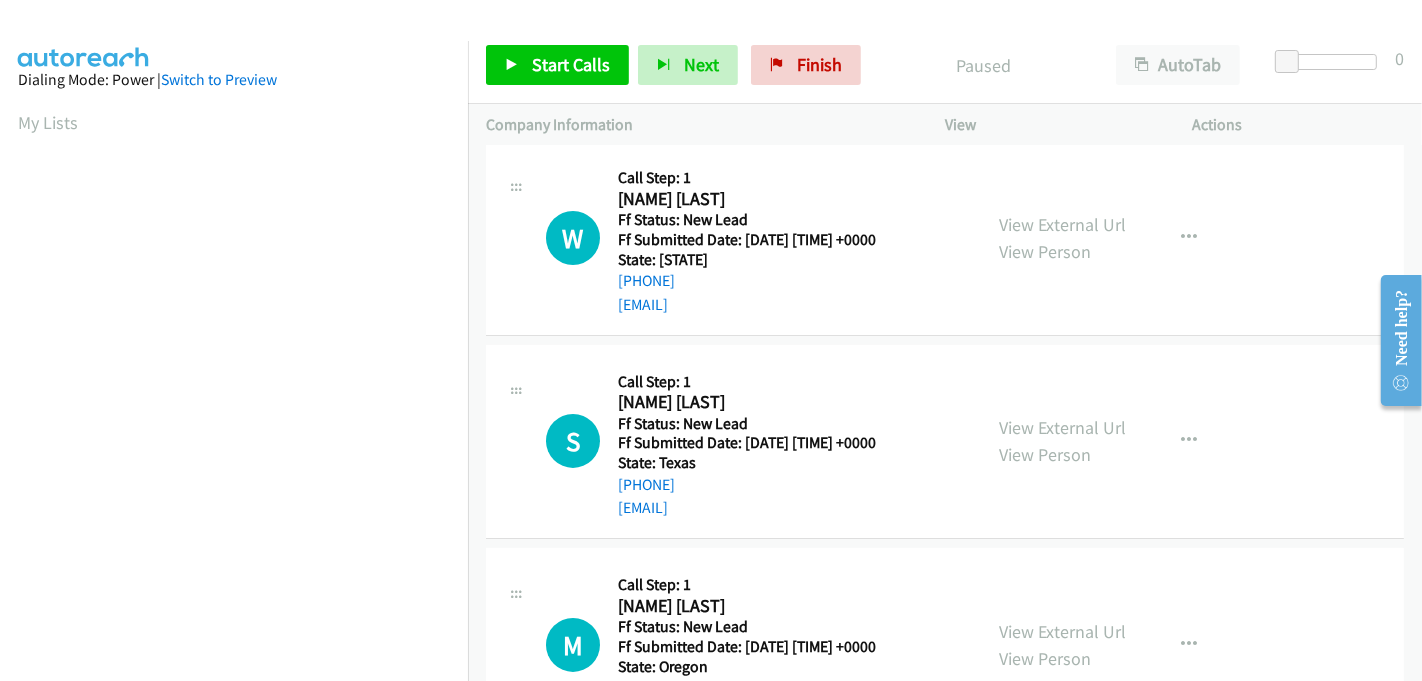 scroll, scrollTop: 222, scrollLeft: 0, axis: vertical 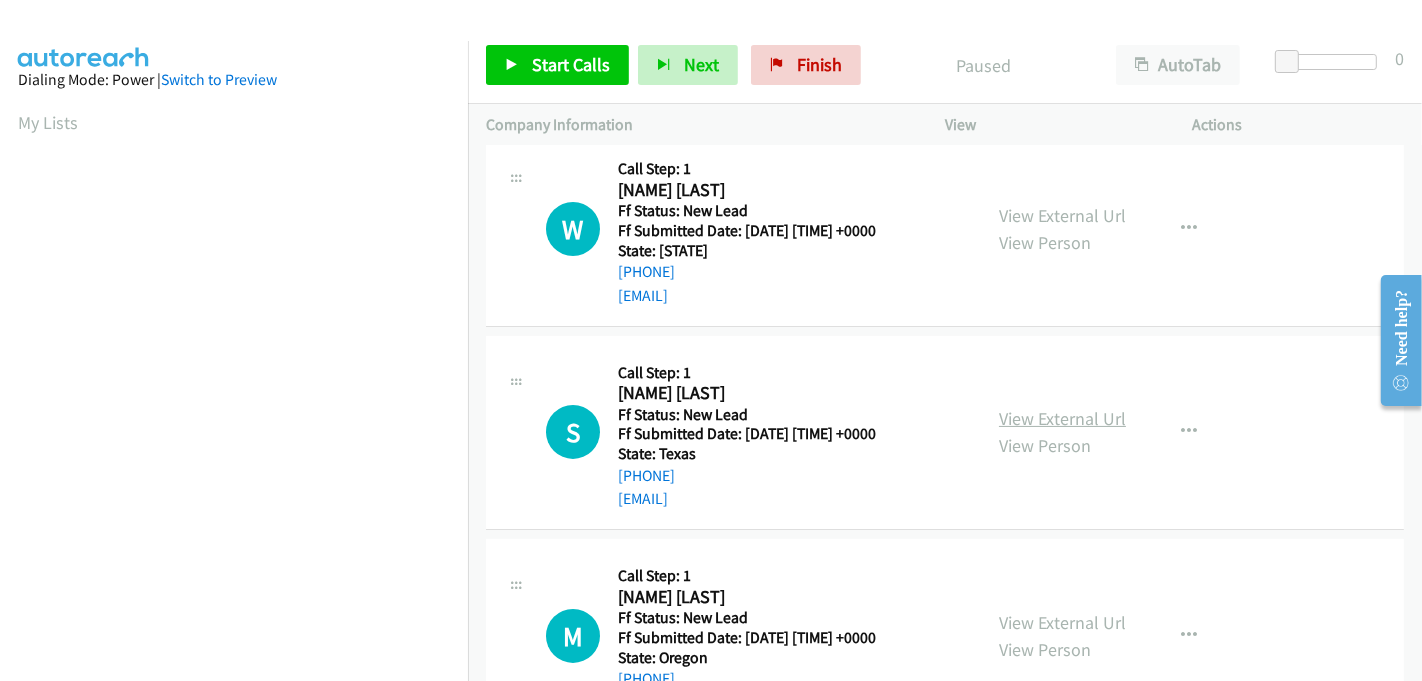 click on "View External Url" at bounding box center (1062, 418) 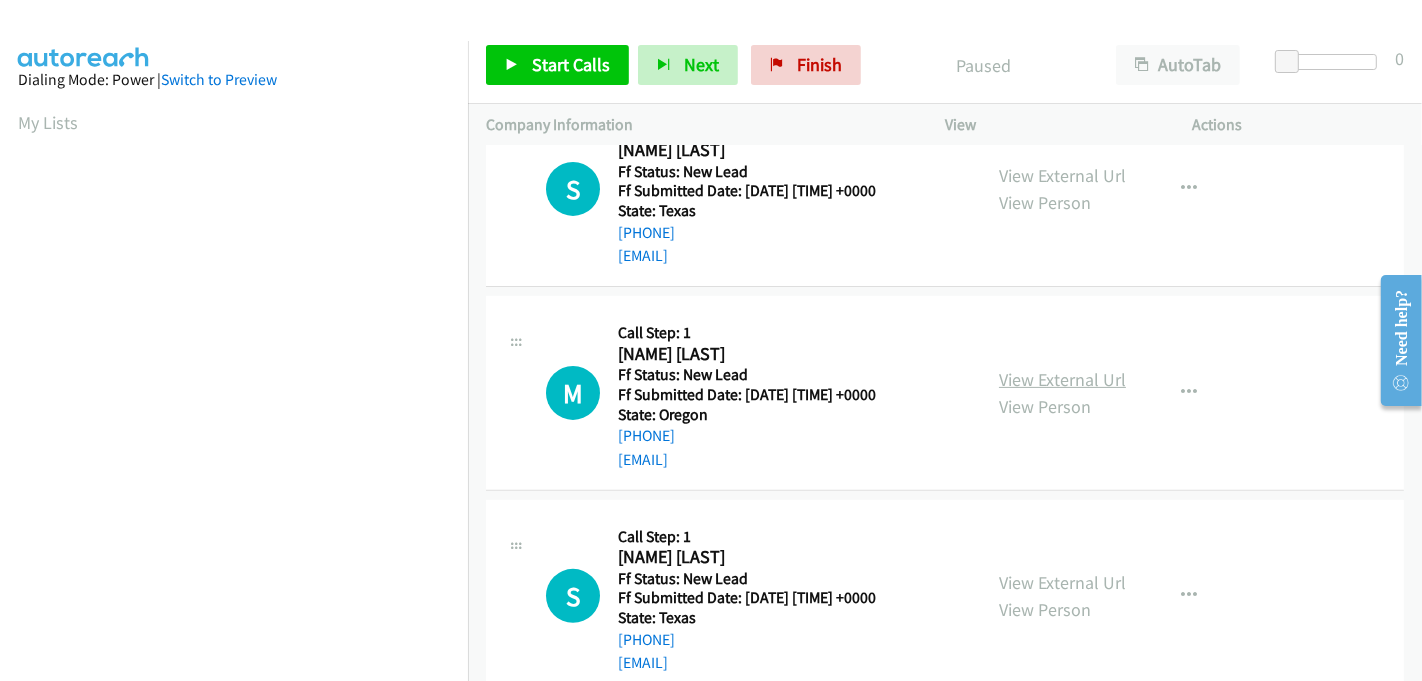 scroll, scrollTop: 507, scrollLeft: 0, axis: vertical 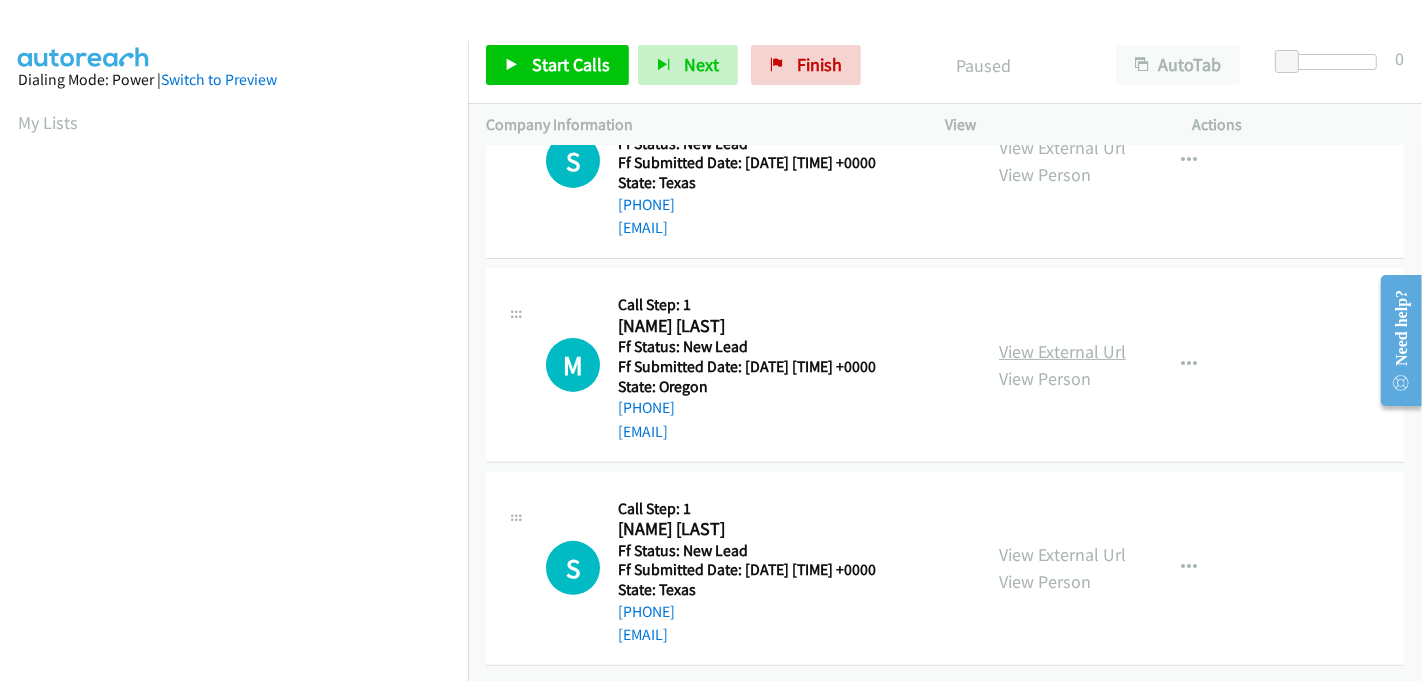 click on "View External Url" at bounding box center [1062, 351] 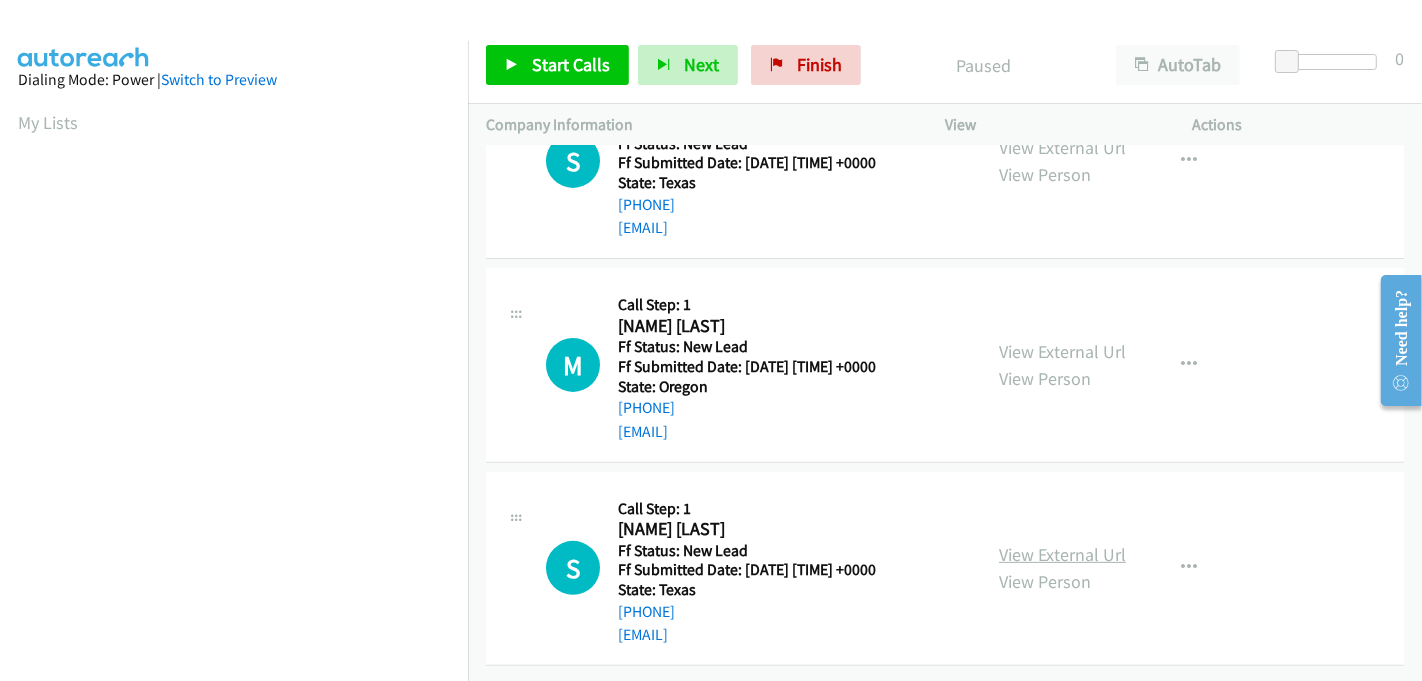 click on "View External Url" at bounding box center (1062, 554) 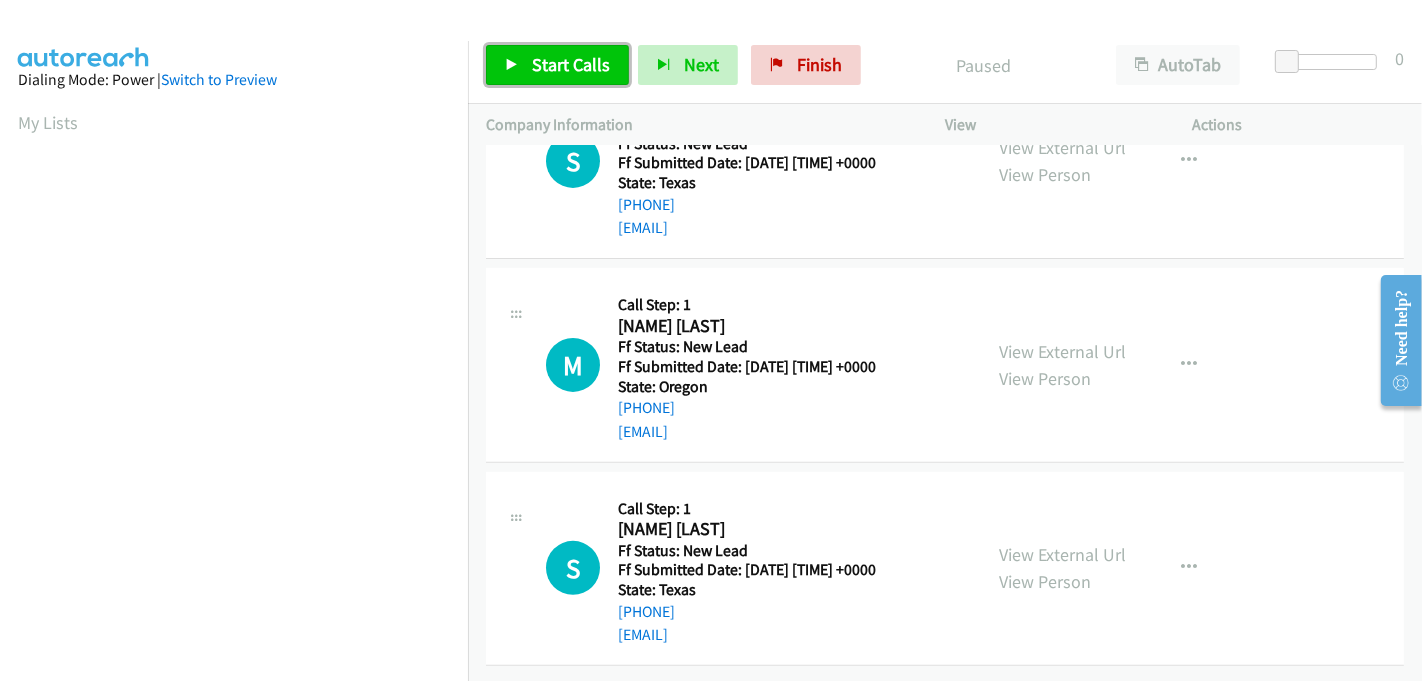 click on "Start Calls" at bounding box center [571, 64] 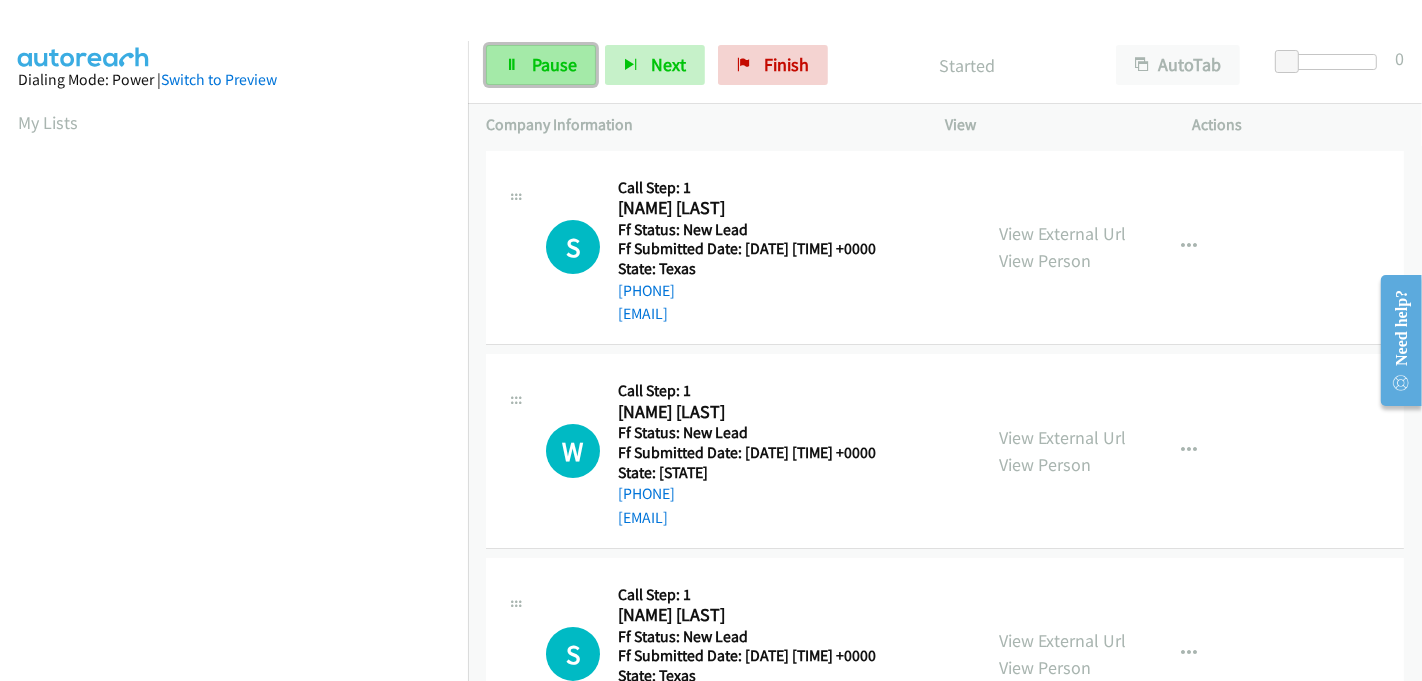 click on "Pause" at bounding box center [554, 64] 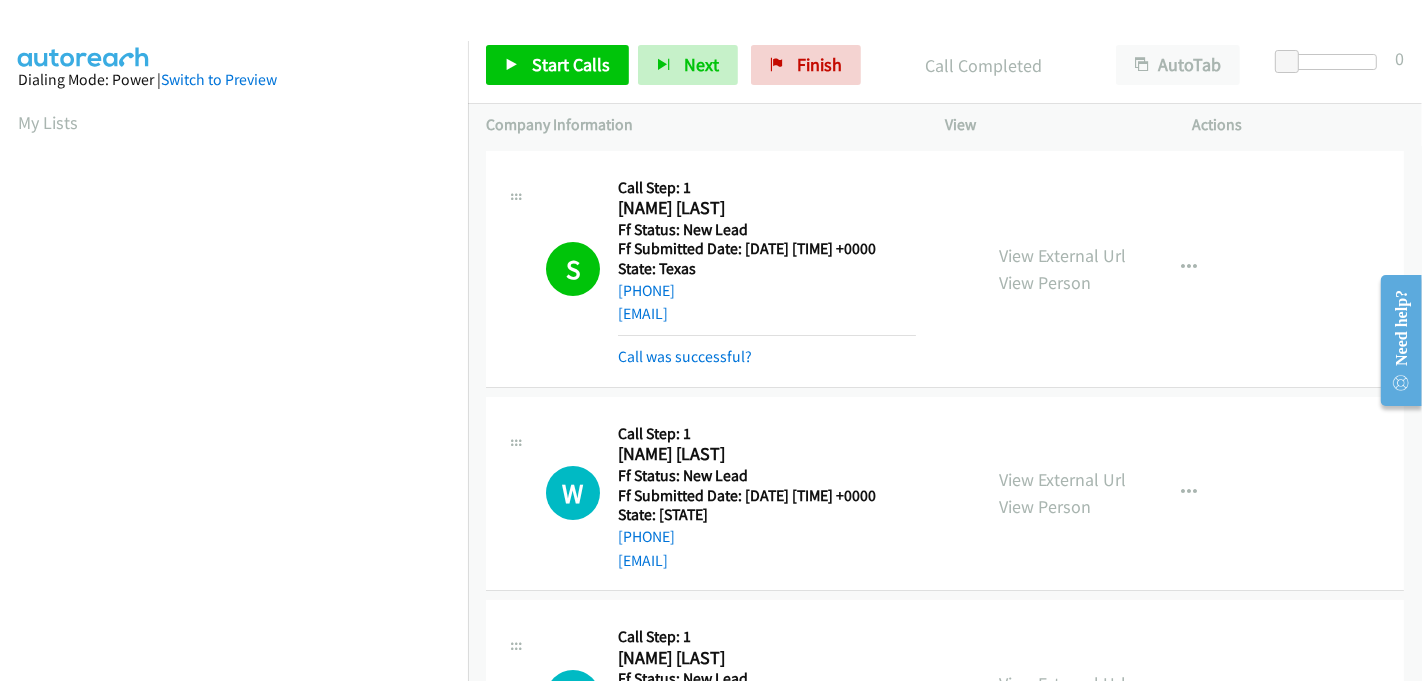 scroll, scrollTop: 442, scrollLeft: 0, axis: vertical 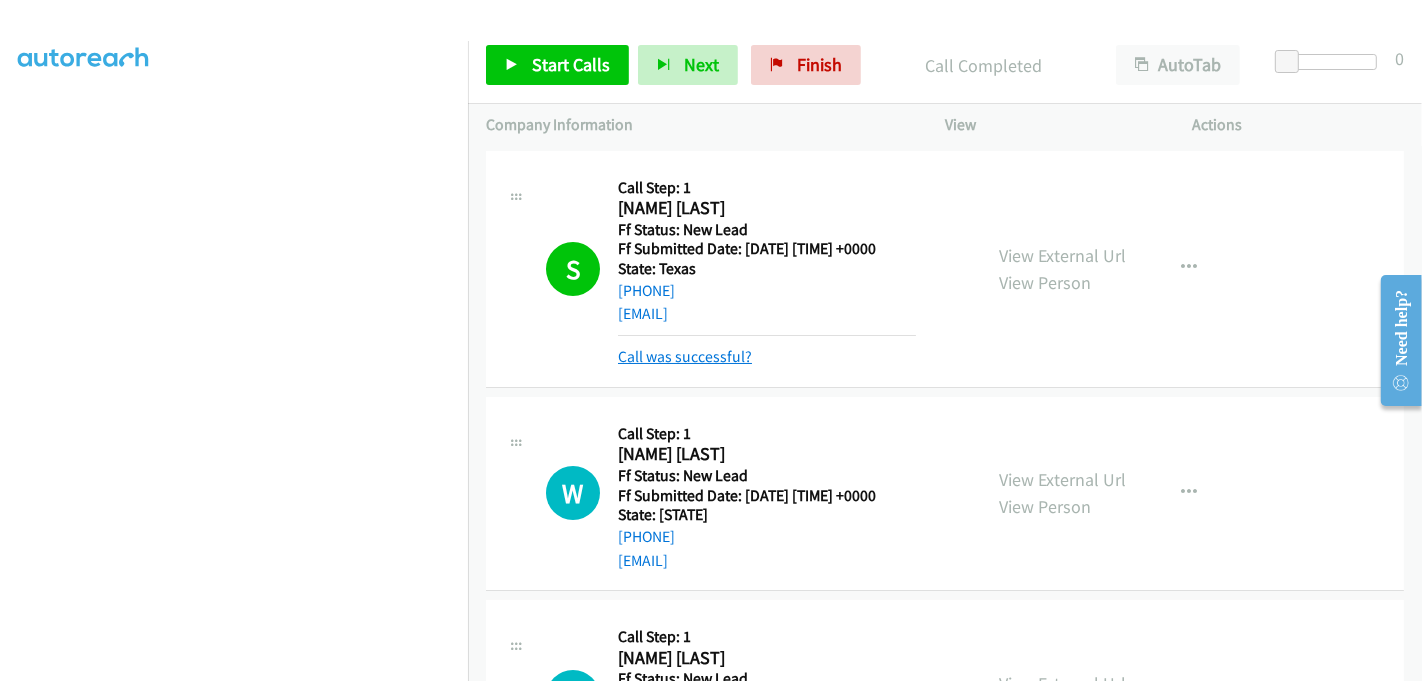 click on "Call was successful?" at bounding box center [685, 356] 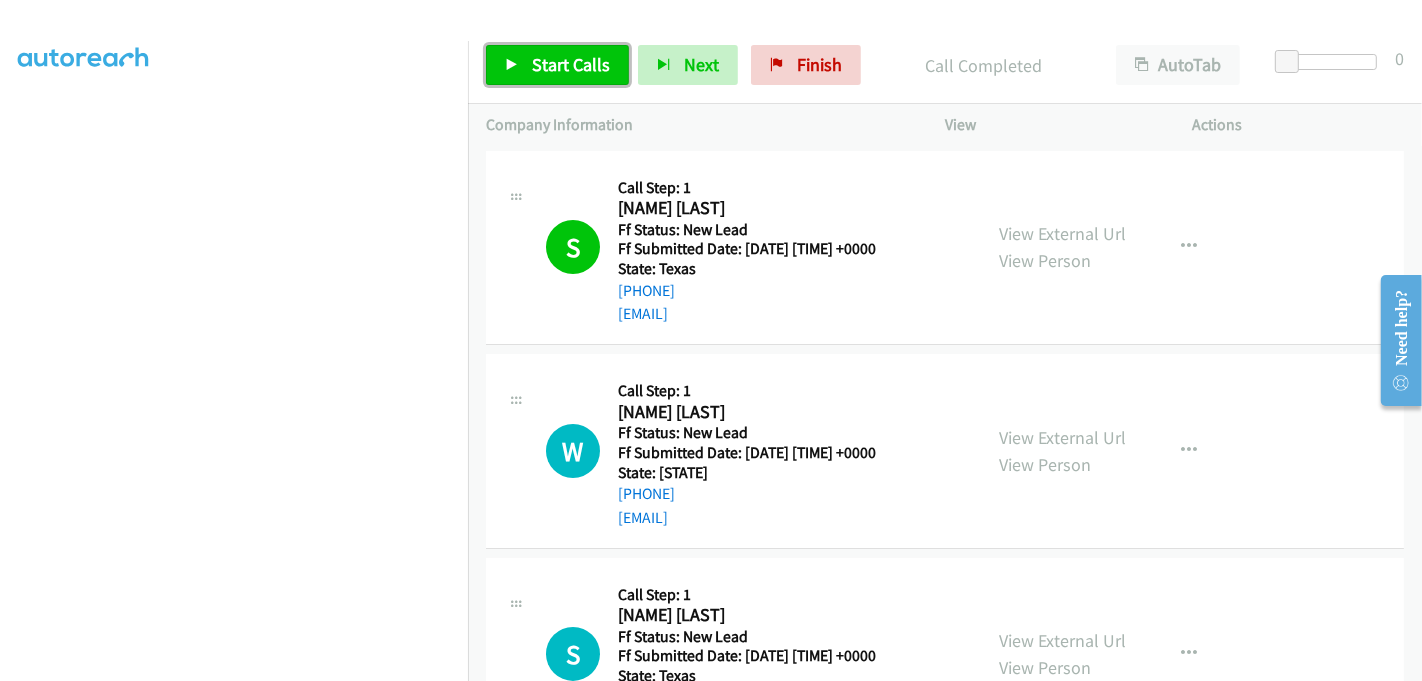 drag, startPoint x: 562, startPoint y: 67, endPoint x: 569, endPoint y: 87, distance: 21.189621 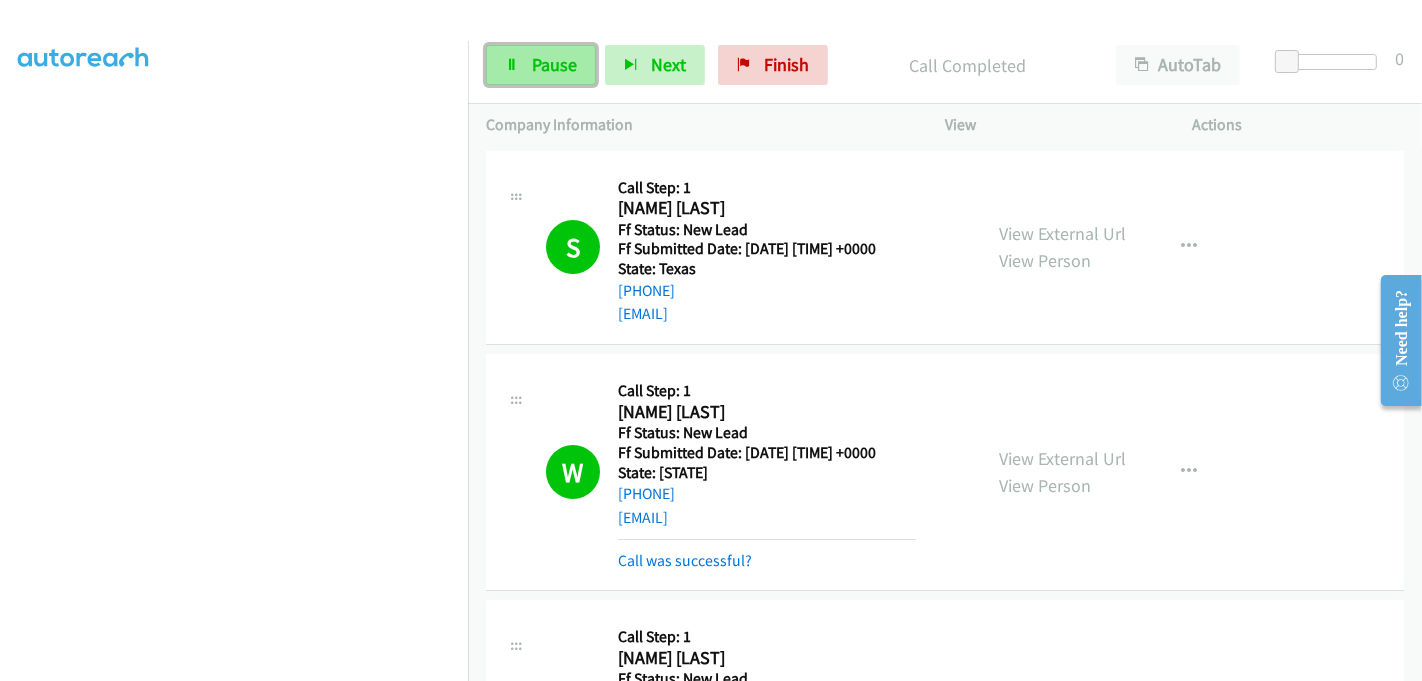 click on "Pause" at bounding box center (554, 64) 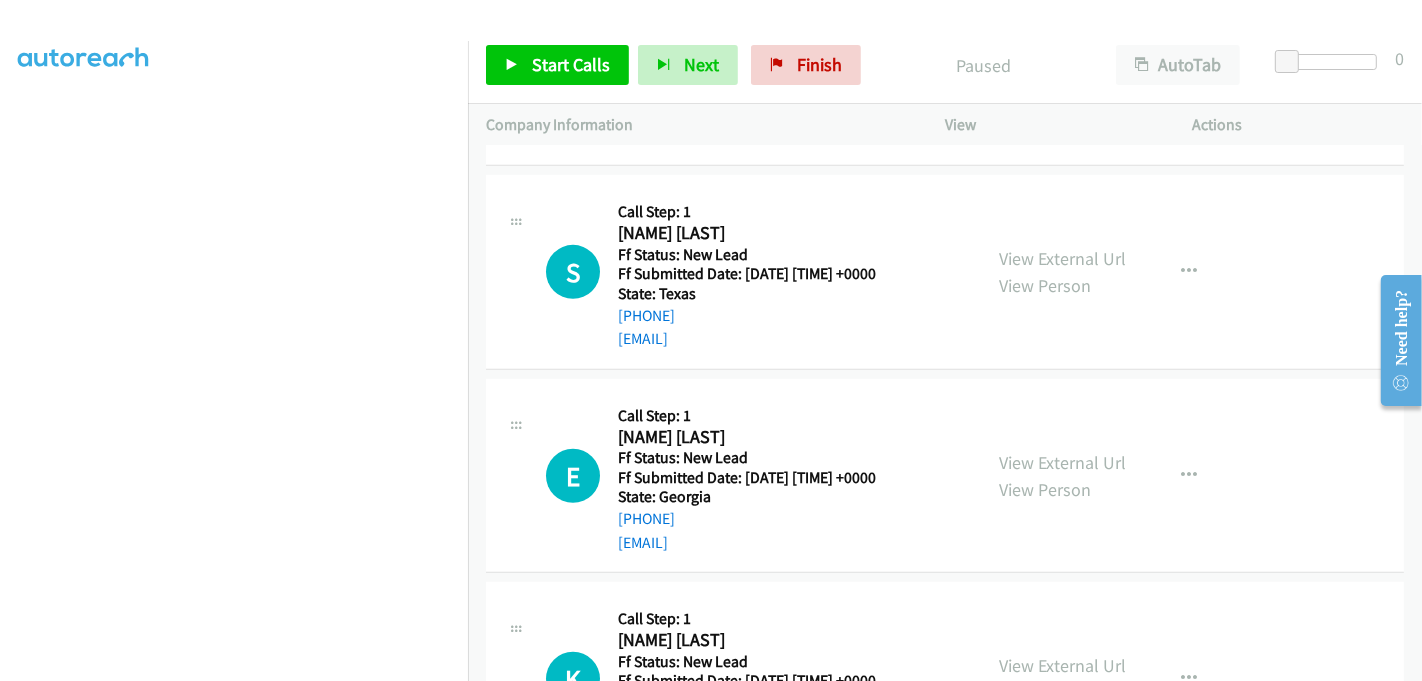 scroll, scrollTop: 688, scrollLeft: 0, axis: vertical 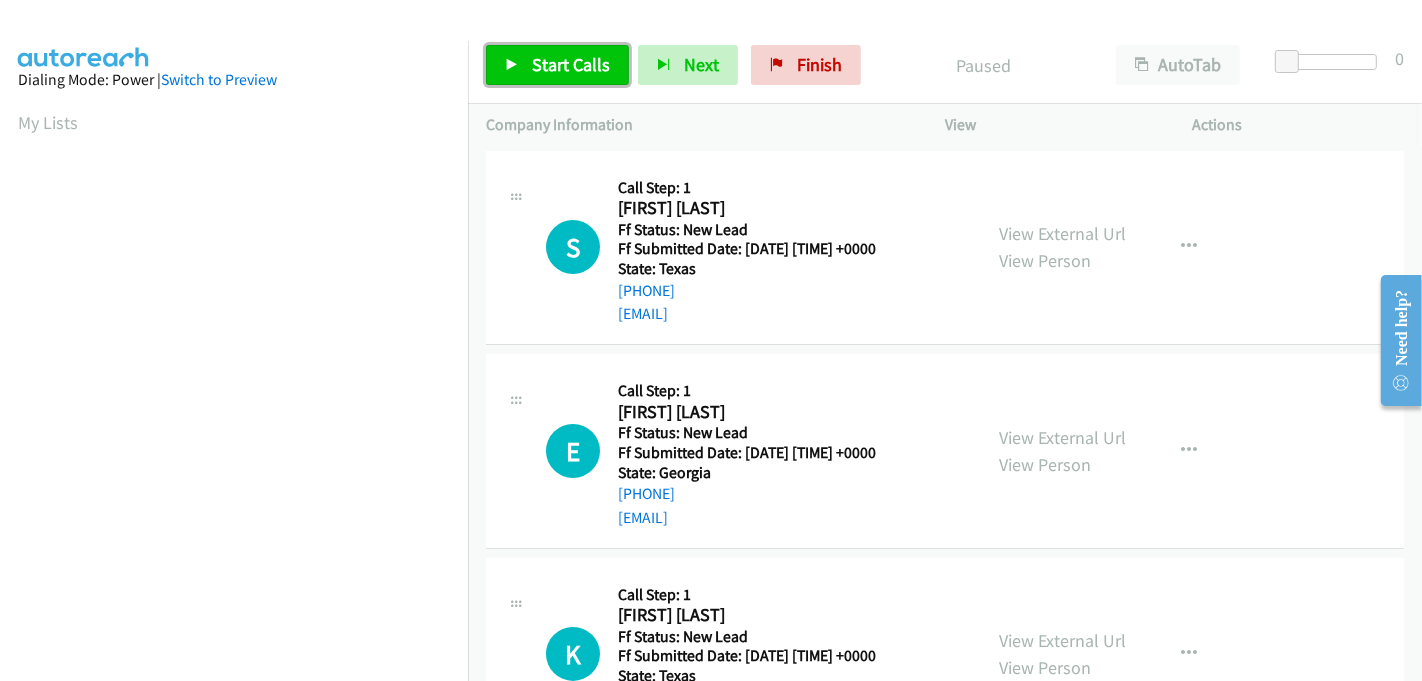 click on "Start Calls" at bounding box center [571, 64] 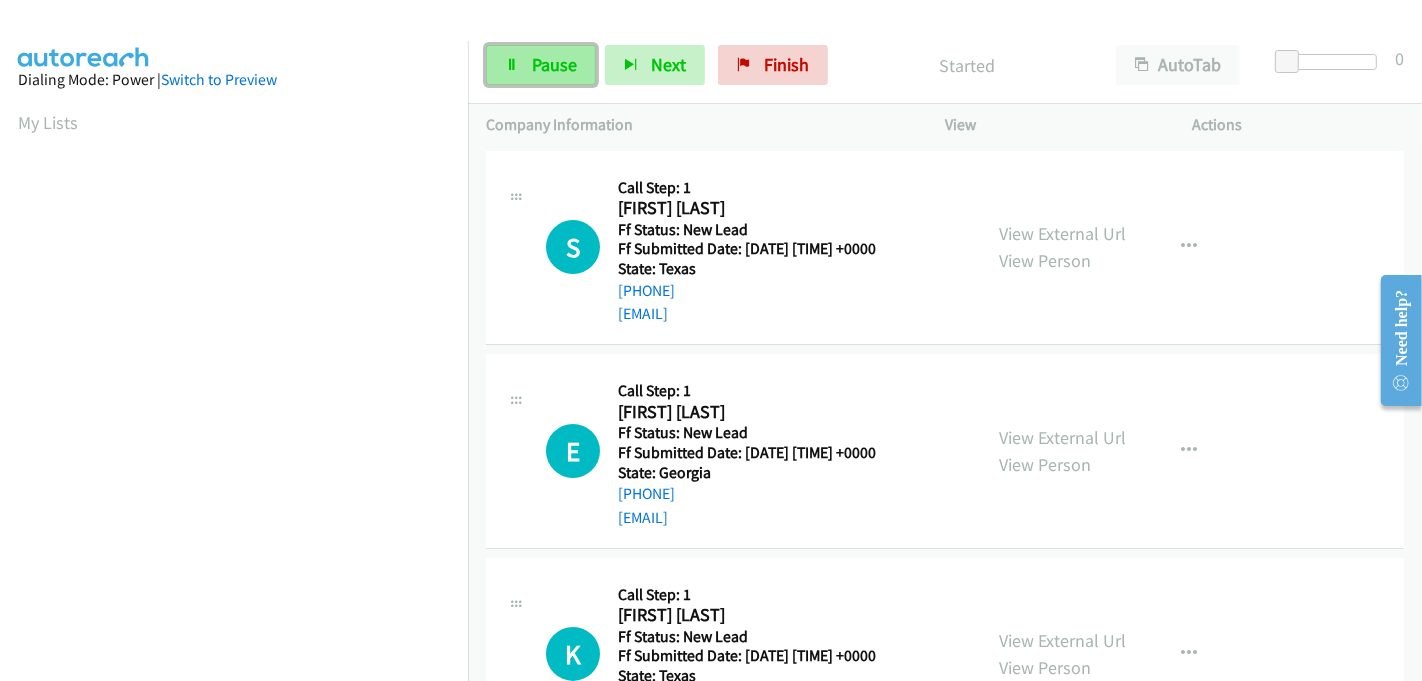 click on "Pause" at bounding box center (554, 64) 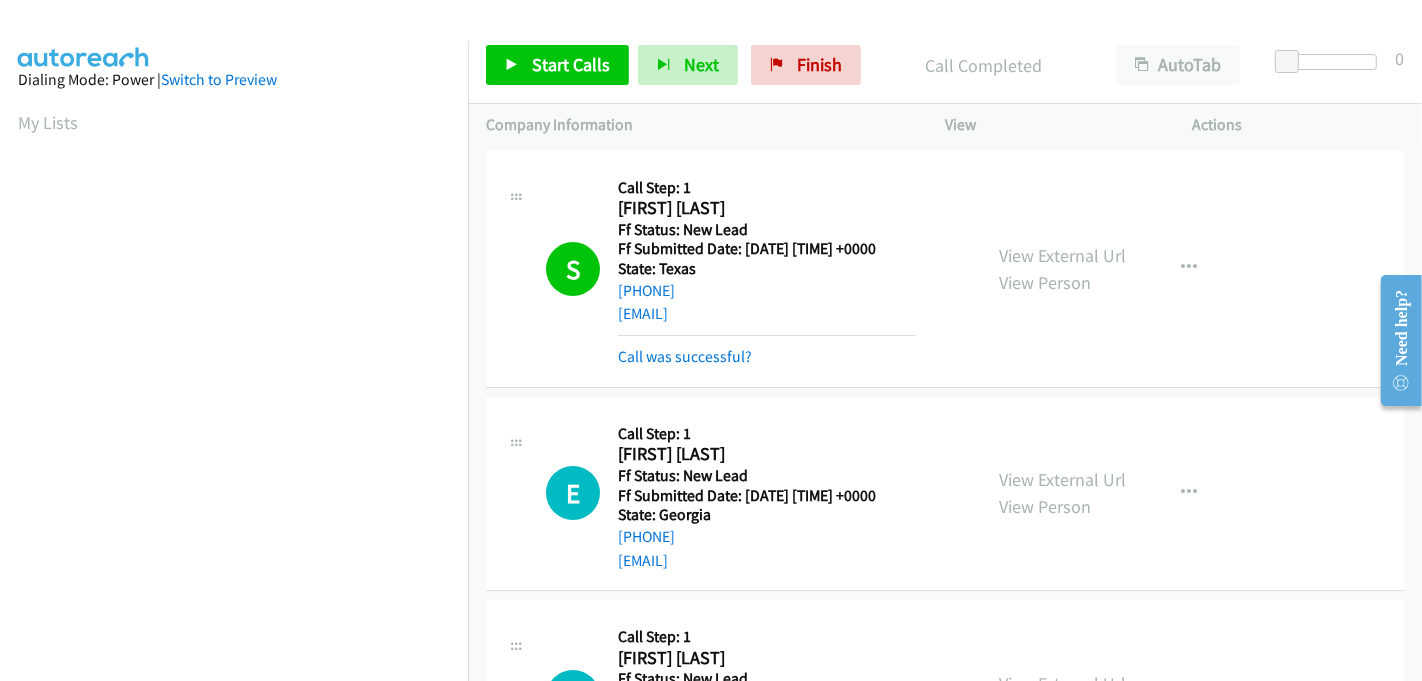 scroll, scrollTop: 442, scrollLeft: 0, axis: vertical 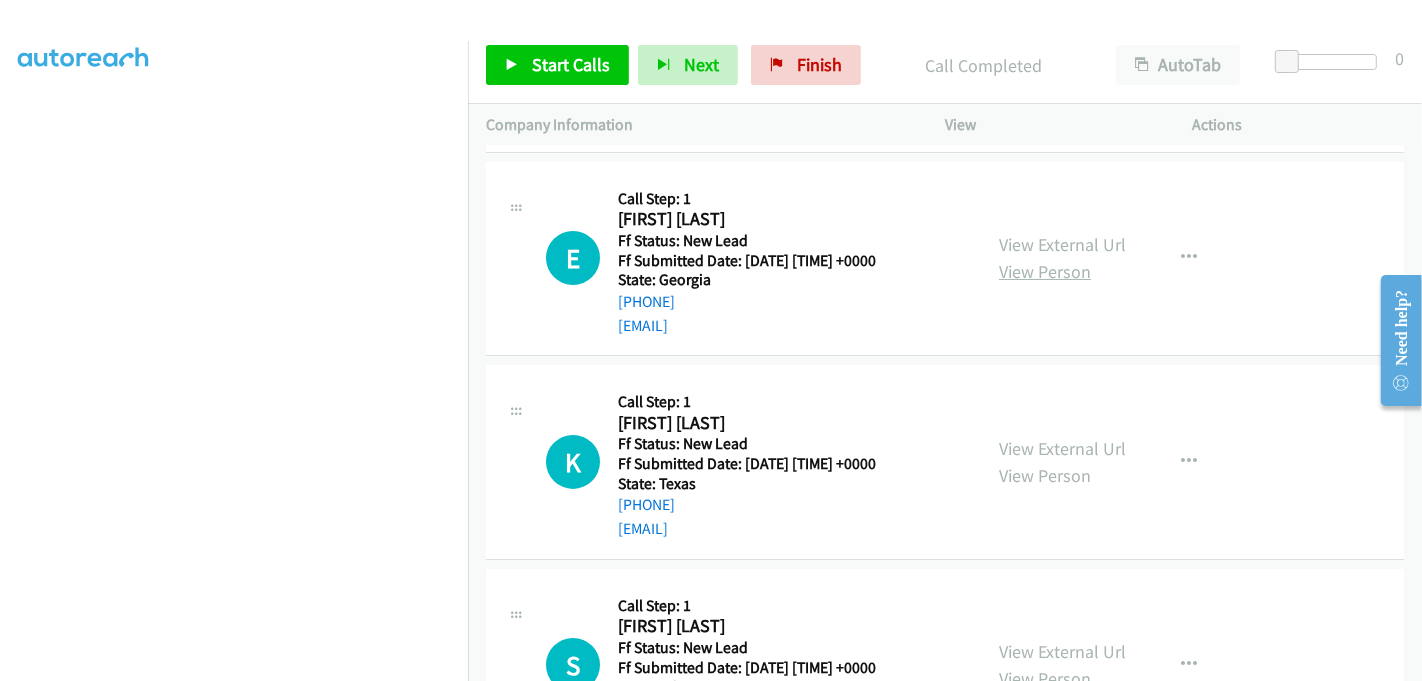drag, startPoint x: 1034, startPoint y: 247, endPoint x: 1035, endPoint y: 258, distance: 11.045361 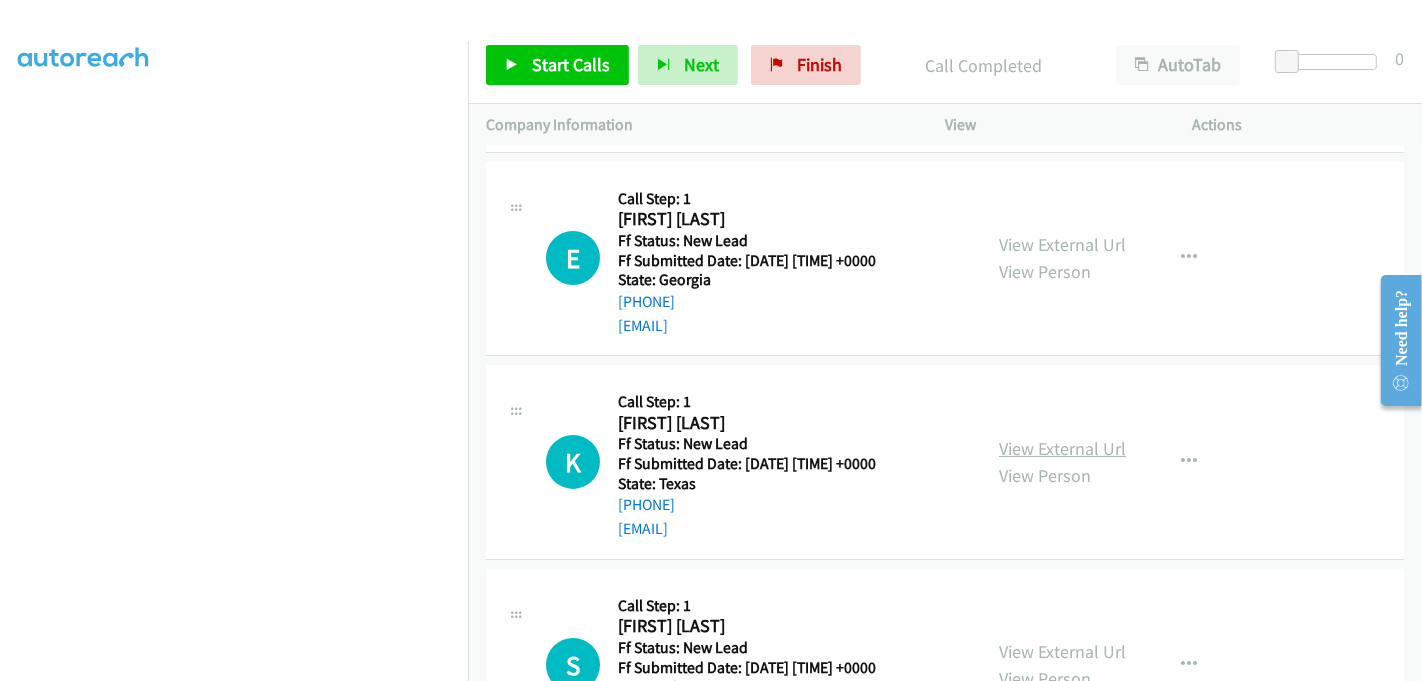 click on "View External Url" at bounding box center [1062, 448] 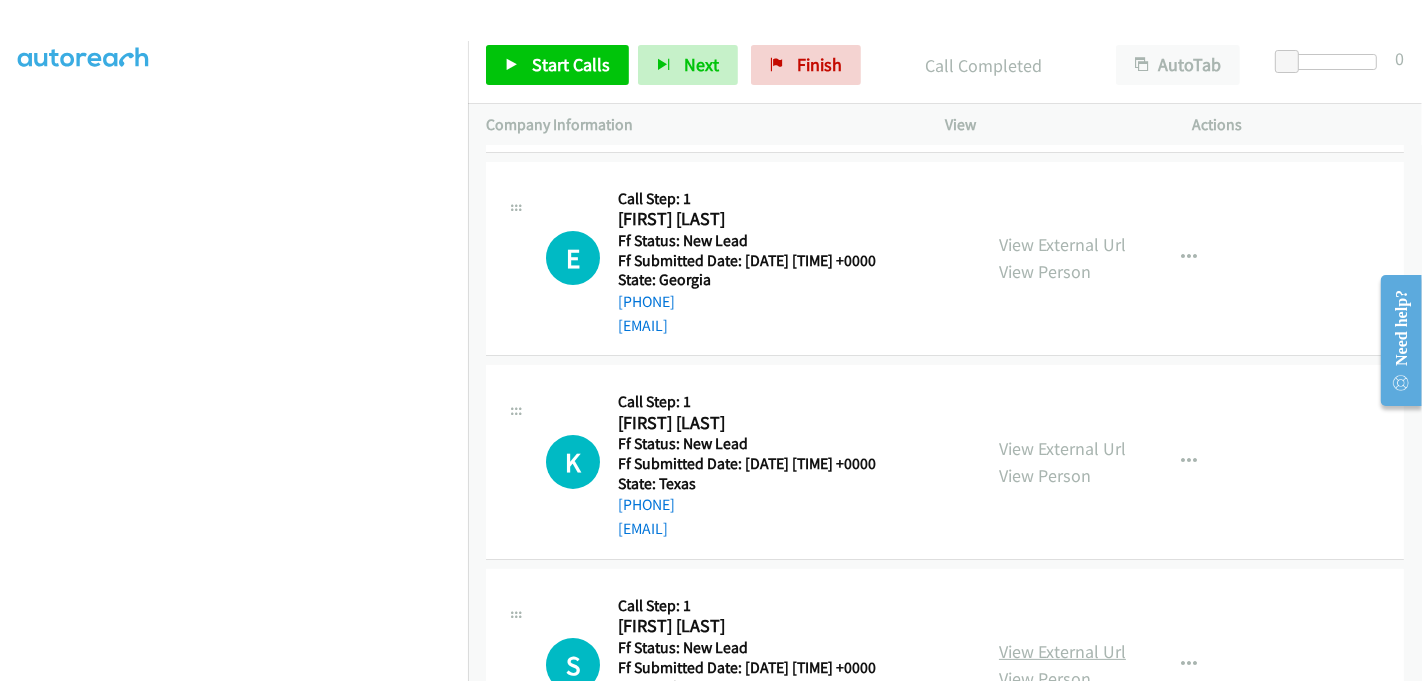 click on "View External Url" at bounding box center (1062, 651) 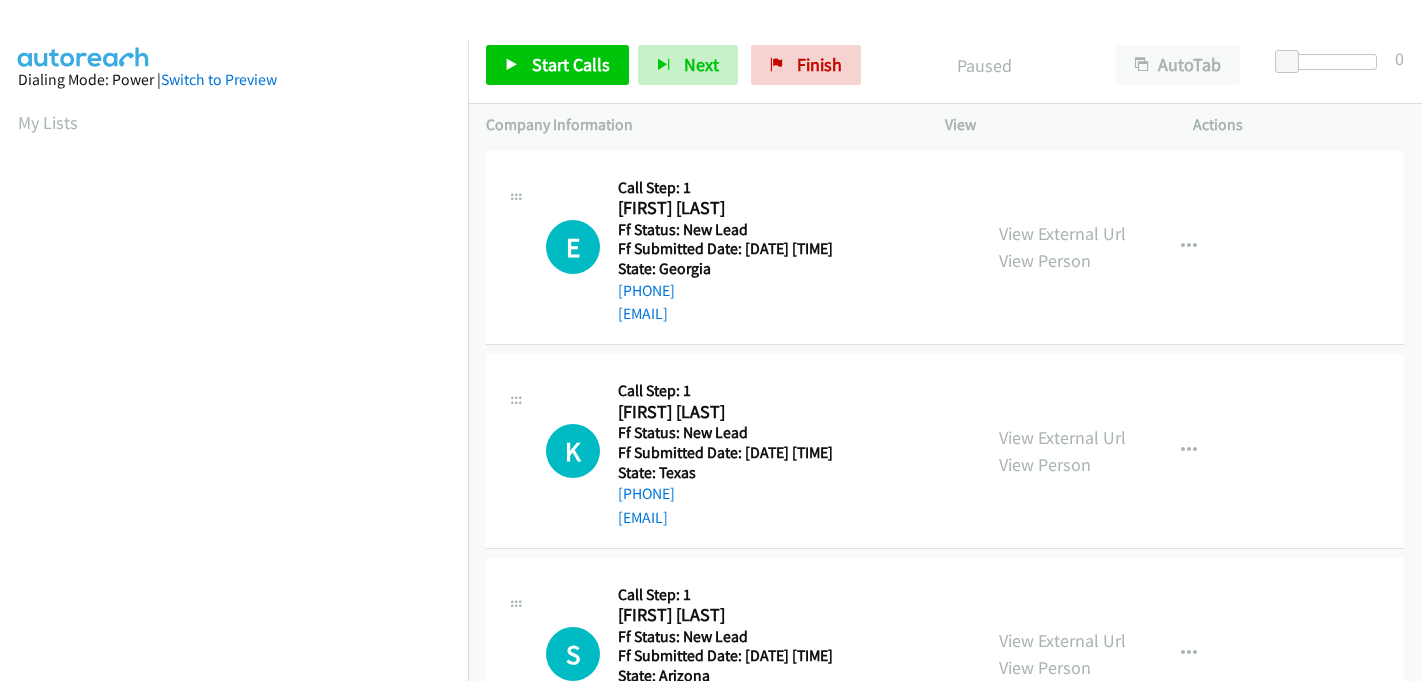 scroll, scrollTop: 0, scrollLeft: 0, axis: both 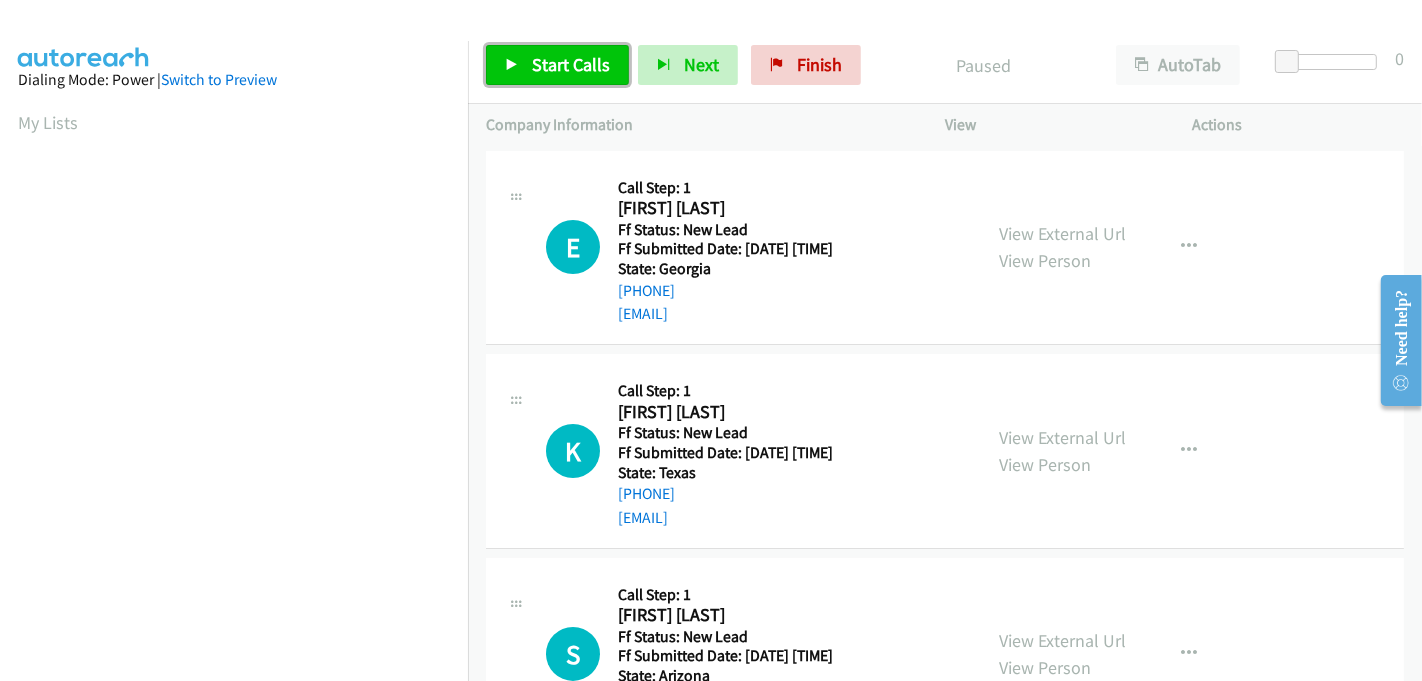 click on "Start Calls" at bounding box center (571, 64) 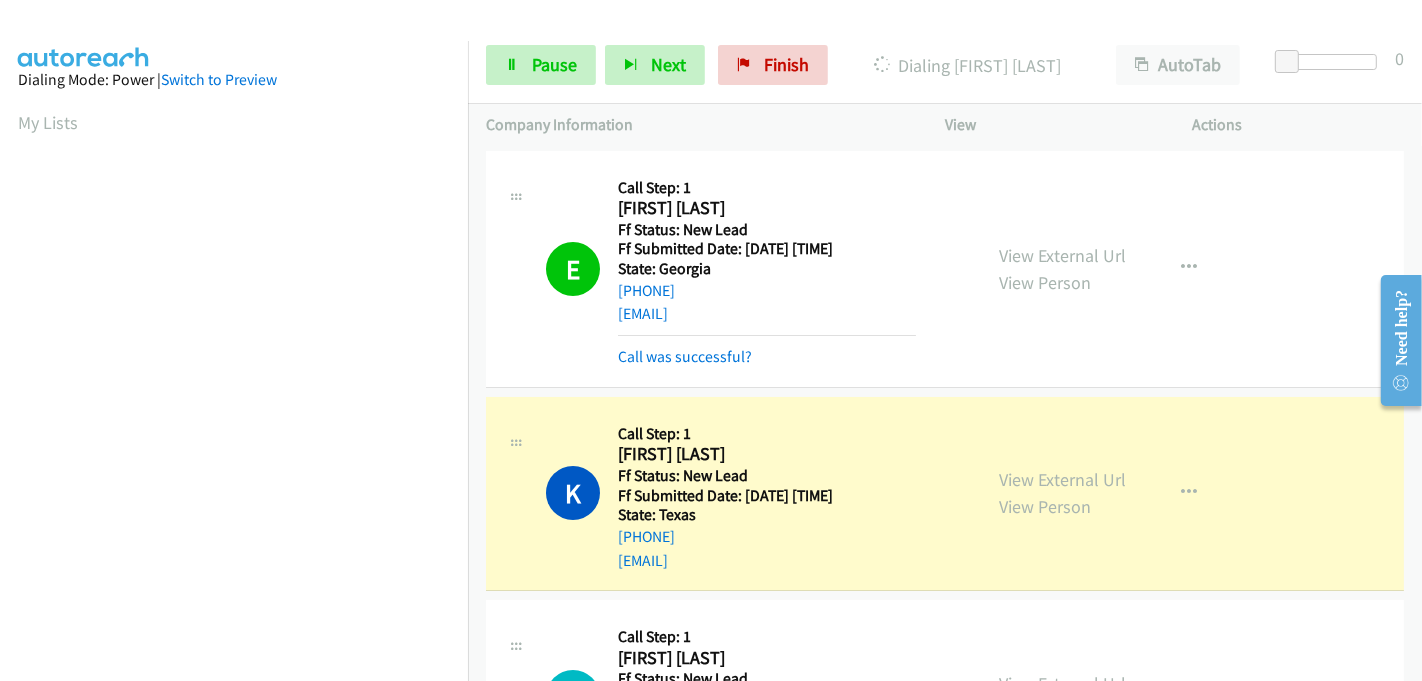 scroll, scrollTop: 442, scrollLeft: 0, axis: vertical 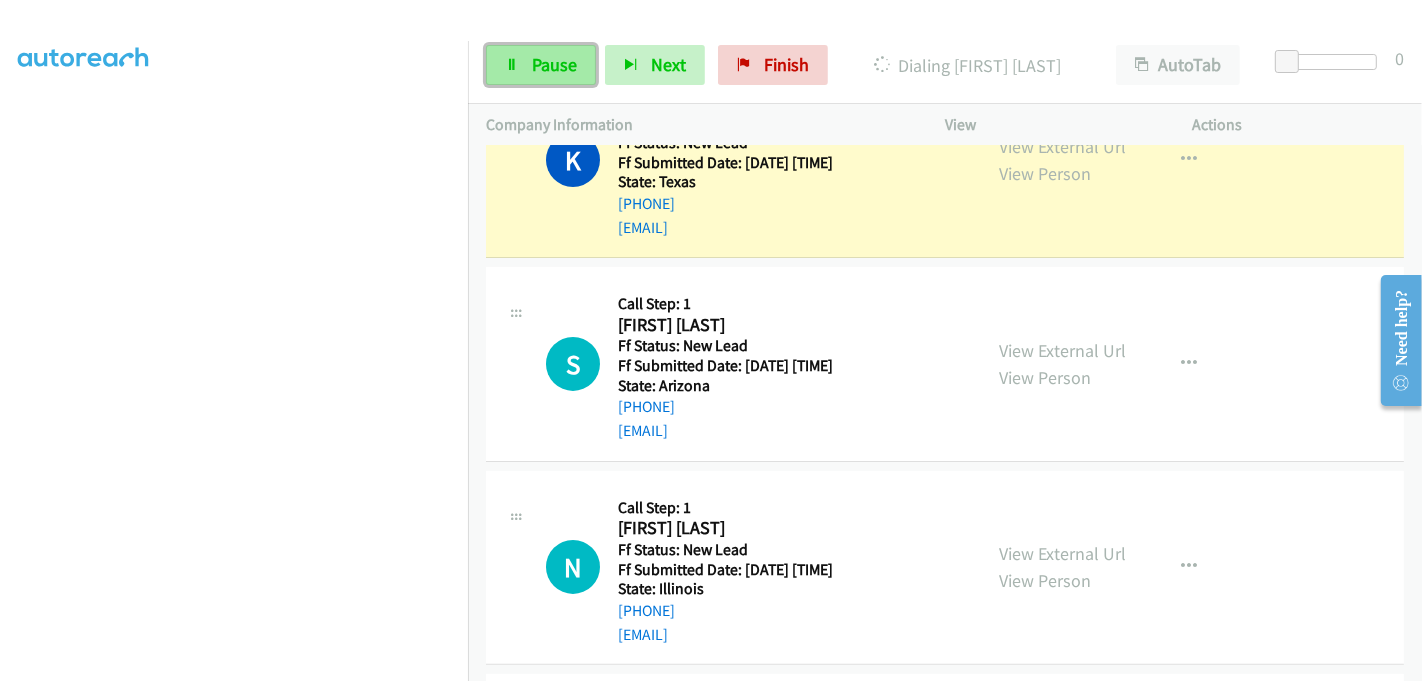 click on "Pause" at bounding box center [554, 64] 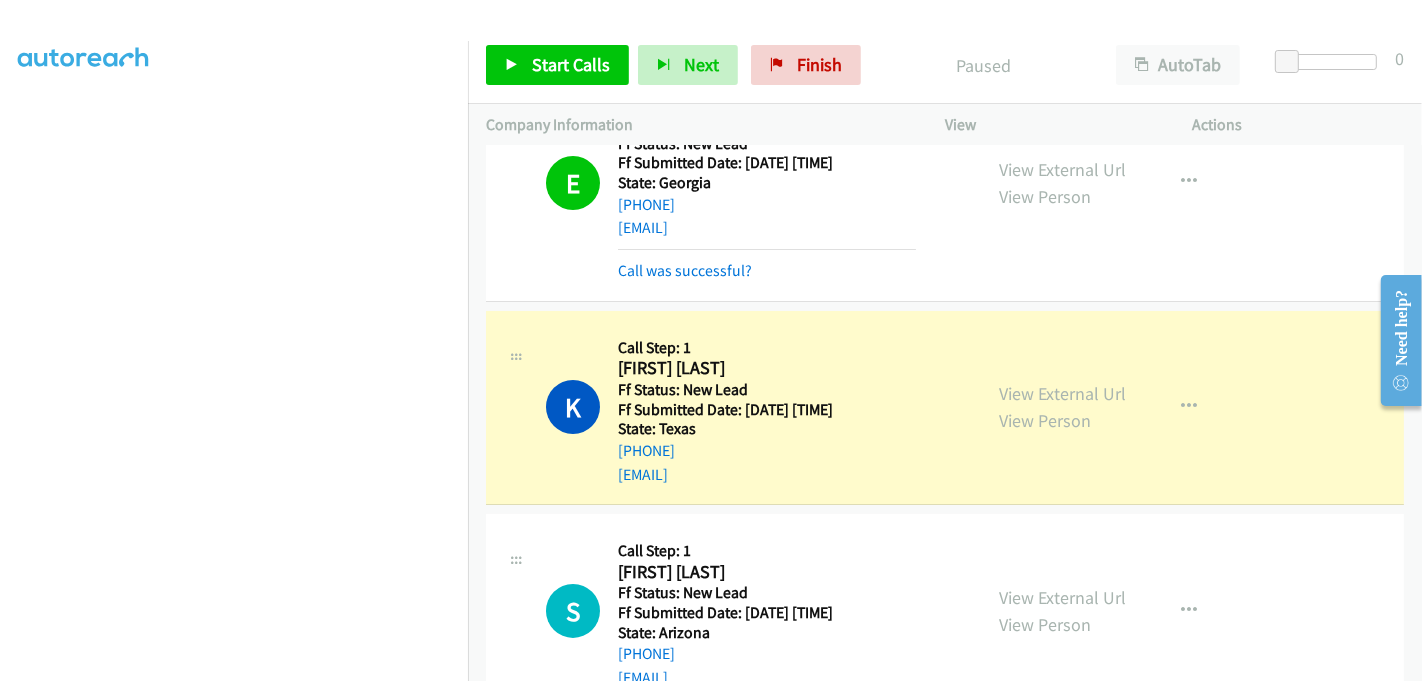 scroll, scrollTop: 0, scrollLeft: 0, axis: both 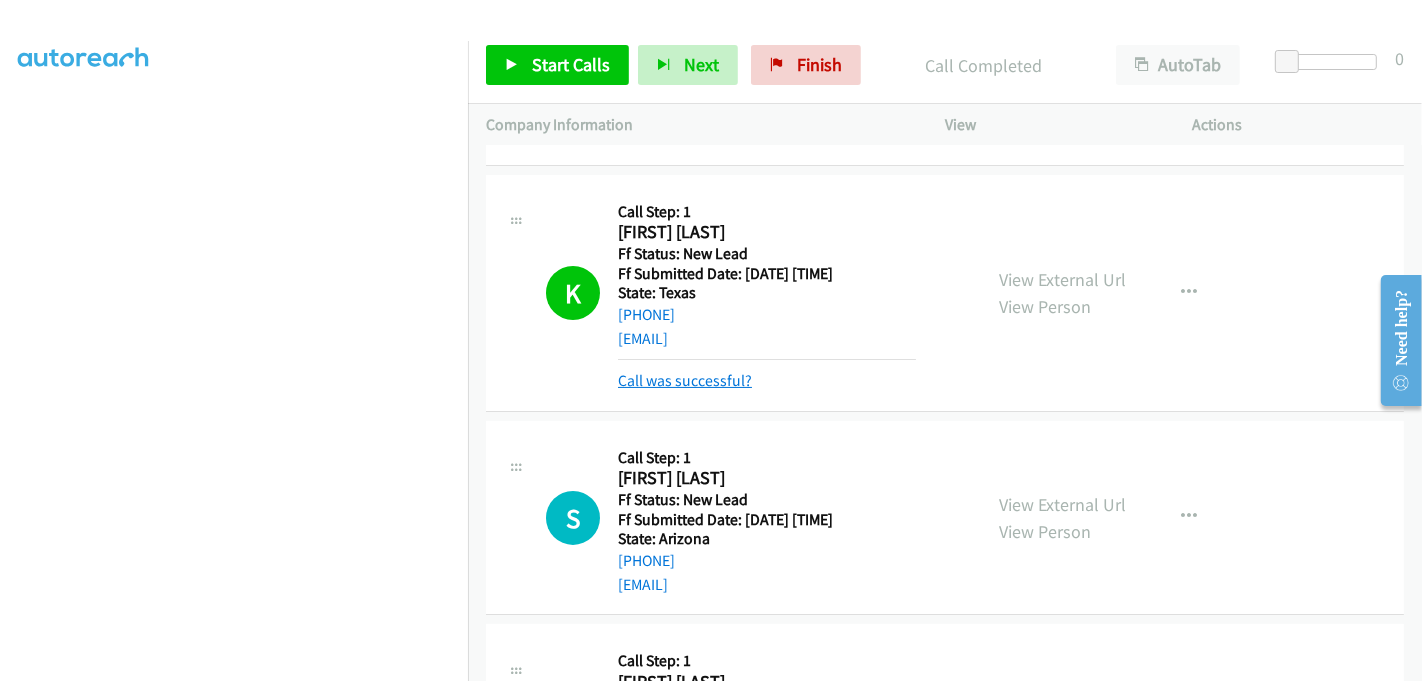 click on "Call was successful?" at bounding box center (685, 380) 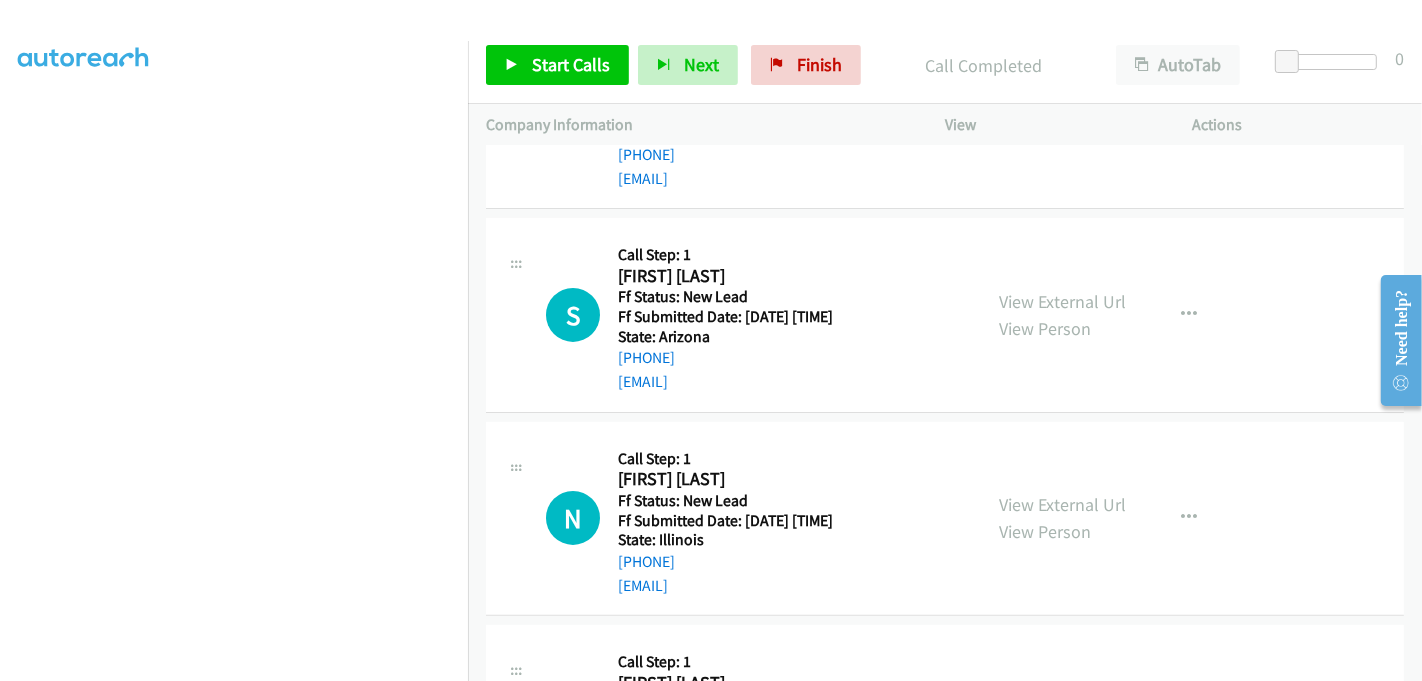 scroll, scrollTop: 333, scrollLeft: 0, axis: vertical 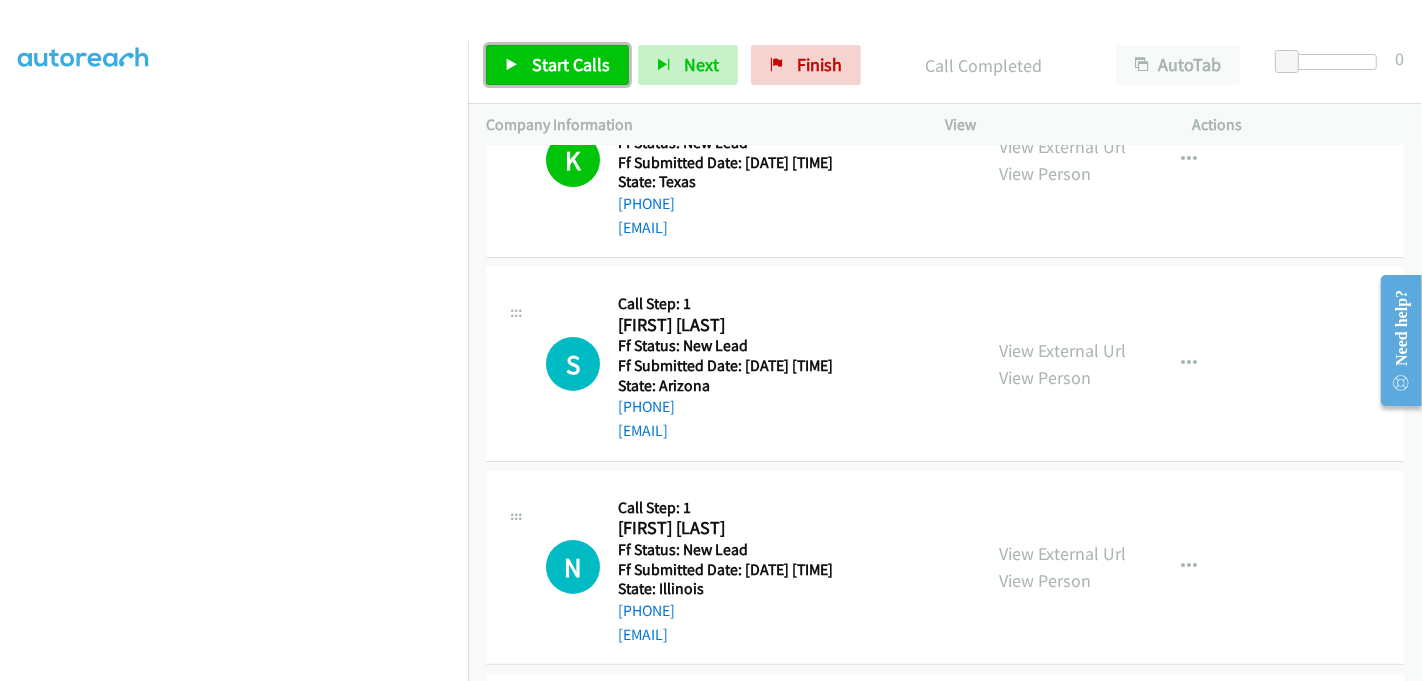 click on "Start Calls" at bounding box center [557, 65] 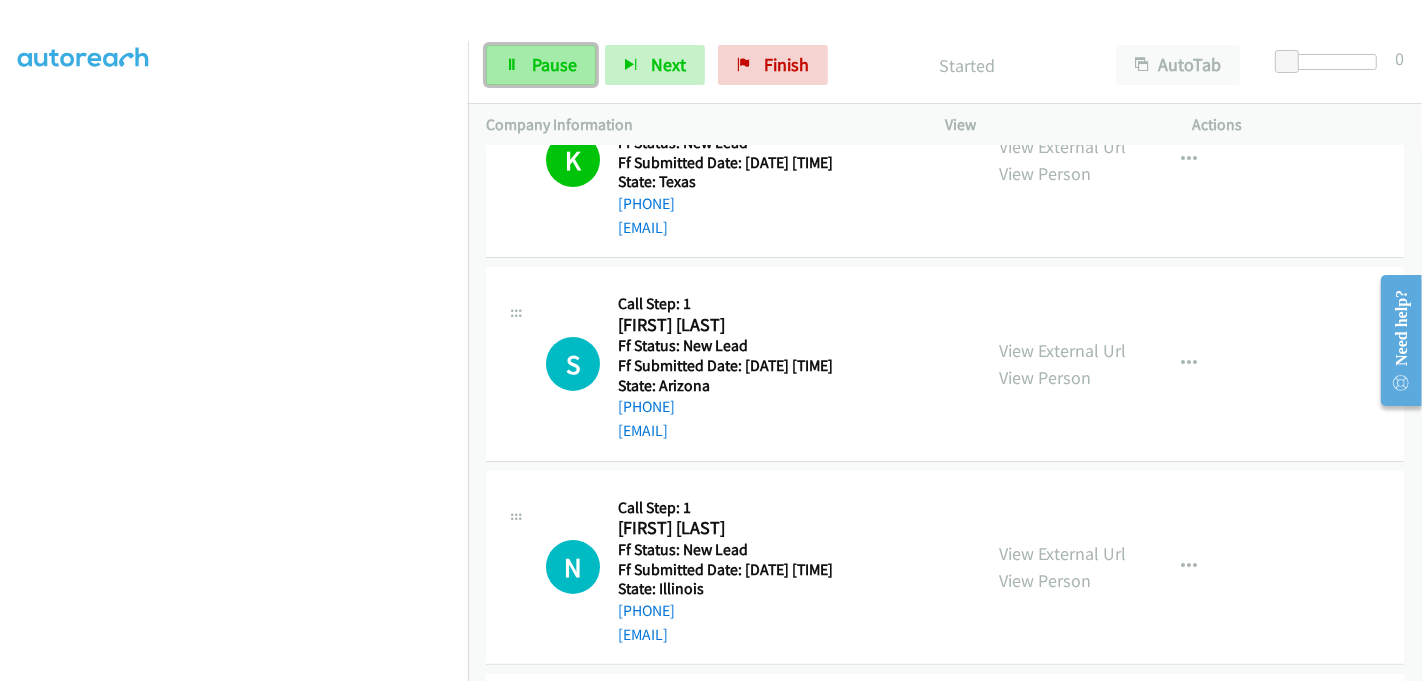click on "Pause" at bounding box center (554, 64) 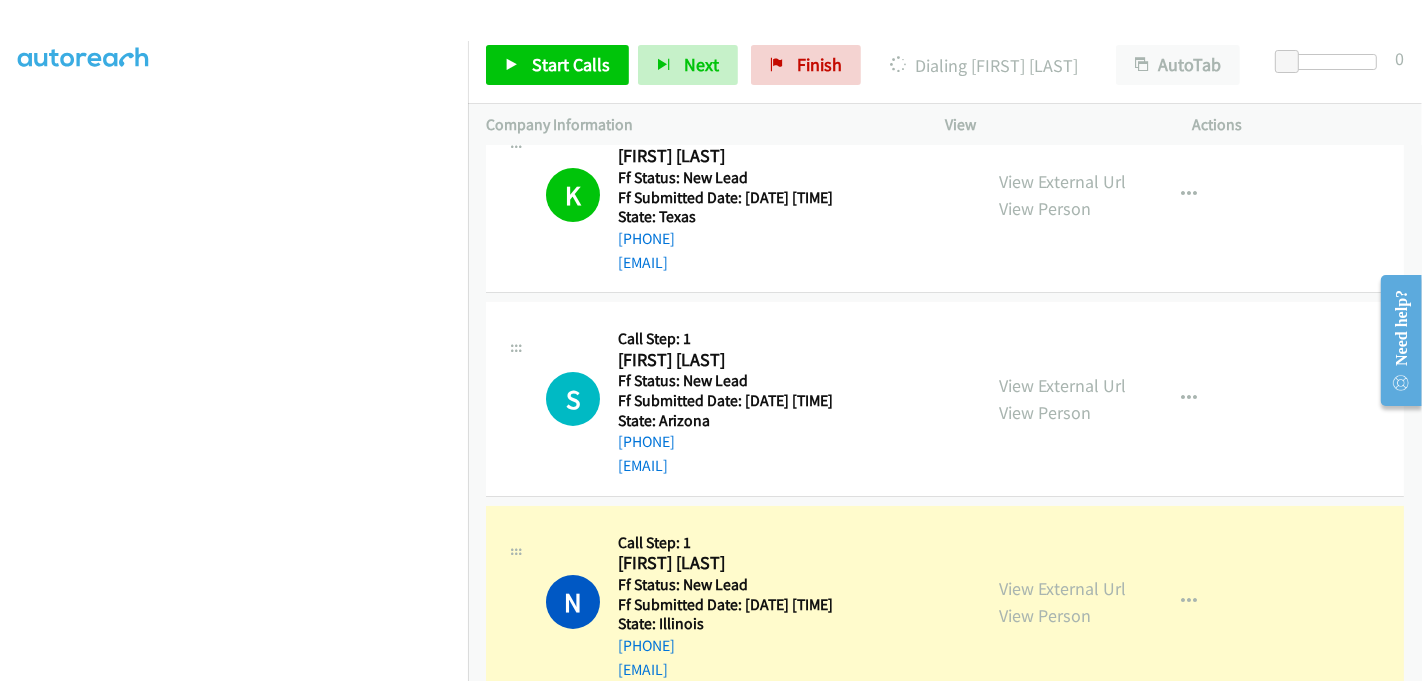 scroll, scrollTop: 333, scrollLeft: 0, axis: vertical 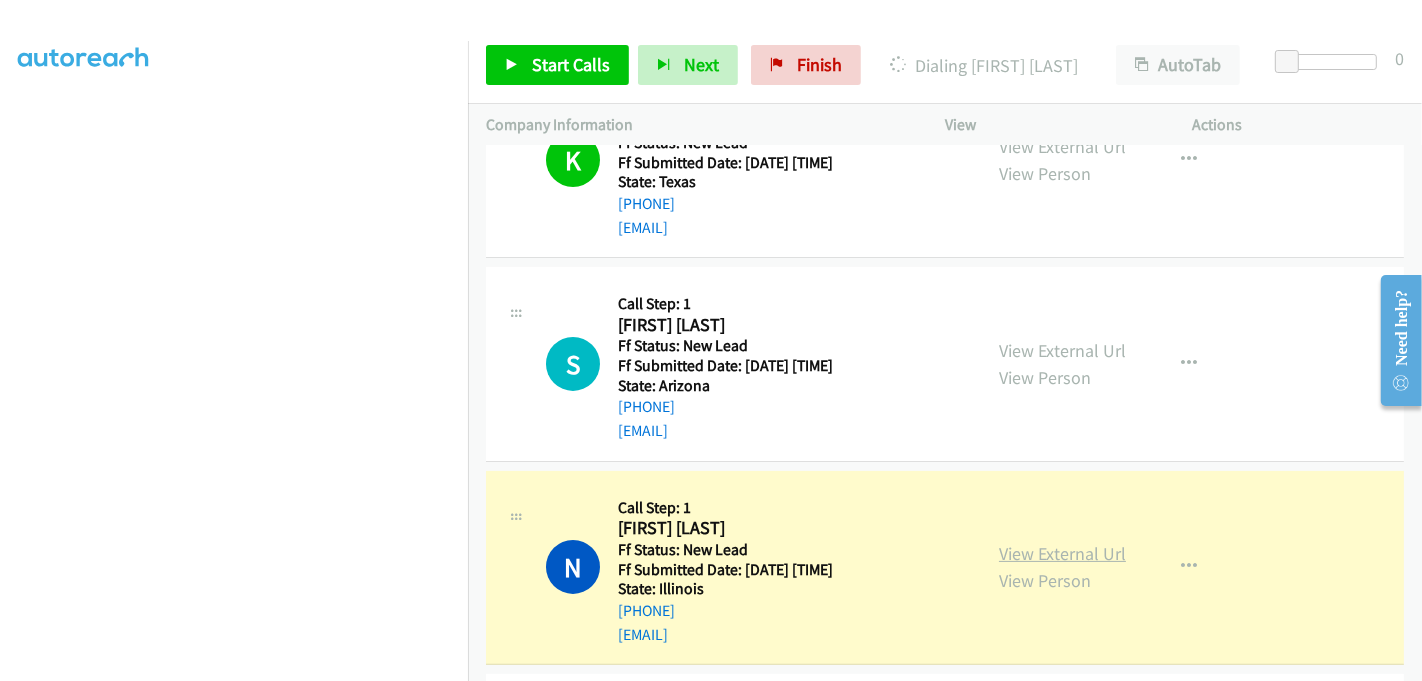 click on "View External Url" at bounding box center (1062, 553) 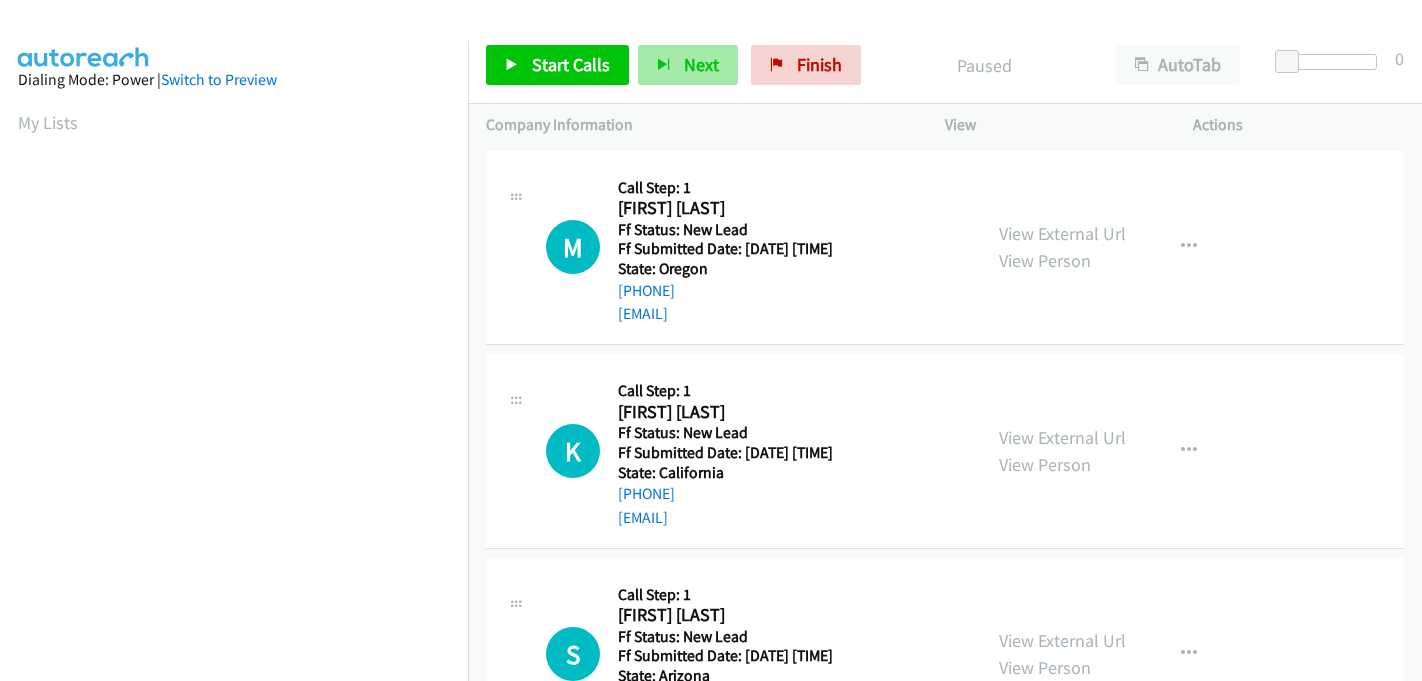 scroll, scrollTop: 0, scrollLeft: 0, axis: both 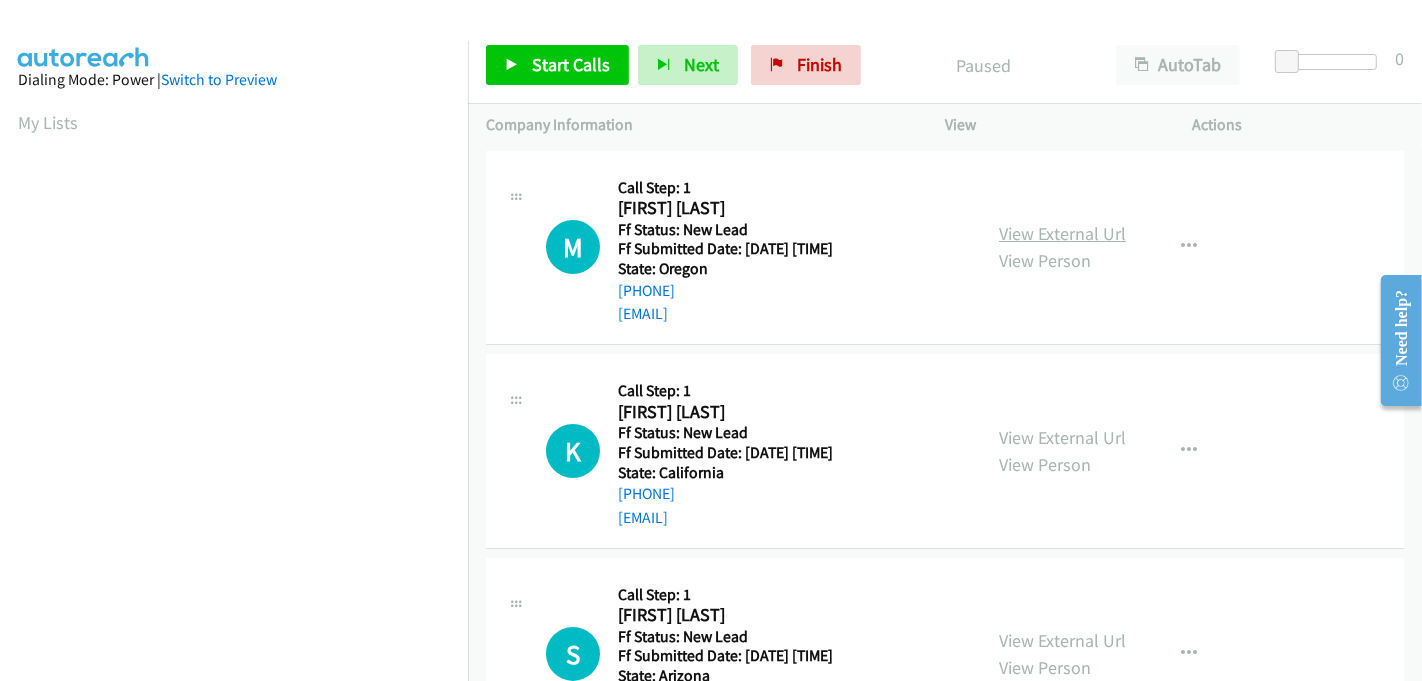 click on "View External Url" at bounding box center (1062, 233) 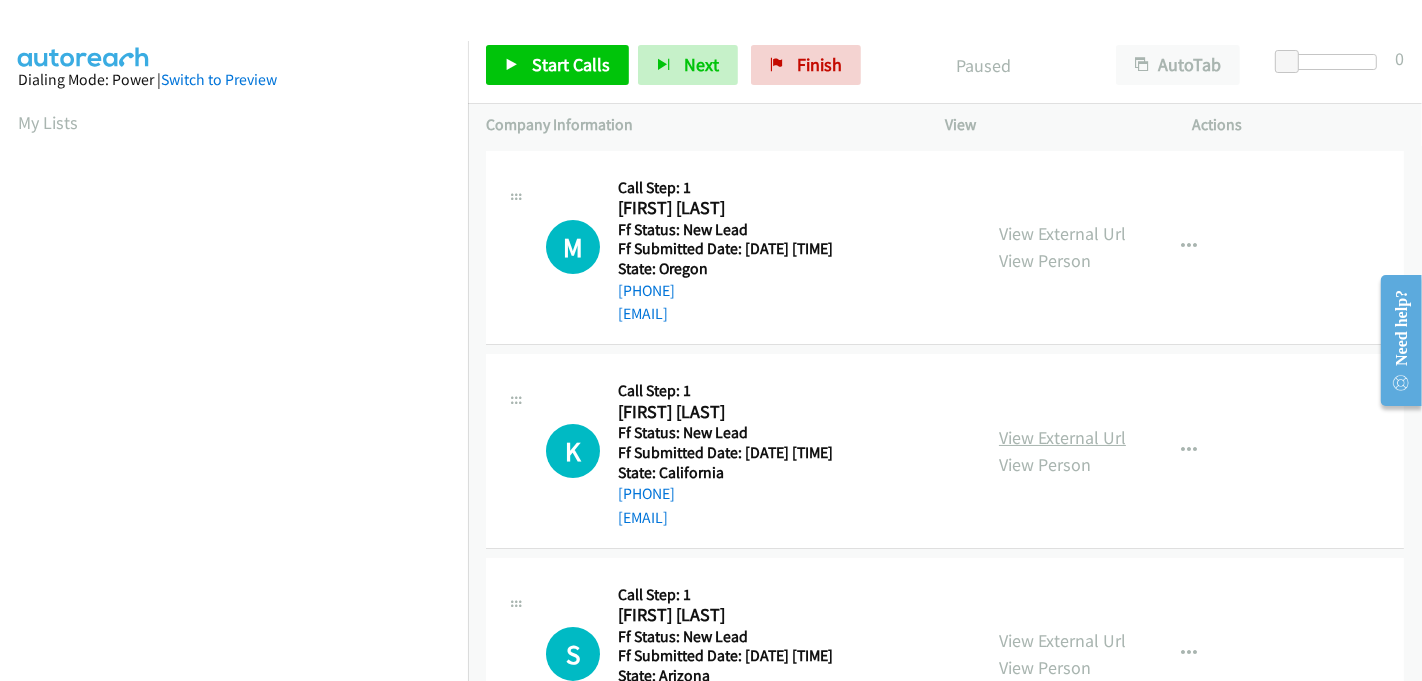 click on "View External Url" at bounding box center [1062, 437] 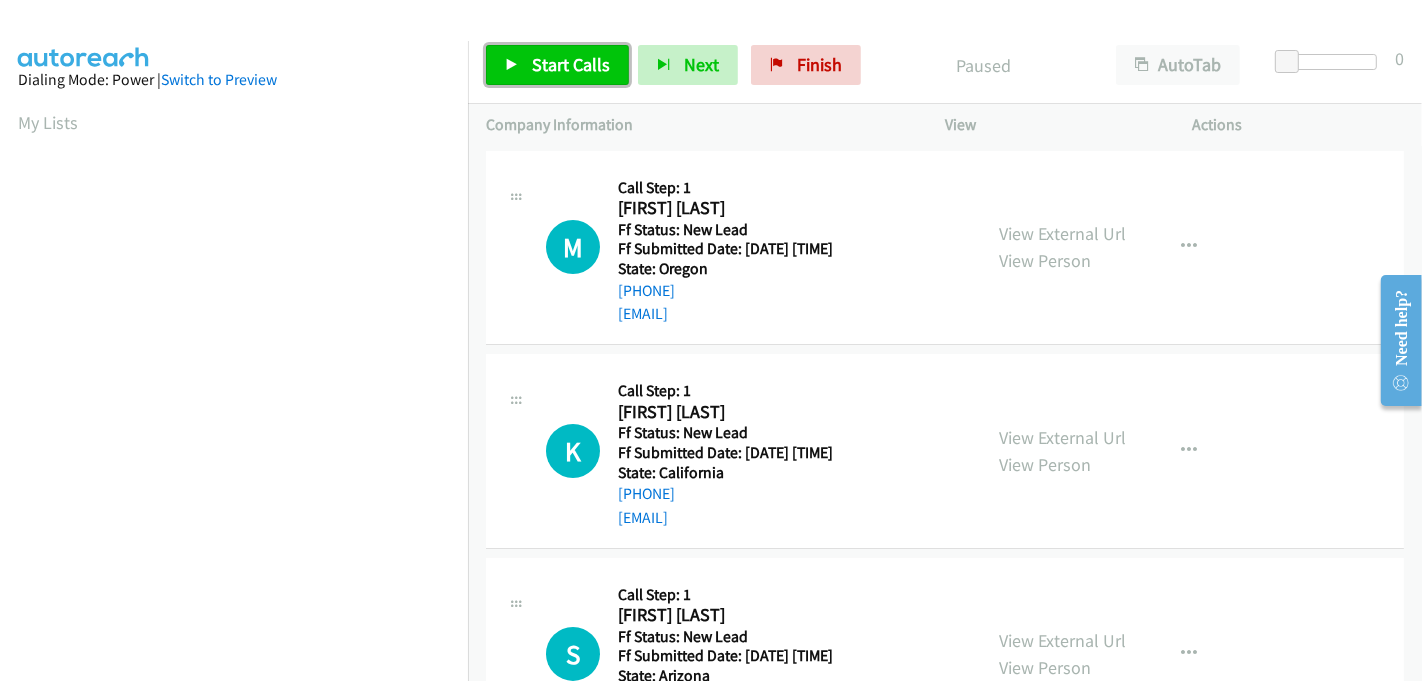 click on "Start Calls" at bounding box center (571, 64) 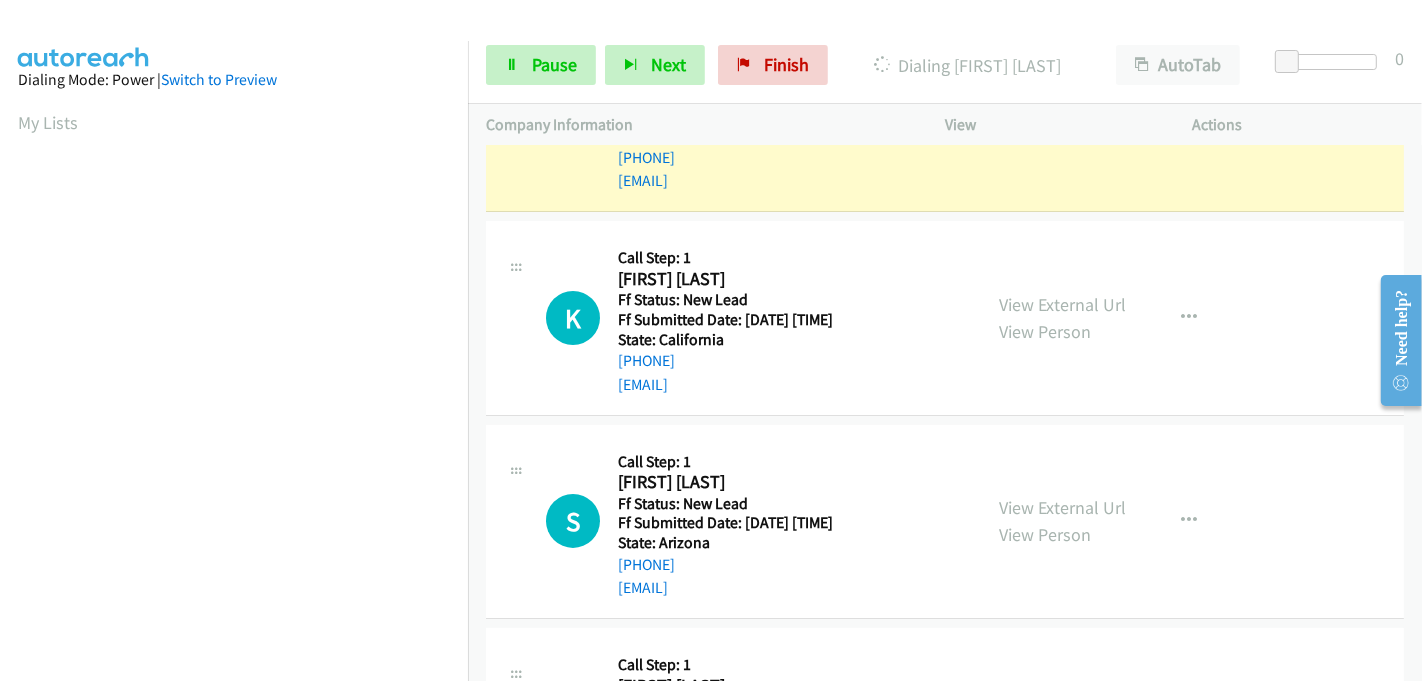 scroll, scrollTop: 0, scrollLeft: 0, axis: both 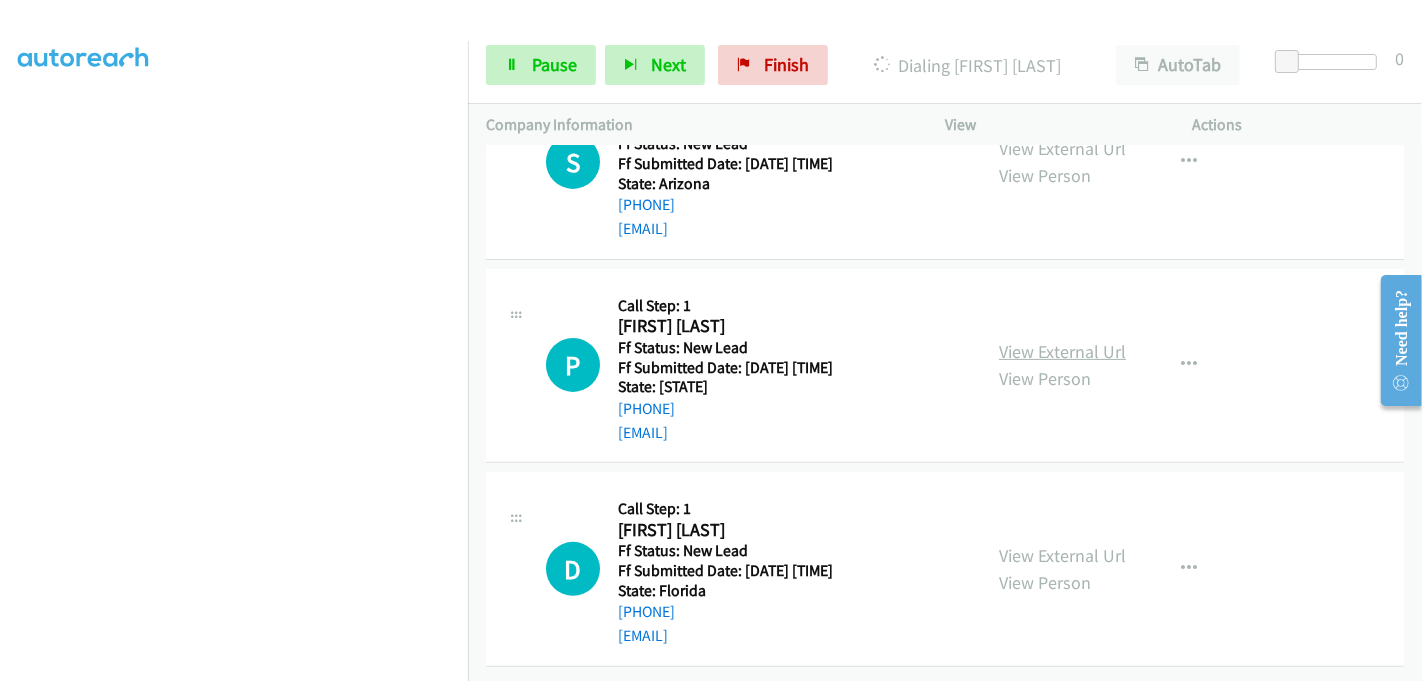 click on "View External Url" at bounding box center (1062, 351) 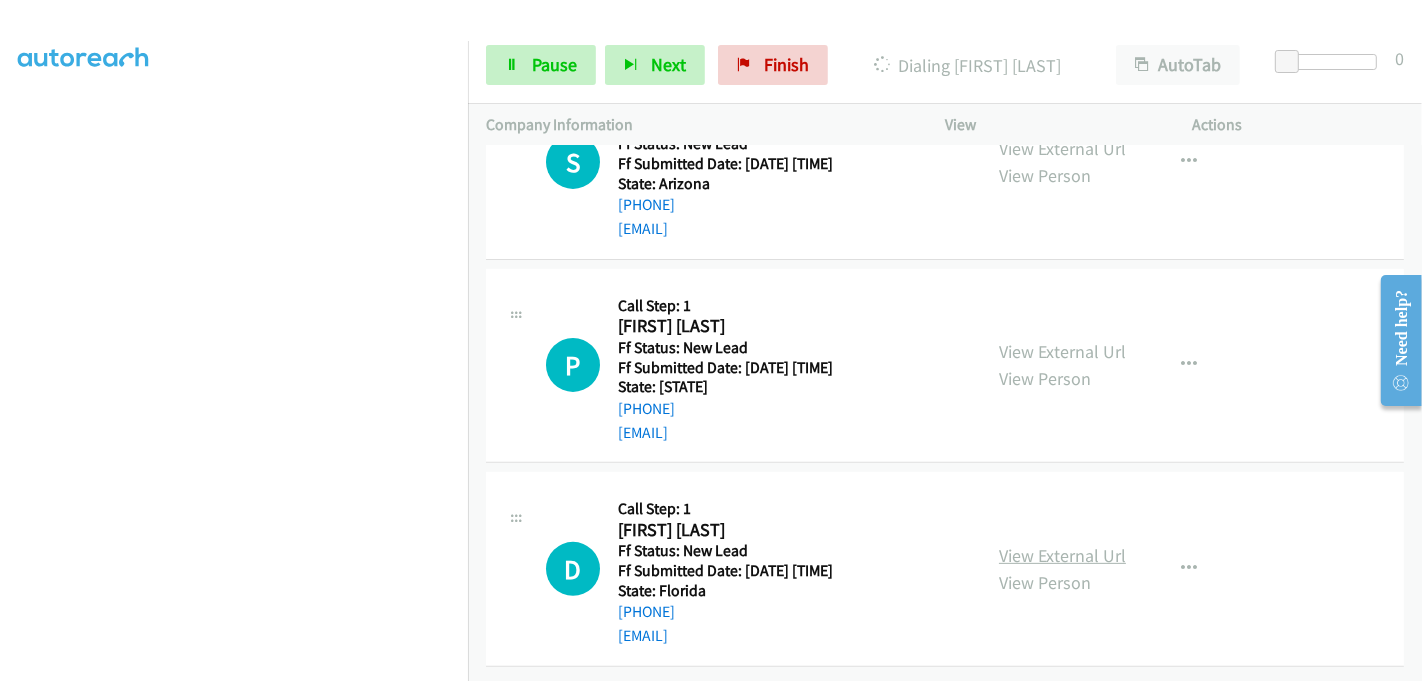 click on "View External Url" at bounding box center (1062, 555) 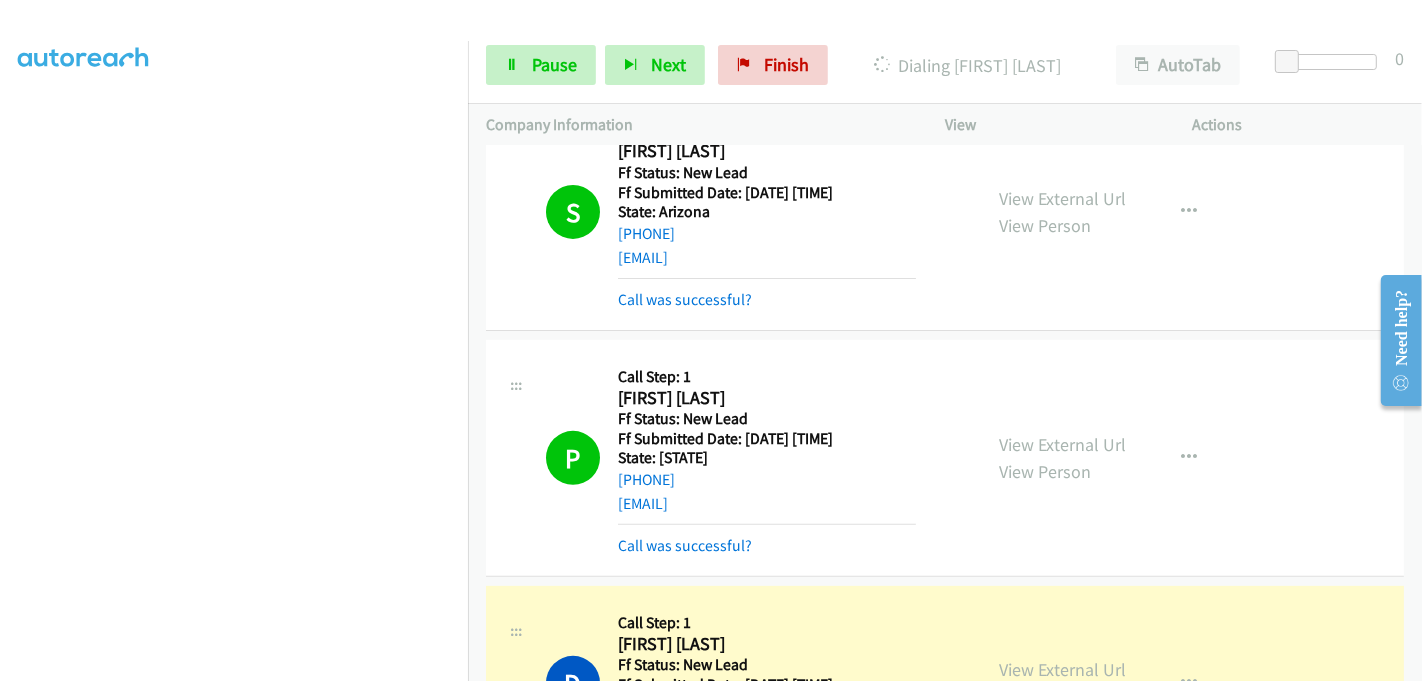 scroll, scrollTop: 613, scrollLeft: 0, axis: vertical 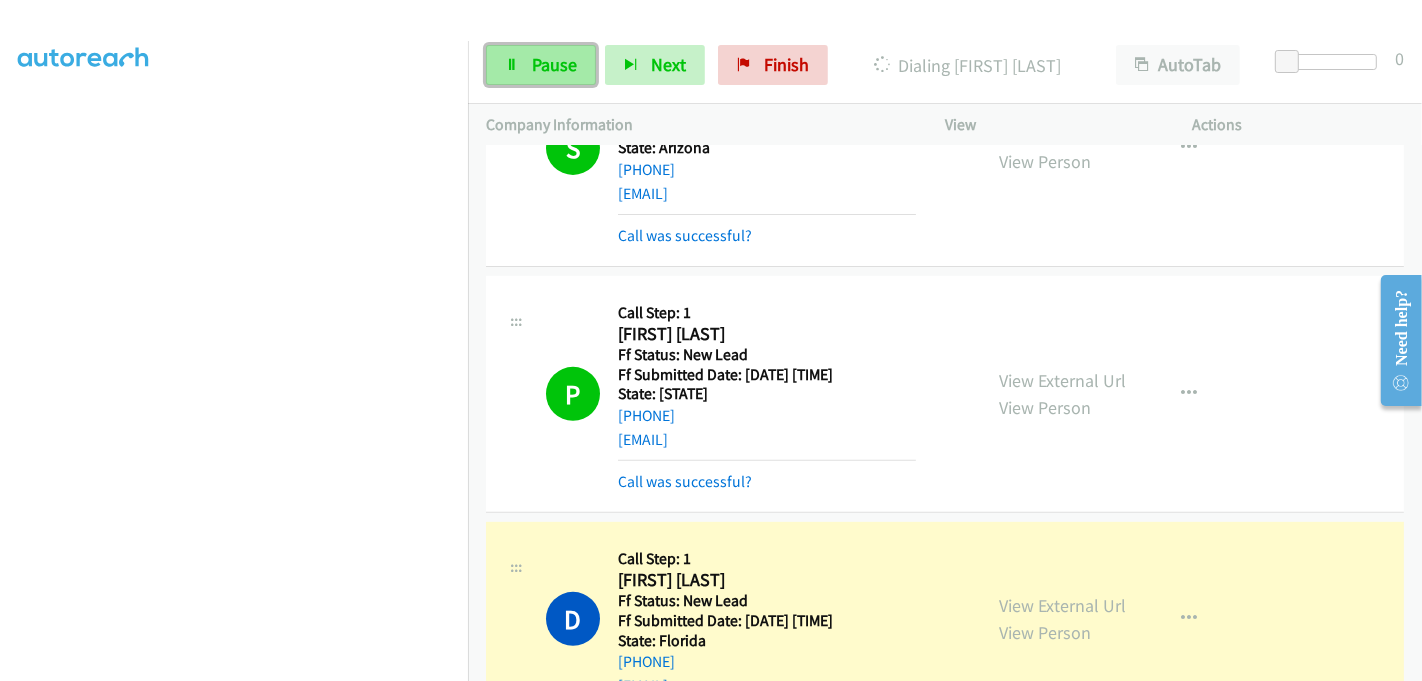 click on "Pause" at bounding box center (541, 65) 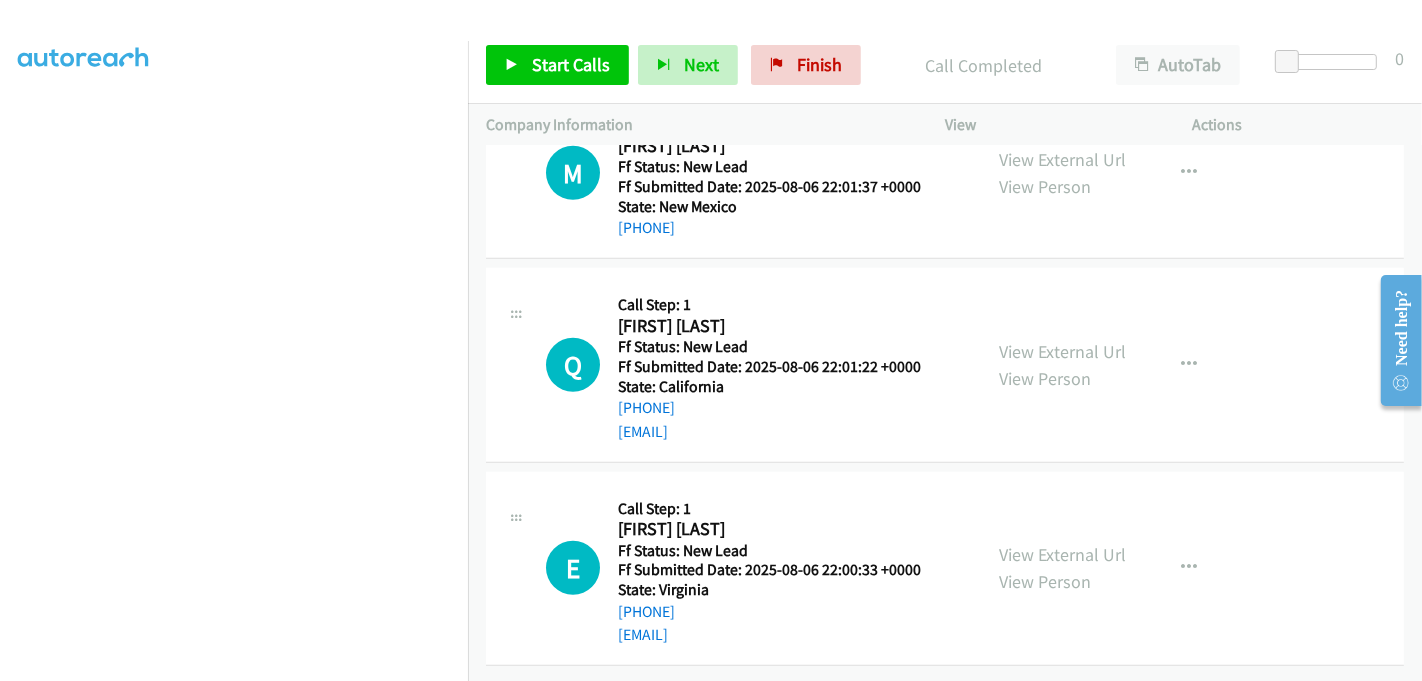 scroll, scrollTop: 1305, scrollLeft: 0, axis: vertical 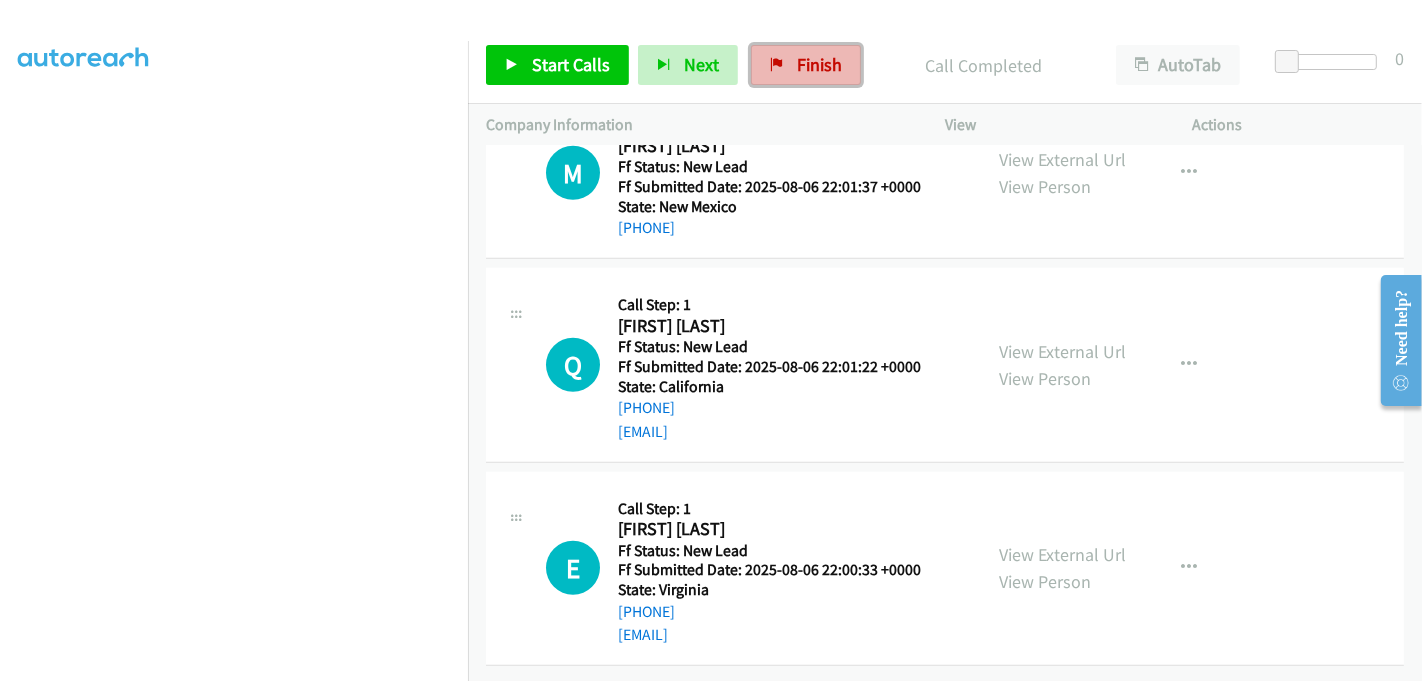 click on "Finish" at bounding box center (819, 64) 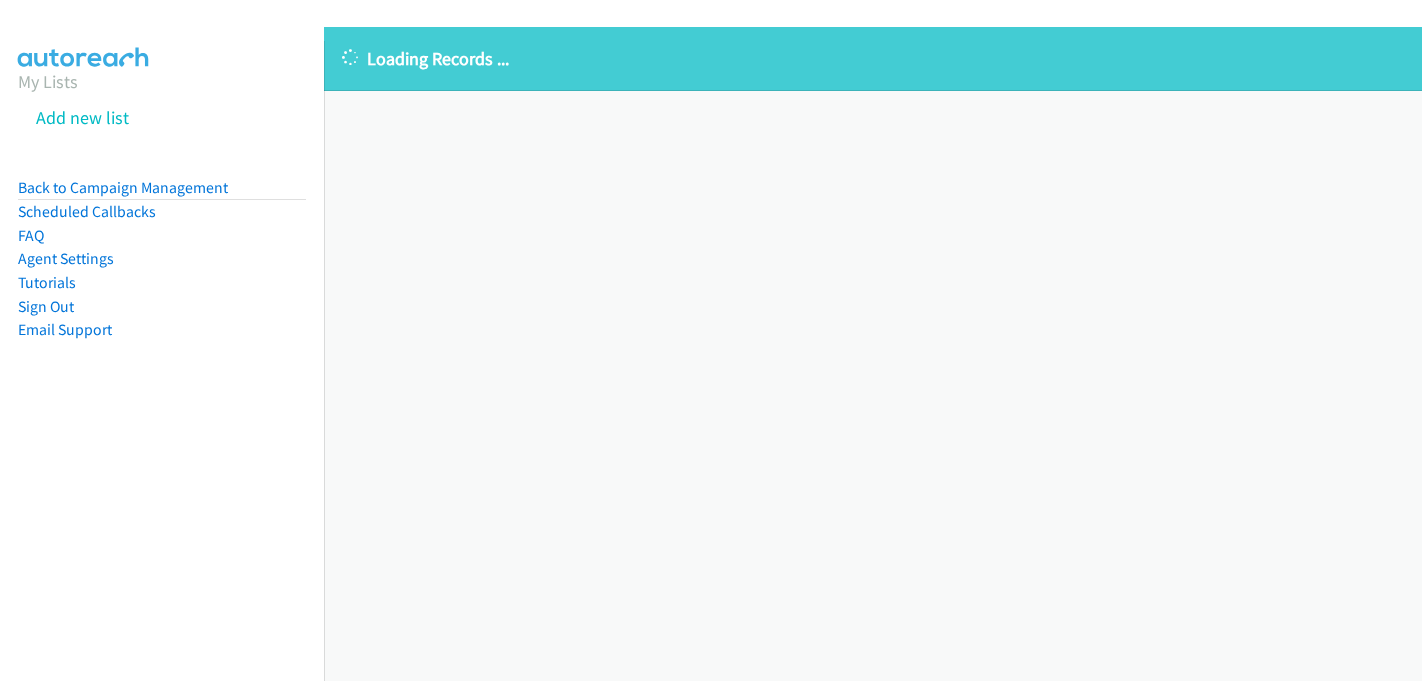 scroll, scrollTop: 0, scrollLeft: 0, axis: both 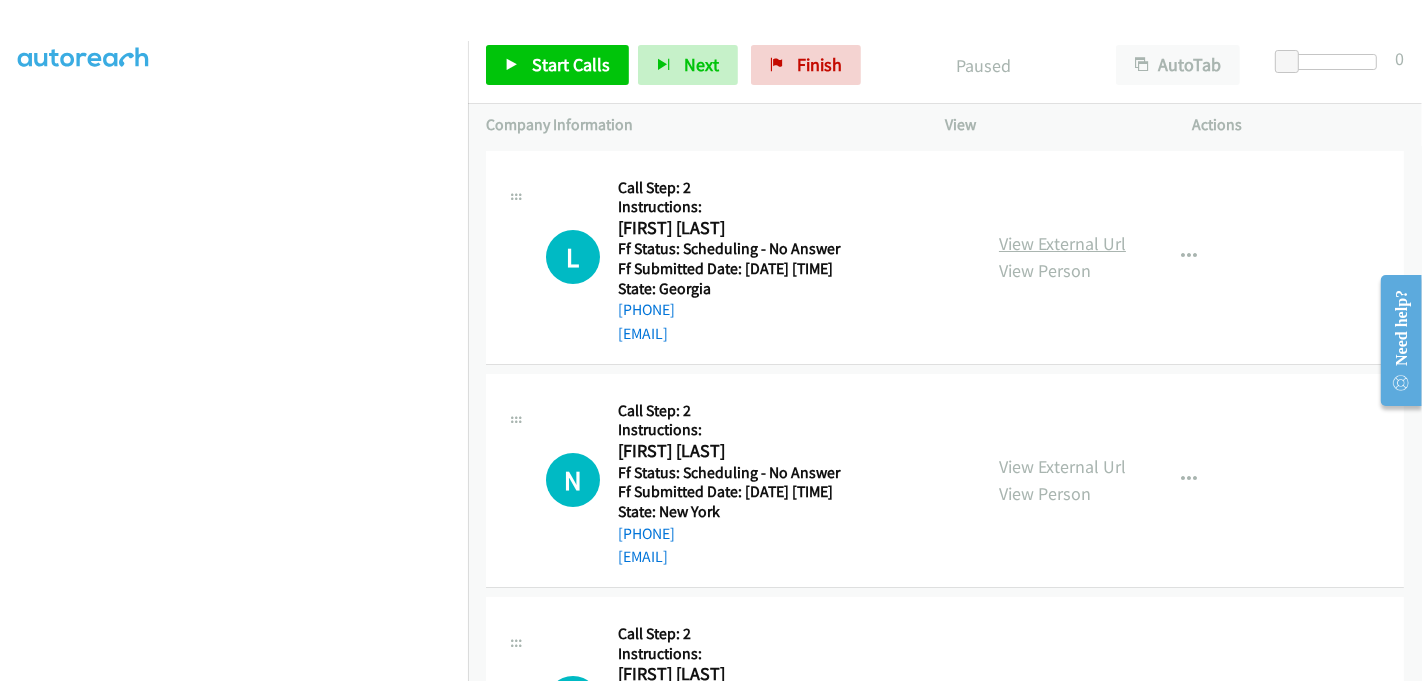 click on "View External Url" at bounding box center (1062, 243) 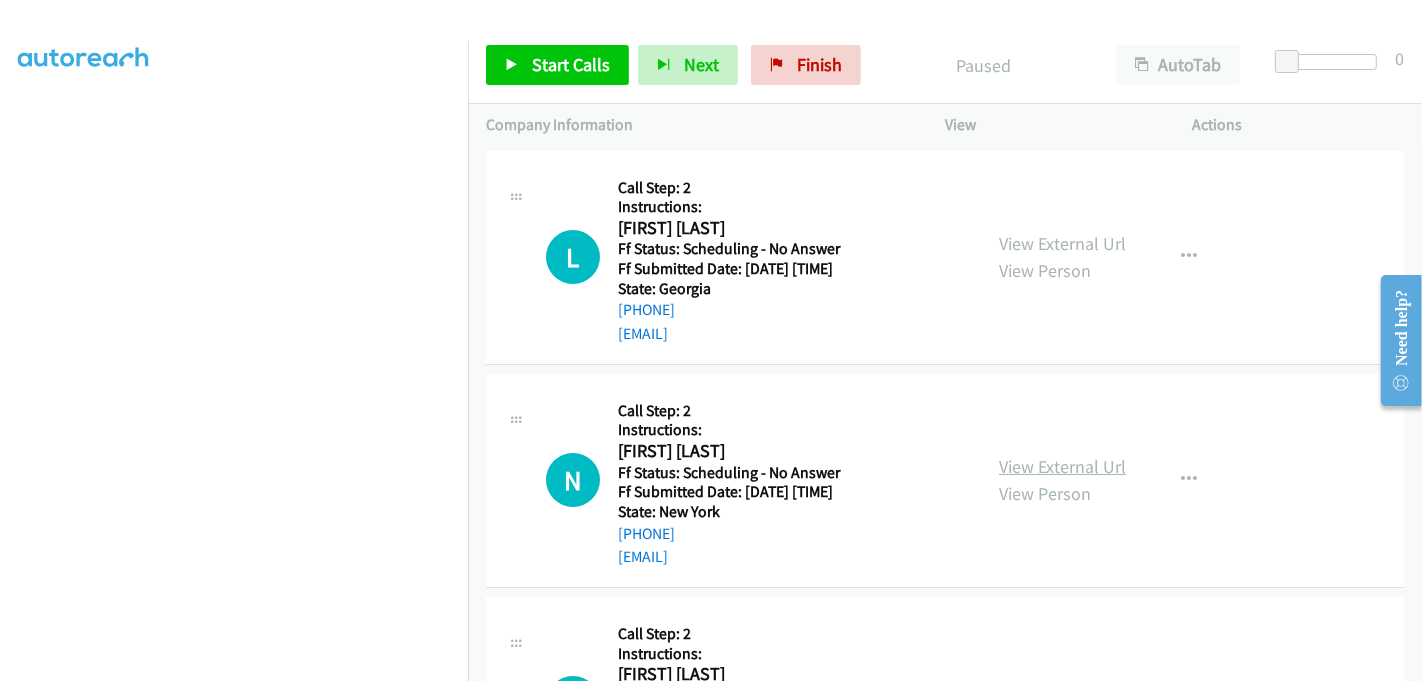 click on "View External Url" at bounding box center (1062, 466) 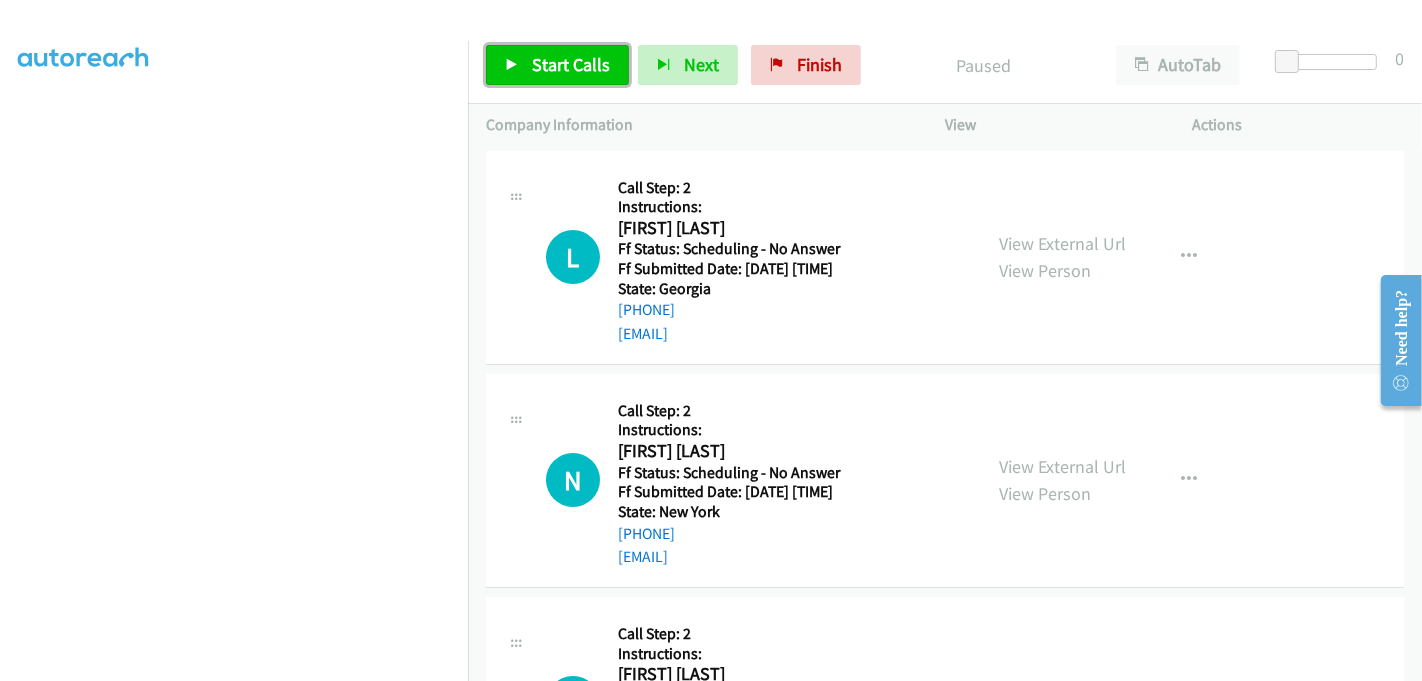 click on "Start Calls" at bounding box center (557, 65) 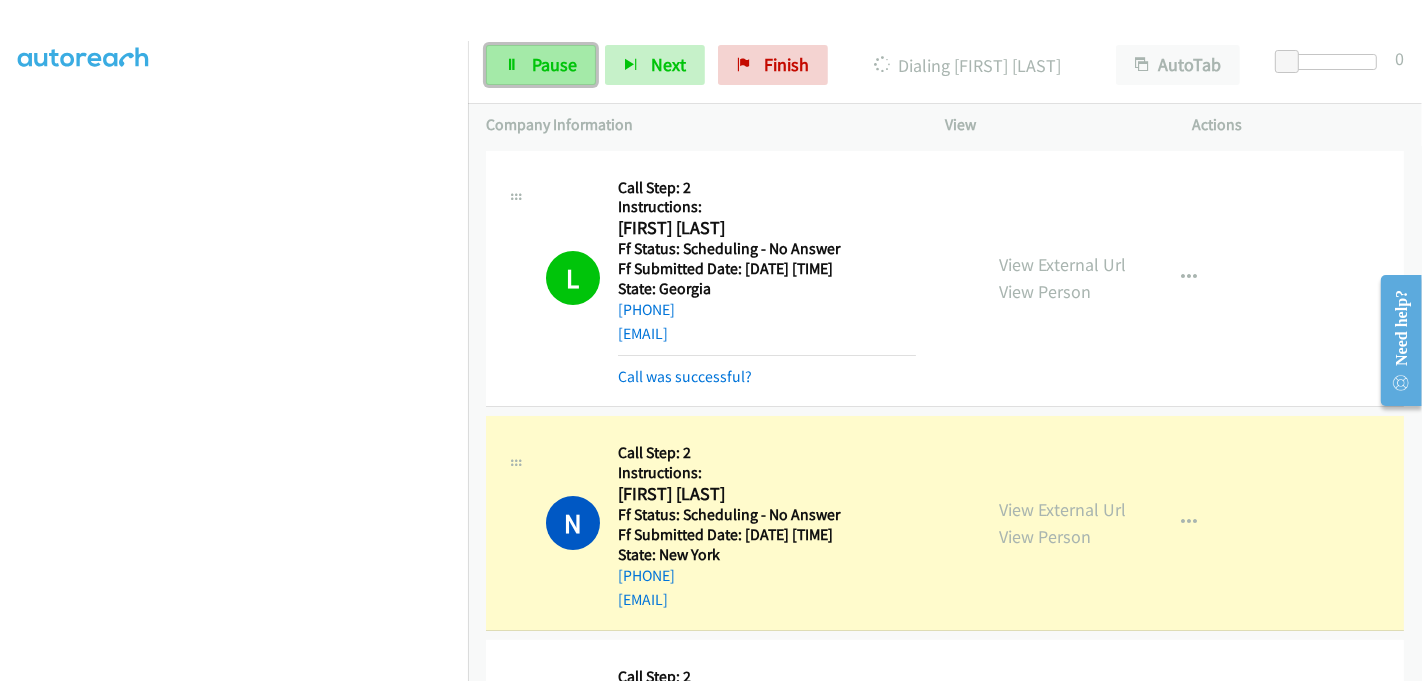 click on "Pause" at bounding box center [554, 64] 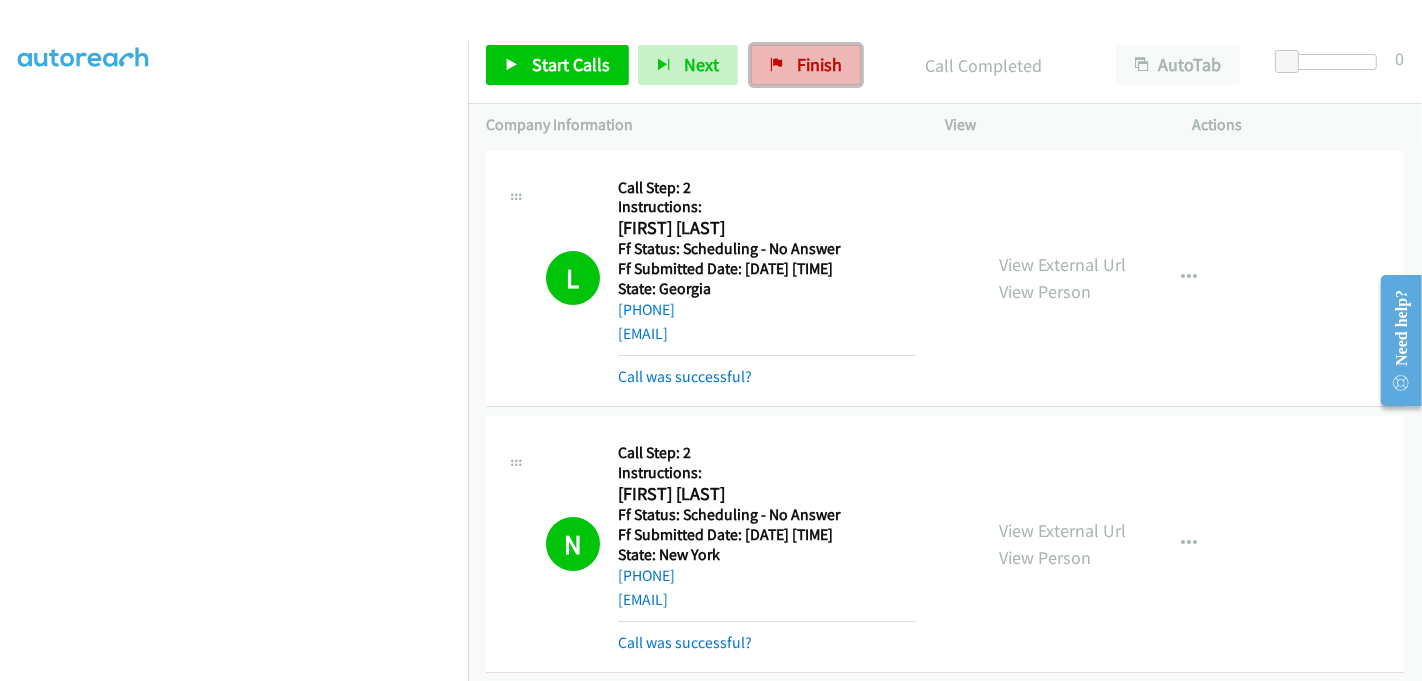 click at bounding box center [777, 66] 